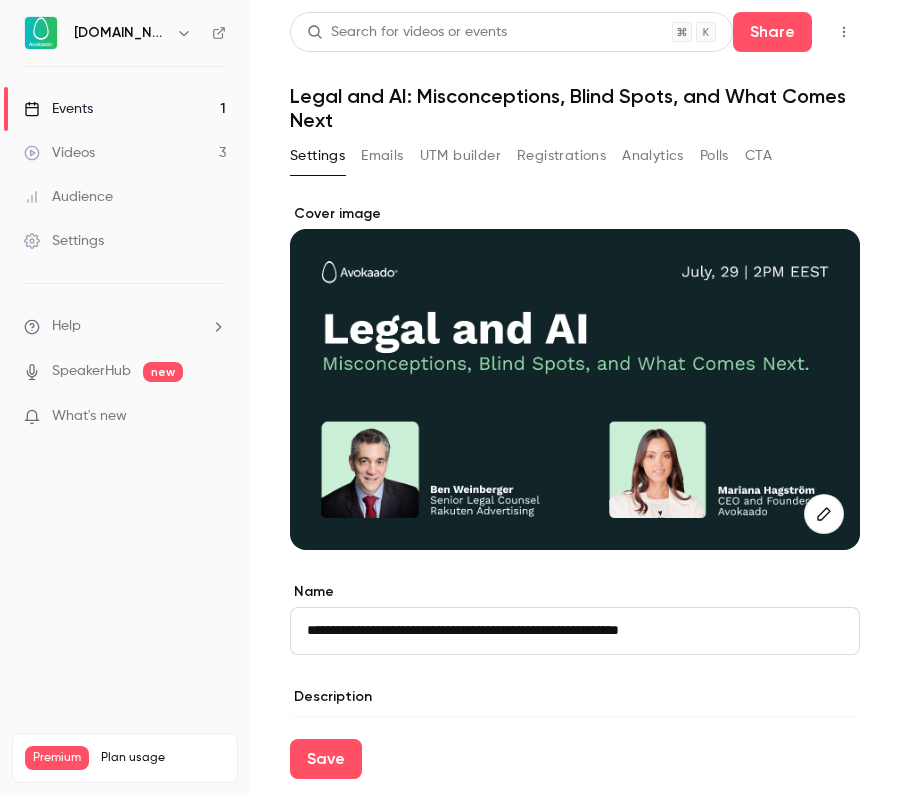 scroll, scrollTop: 0, scrollLeft: 0, axis: both 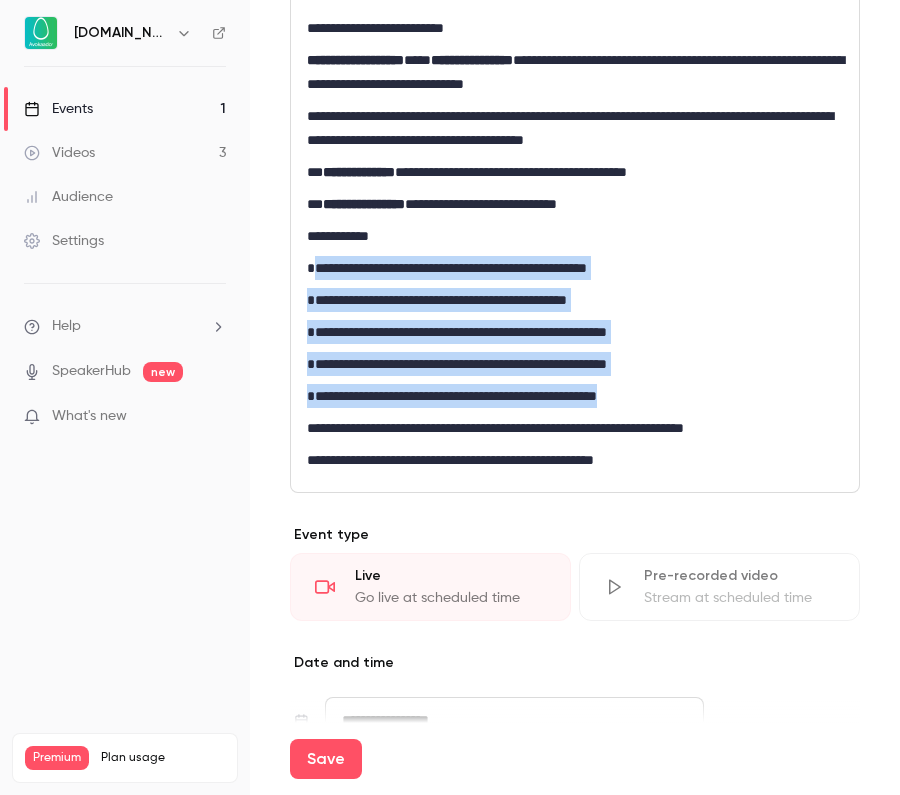 drag, startPoint x: 733, startPoint y: 423, endPoint x: 312, endPoint y: 283, distance: 443.66766 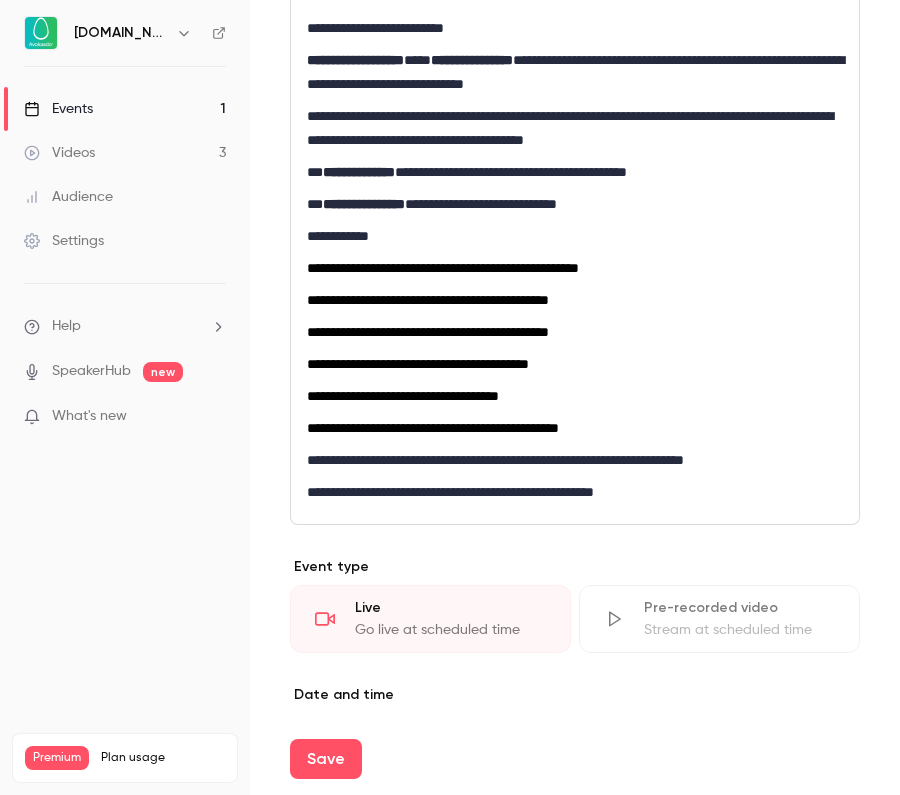 scroll, scrollTop: 18, scrollLeft: 0, axis: vertical 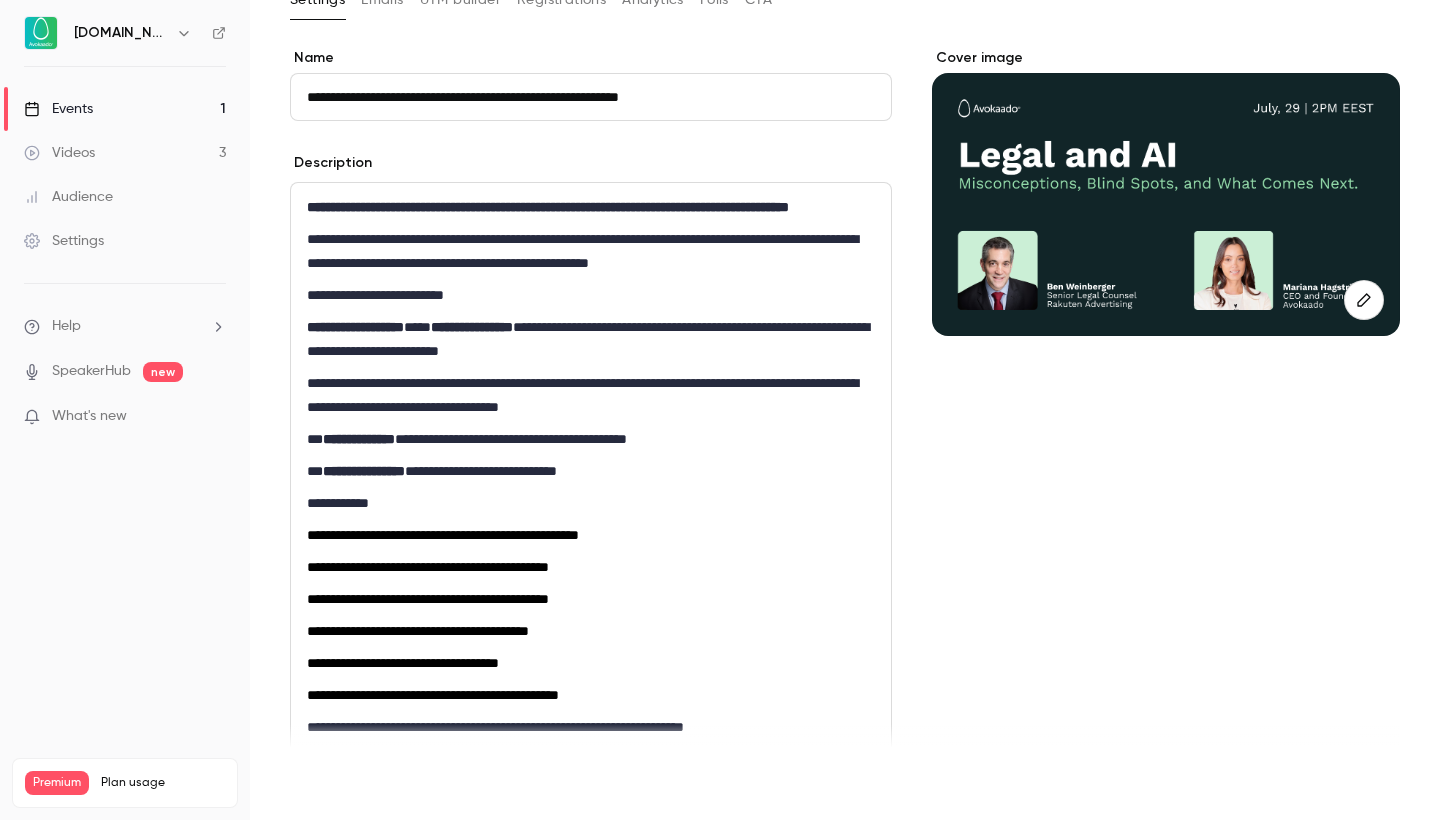 click on "Save" at bounding box center [326, 784] 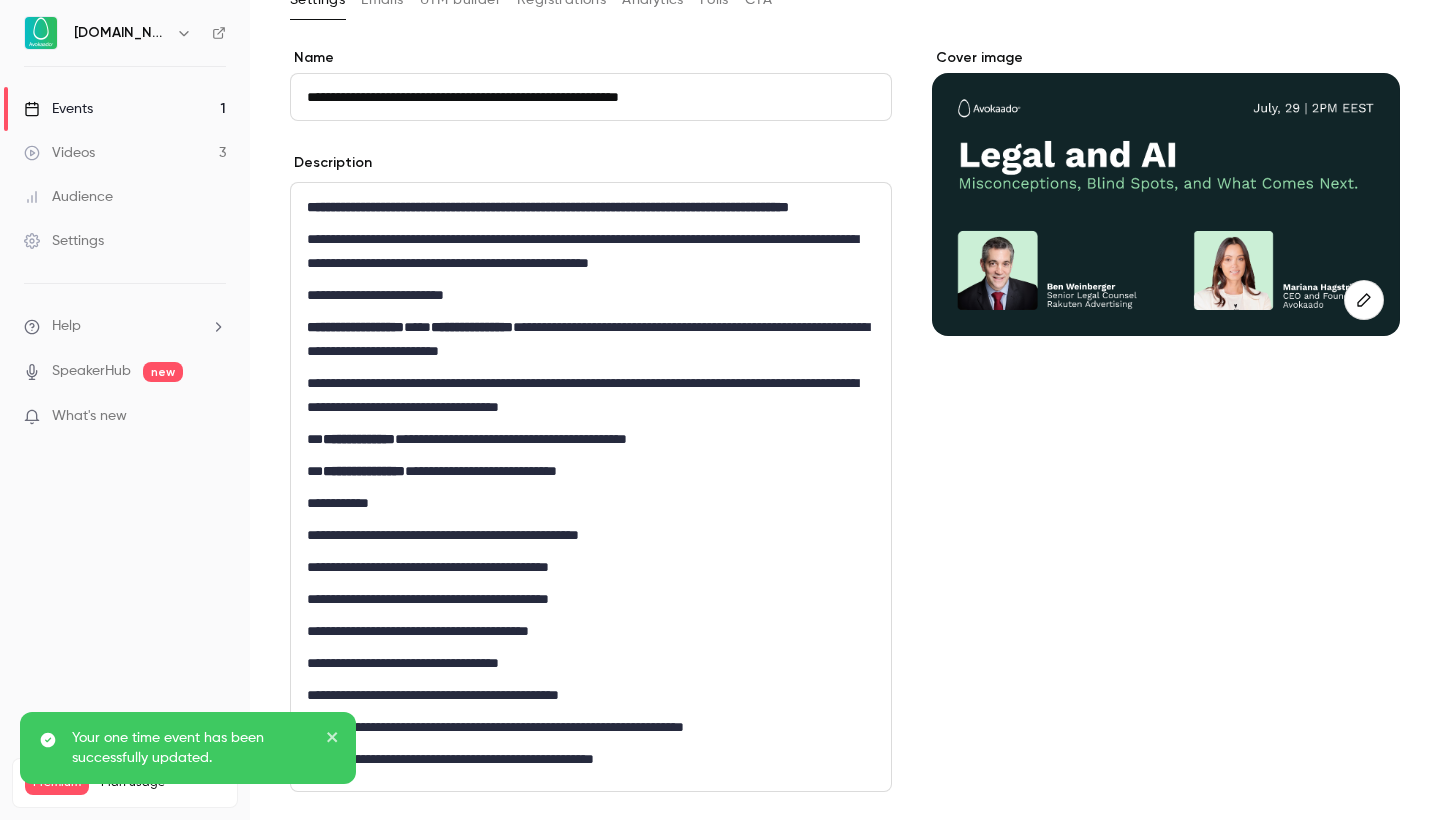 scroll, scrollTop: 0, scrollLeft: 0, axis: both 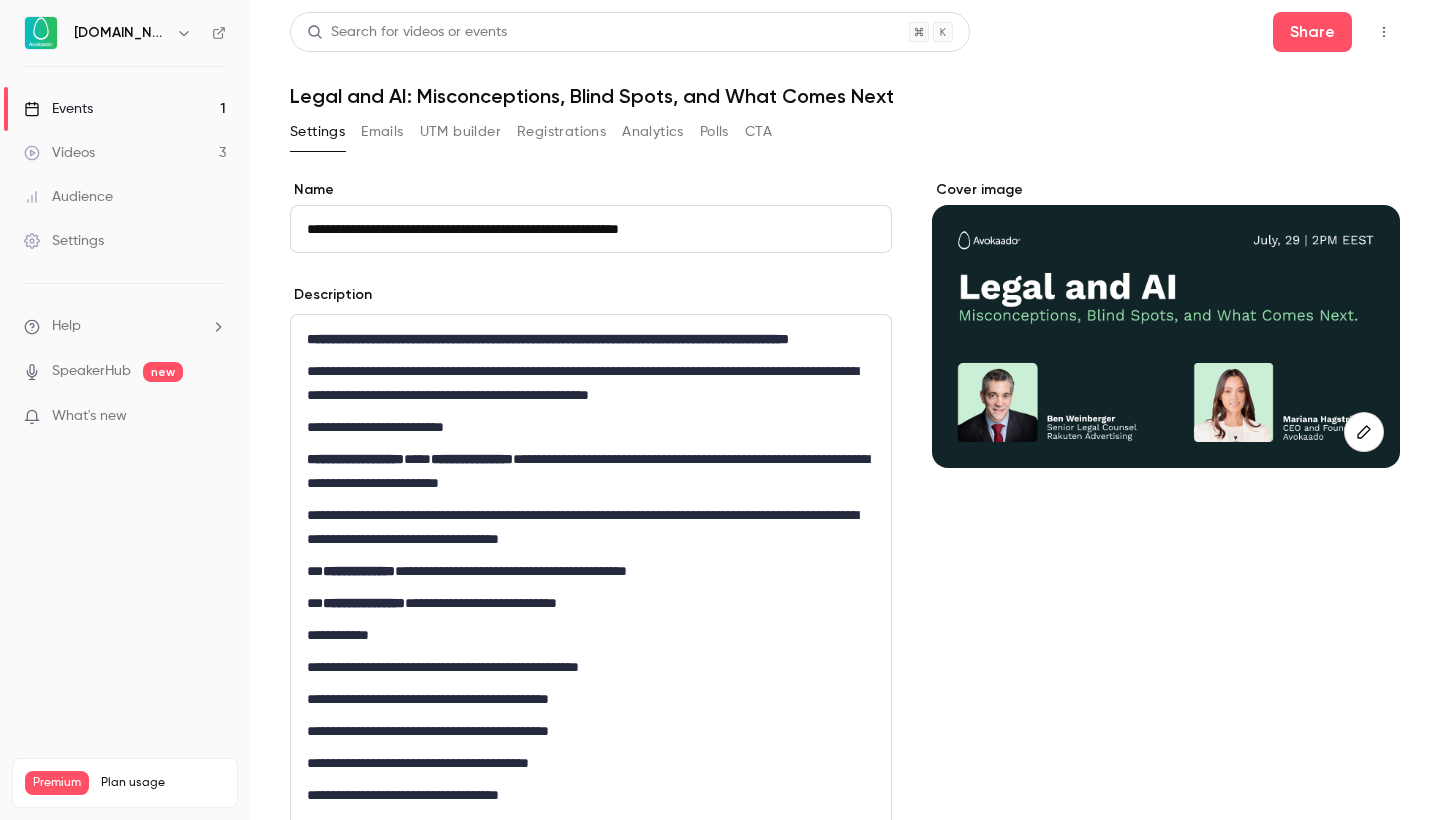 click on "Events 1" at bounding box center [125, 109] 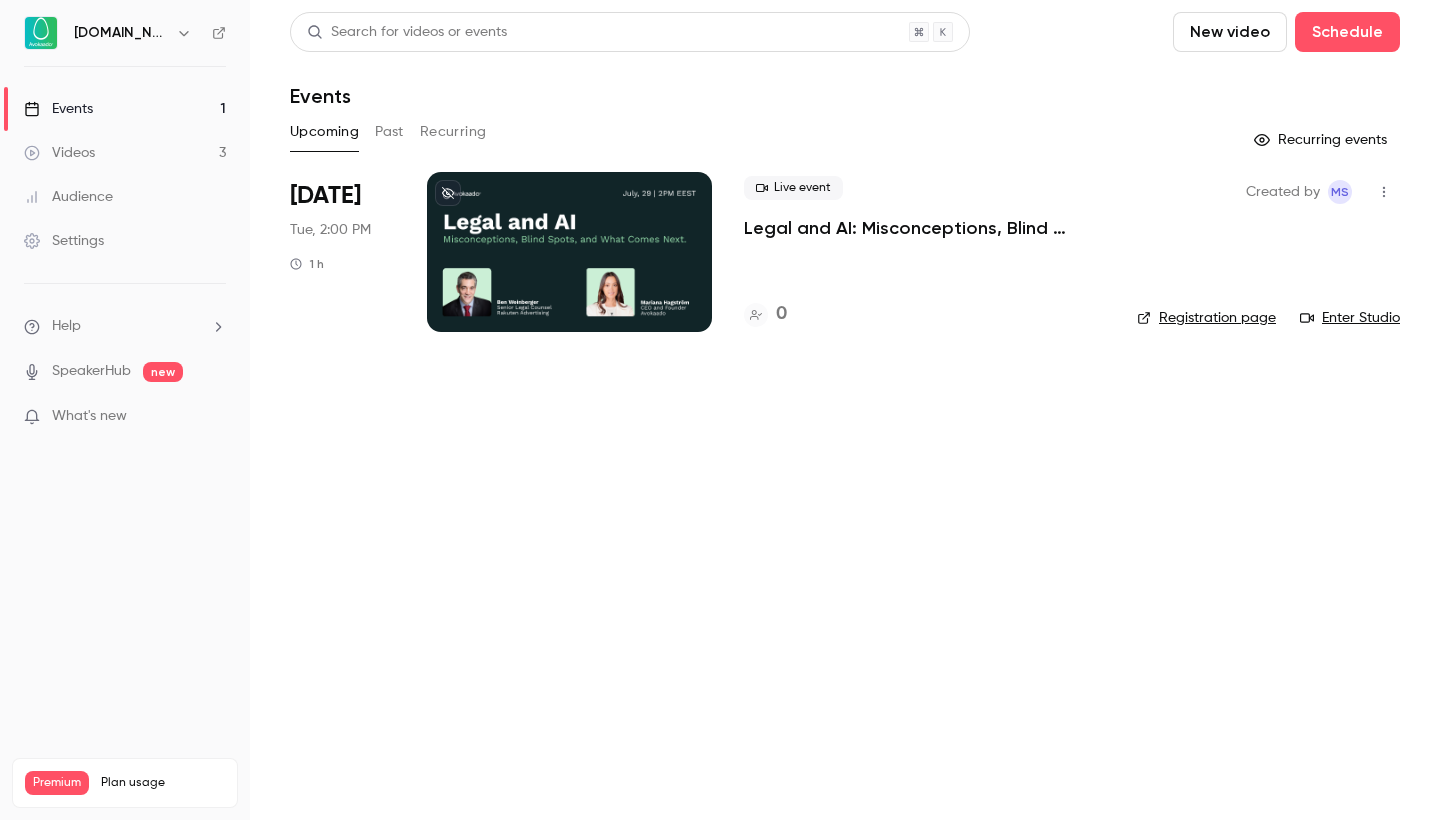 click on "Registration page" at bounding box center (1206, 318) 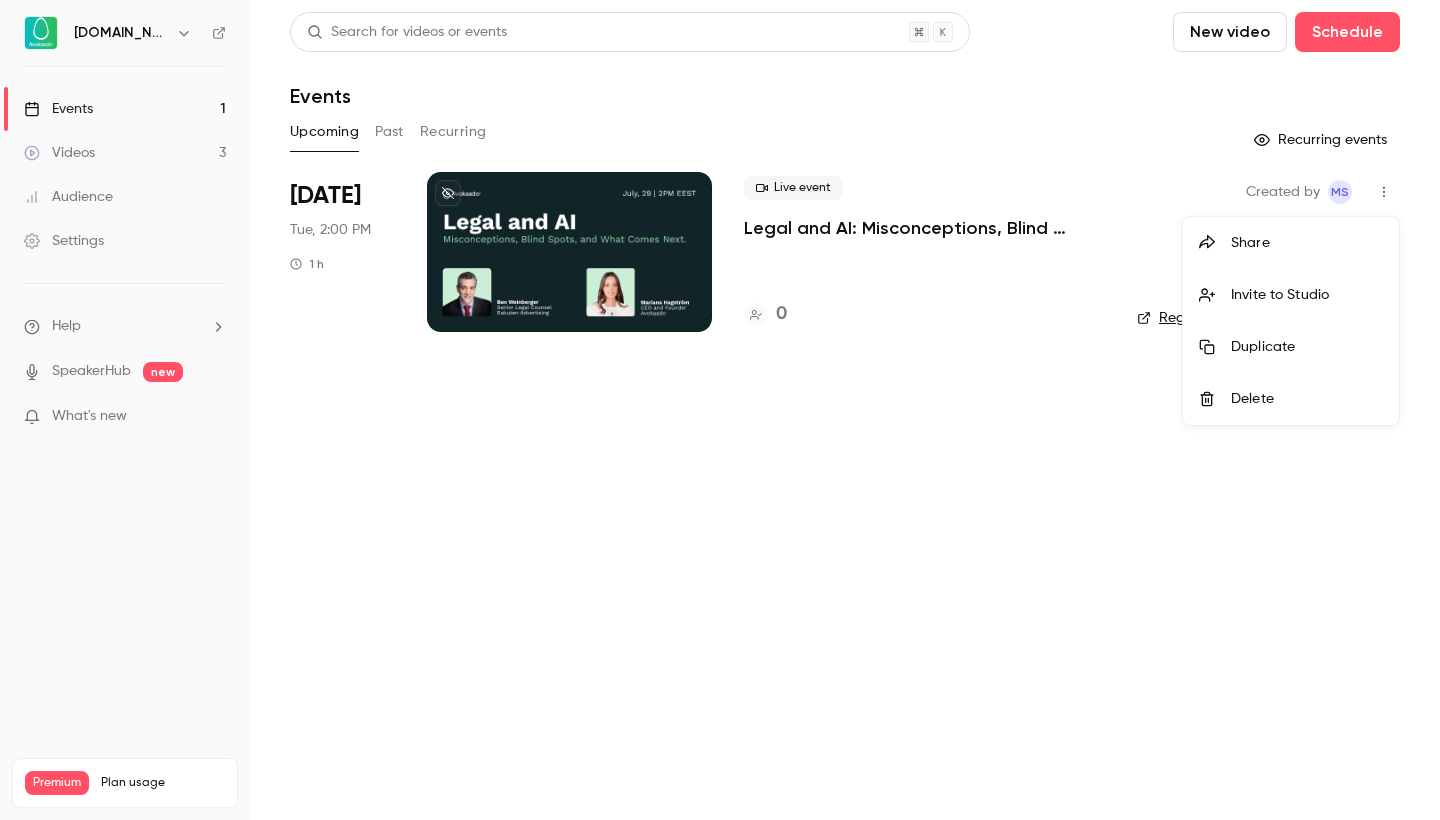 click on "Share" at bounding box center [1307, 243] 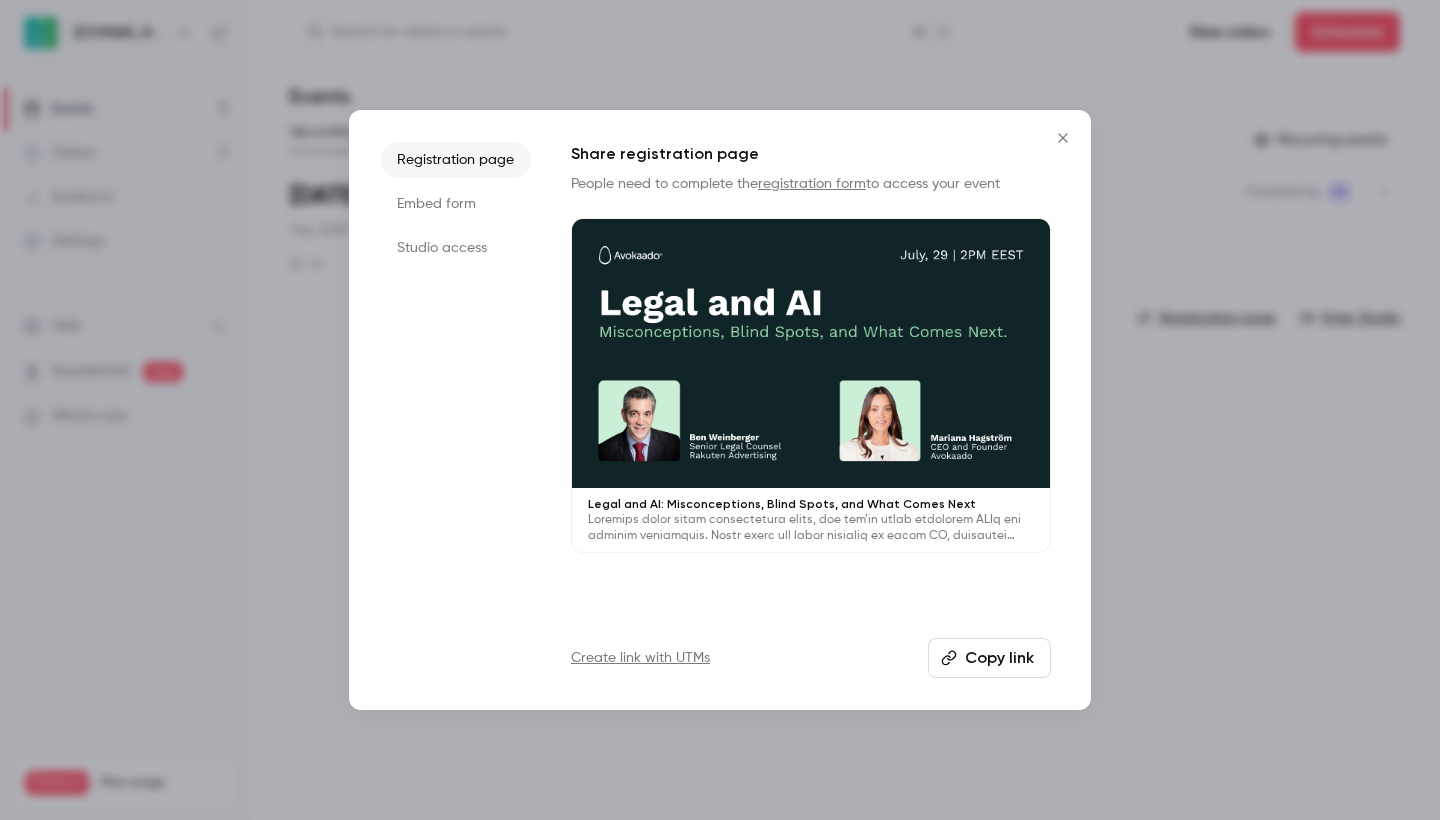 click on "Copy link" at bounding box center (989, 658) 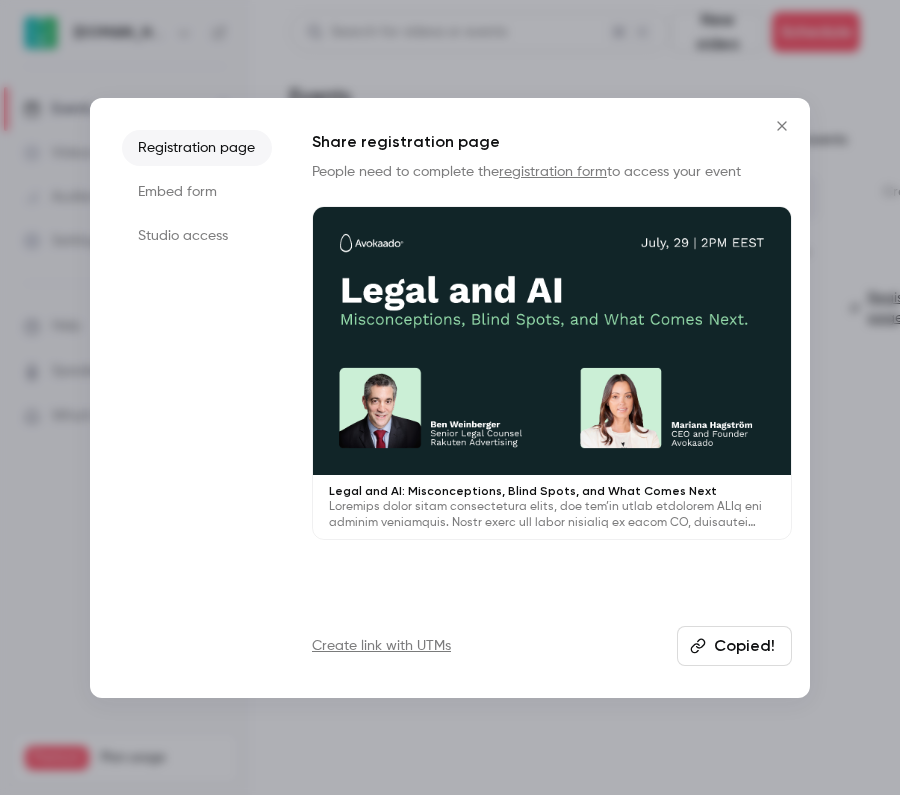 click at bounding box center (450, 397) 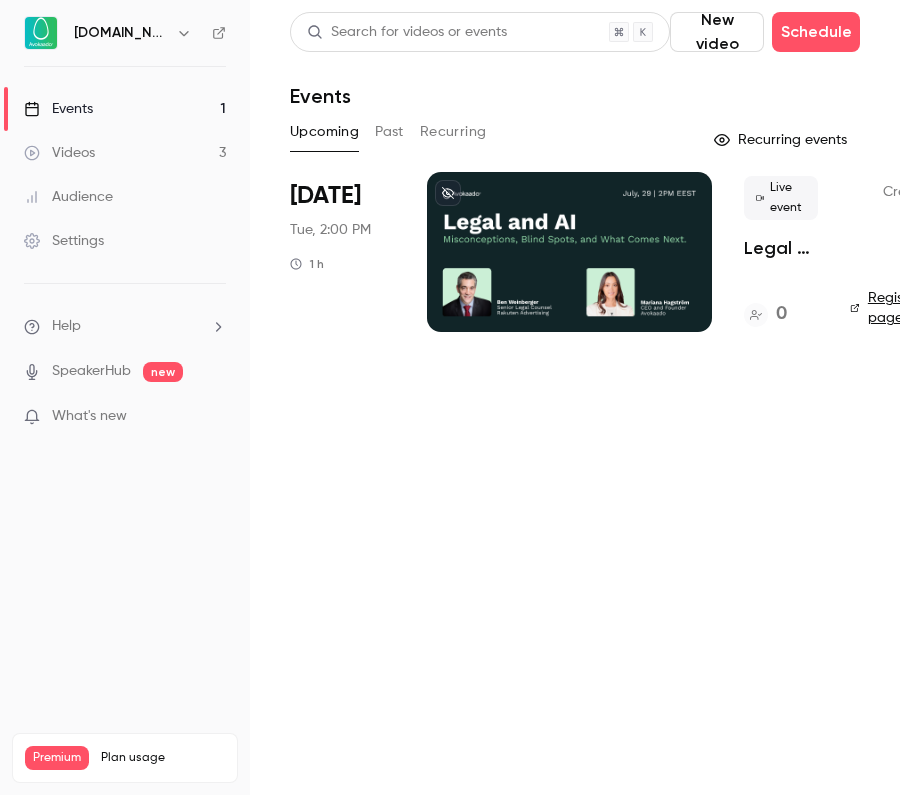 scroll, scrollTop: 0, scrollLeft: 42, axis: horizontal 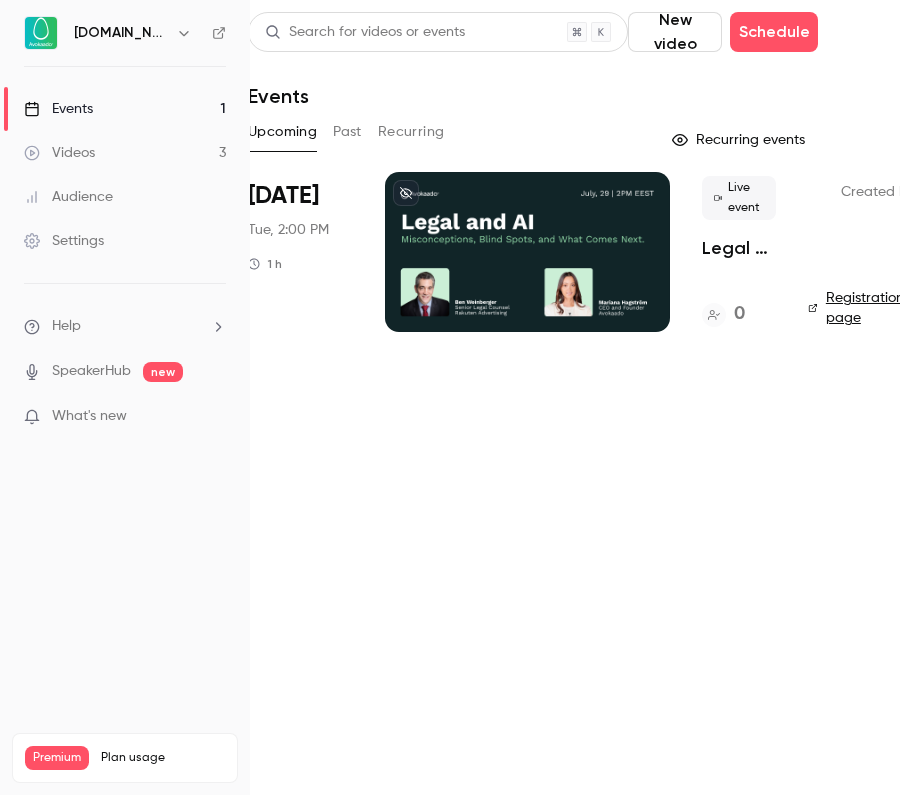 click 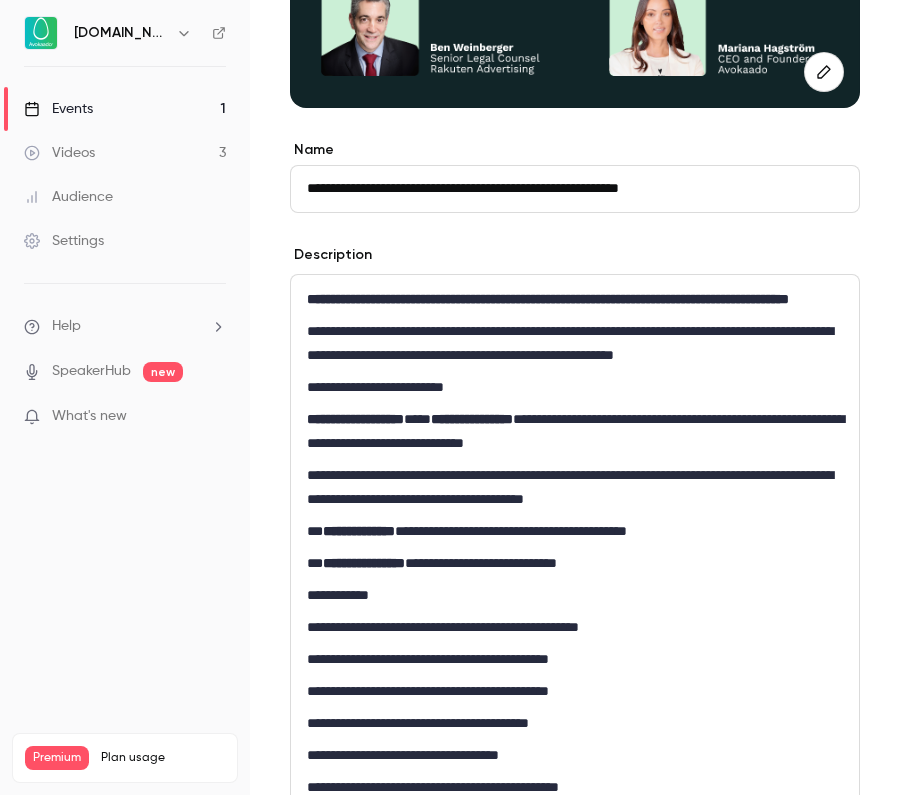 scroll, scrollTop: 448, scrollLeft: 0, axis: vertical 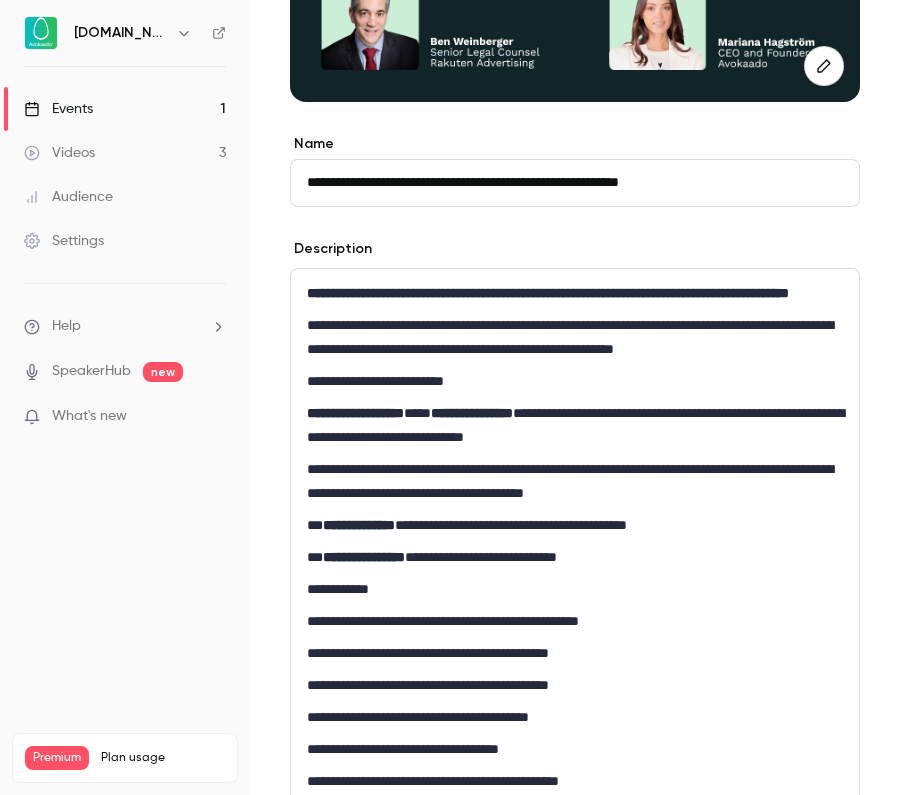 click on "**********" at bounding box center (575, 481) 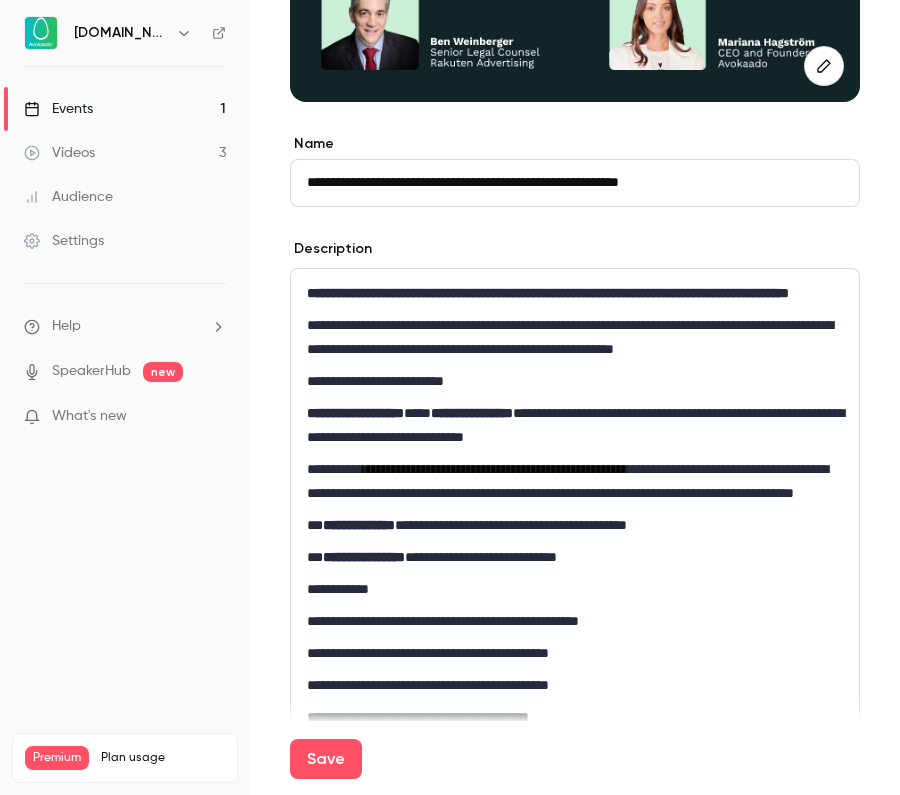 scroll, scrollTop: 9, scrollLeft: 0, axis: vertical 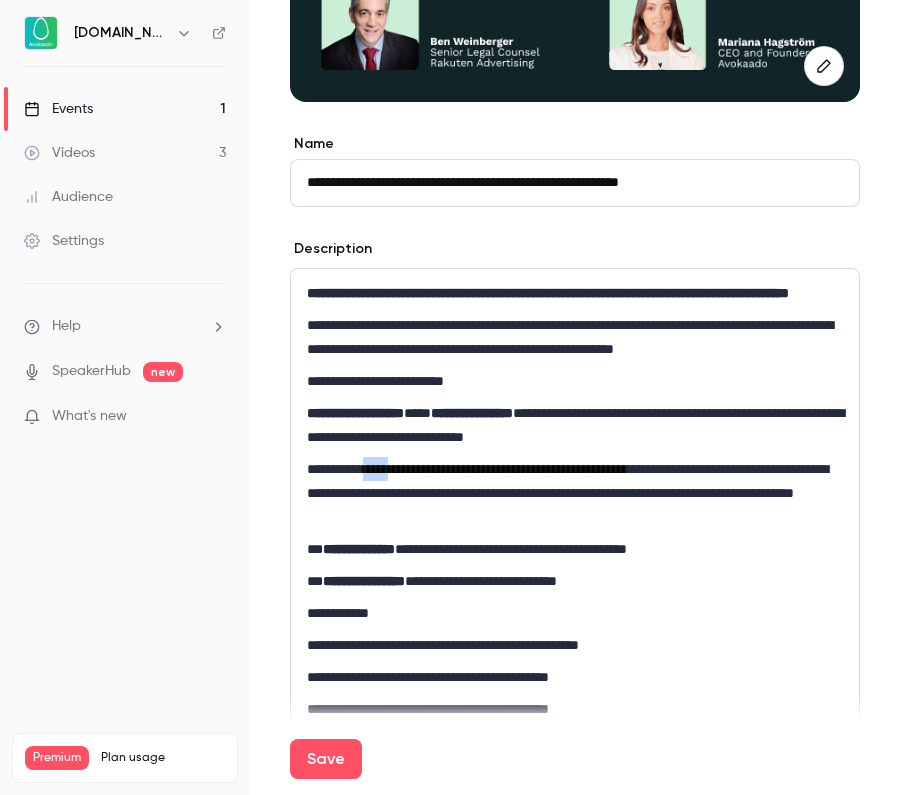 drag, startPoint x: 383, startPoint y: 488, endPoint x: 413, endPoint y: 492, distance: 30.265491 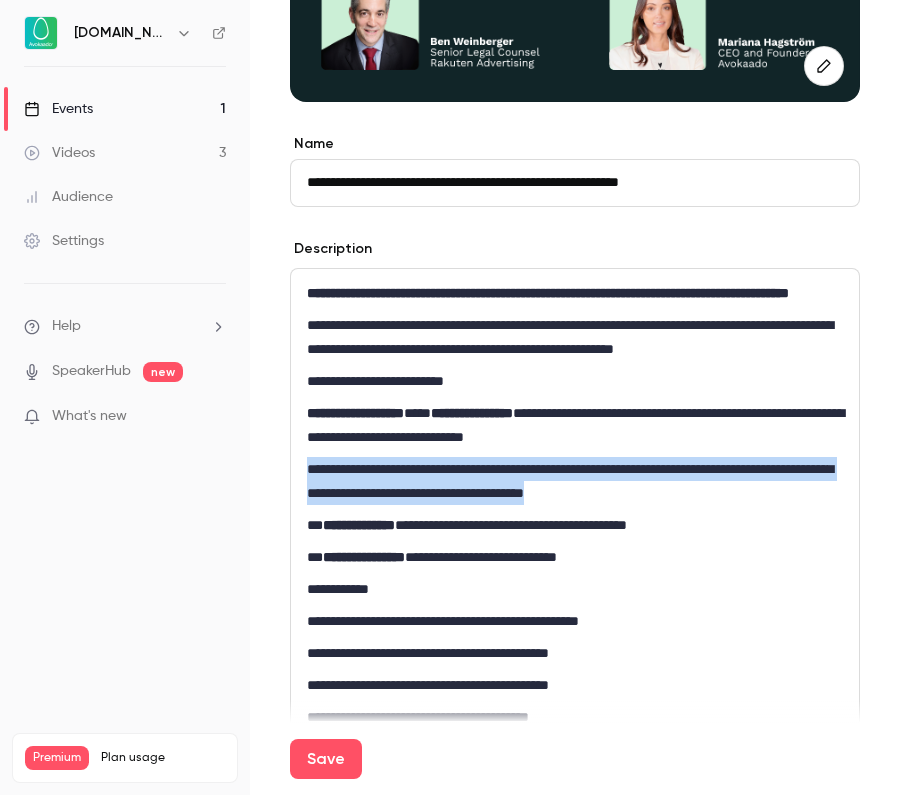 drag, startPoint x: 305, startPoint y: 490, endPoint x: 769, endPoint y: 526, distance: 465.39447 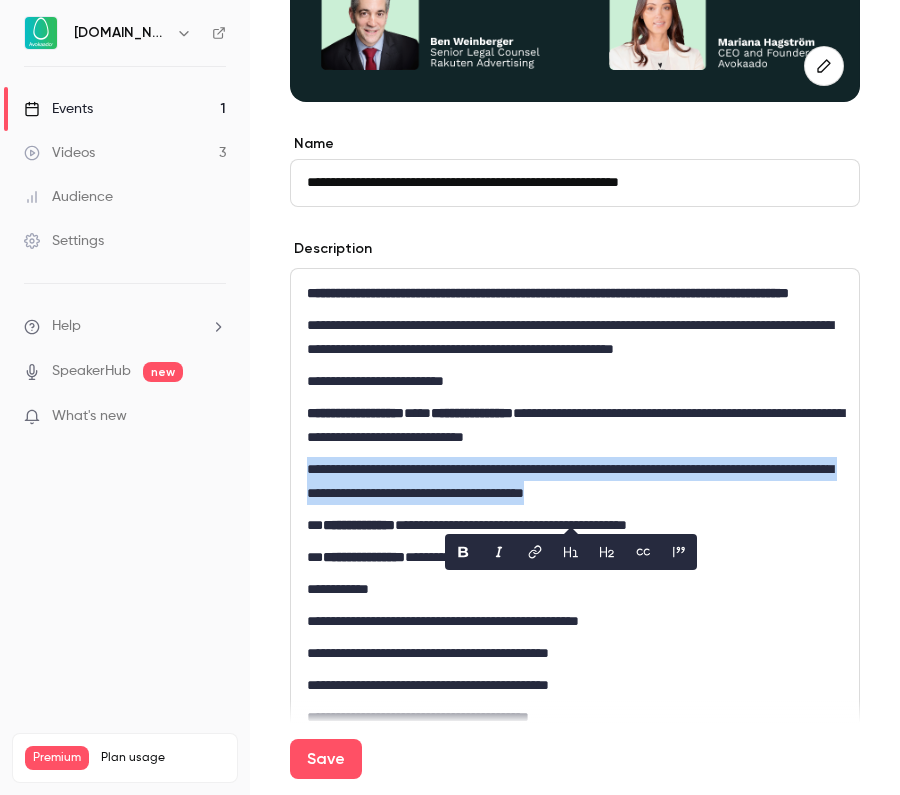 copy on "**********" 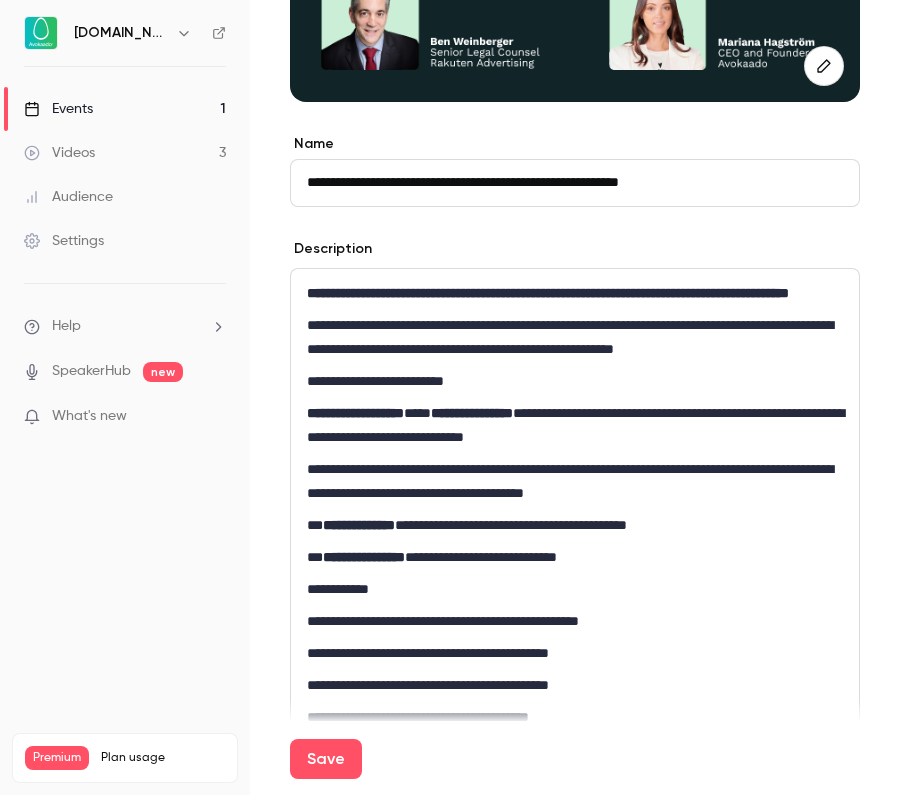 click on "**********" at bounding box center (575, 481) 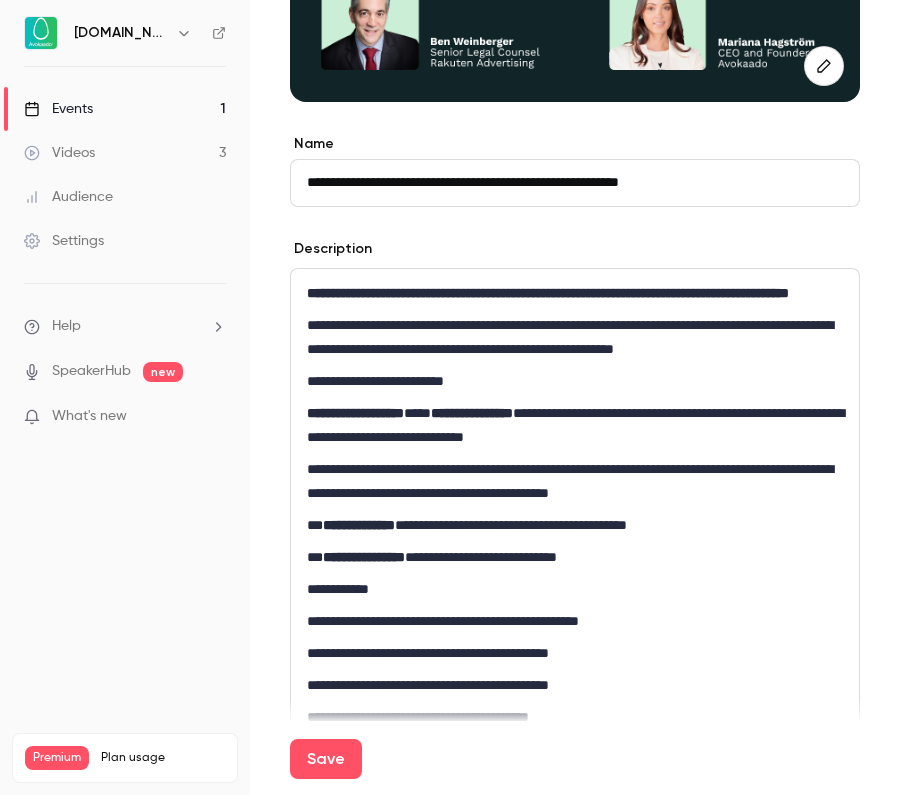 scroll, scrollTop: 9, scrollLeft: 0, axis: vertical 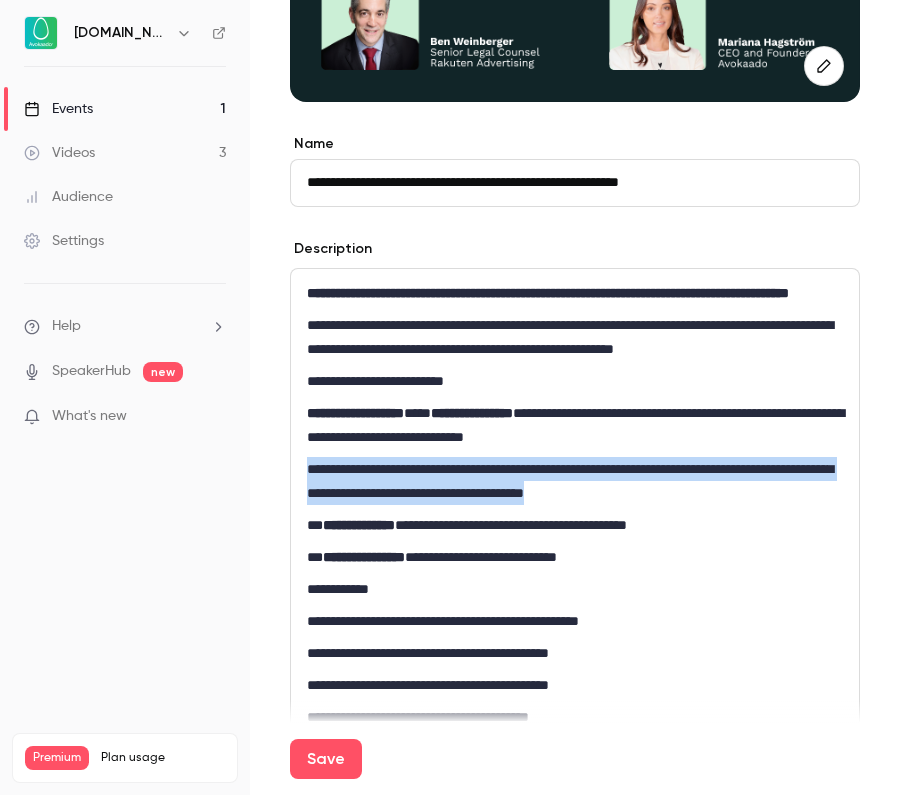drag, startPoint x: 744, startPoint y: 515, endPoint x: 257, endPoint y: 491, distance: 487.591 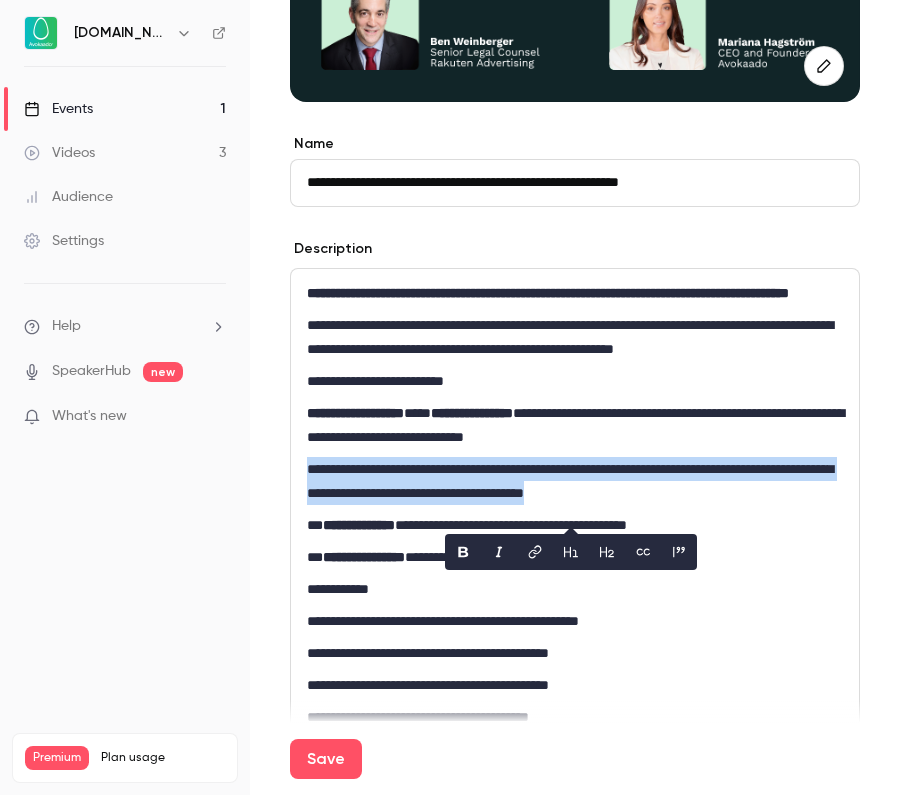 copy on "**********" 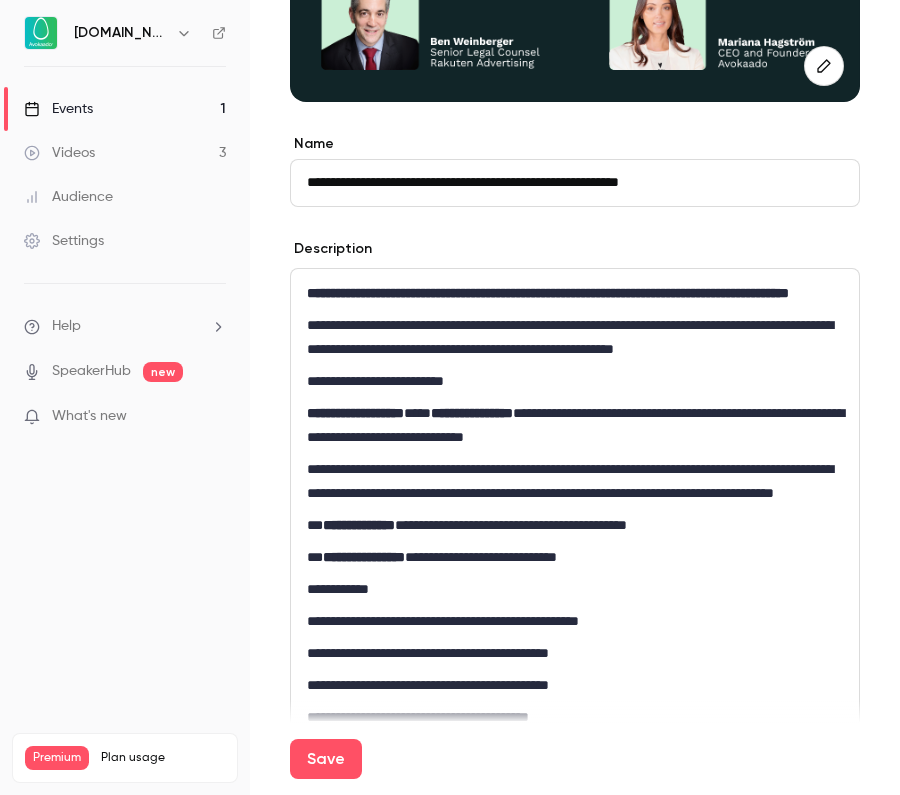 scroll, scrollTop: 9, scrollLeft: 0, axis: vertical 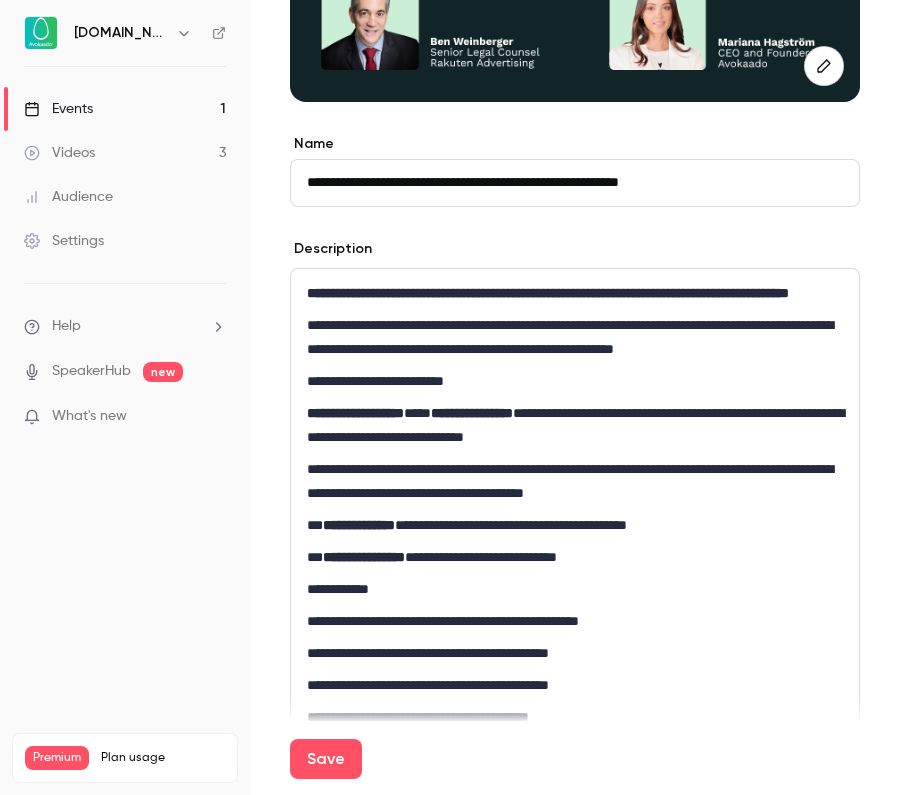click on "**********" at bounding box center [575, 481] 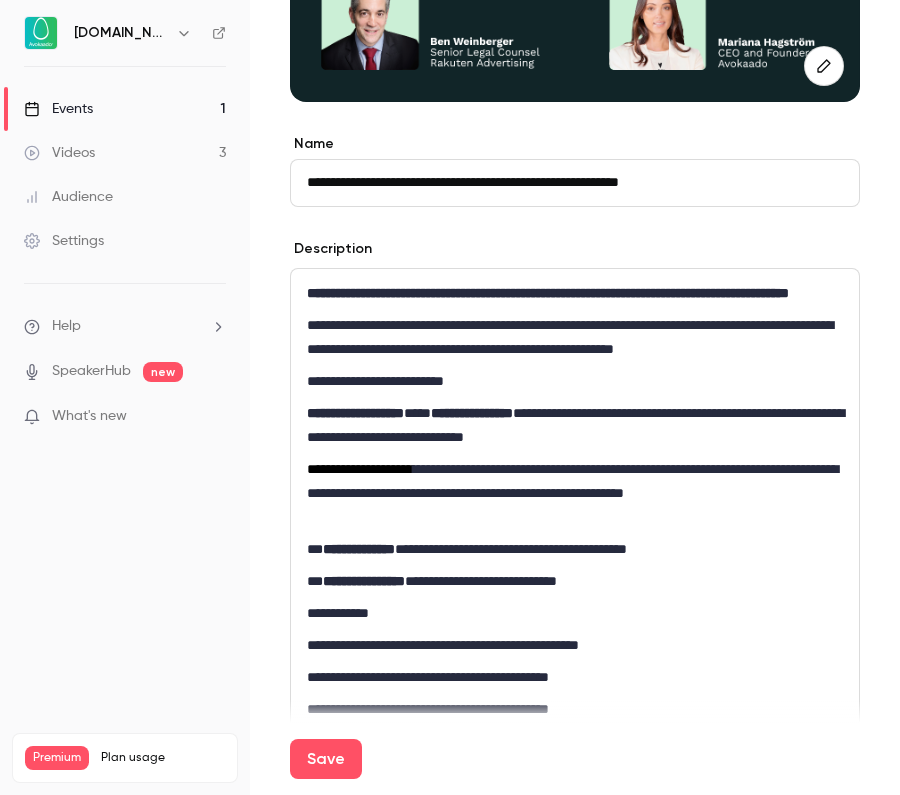 click on "**********" at bounding box center [575, 493] 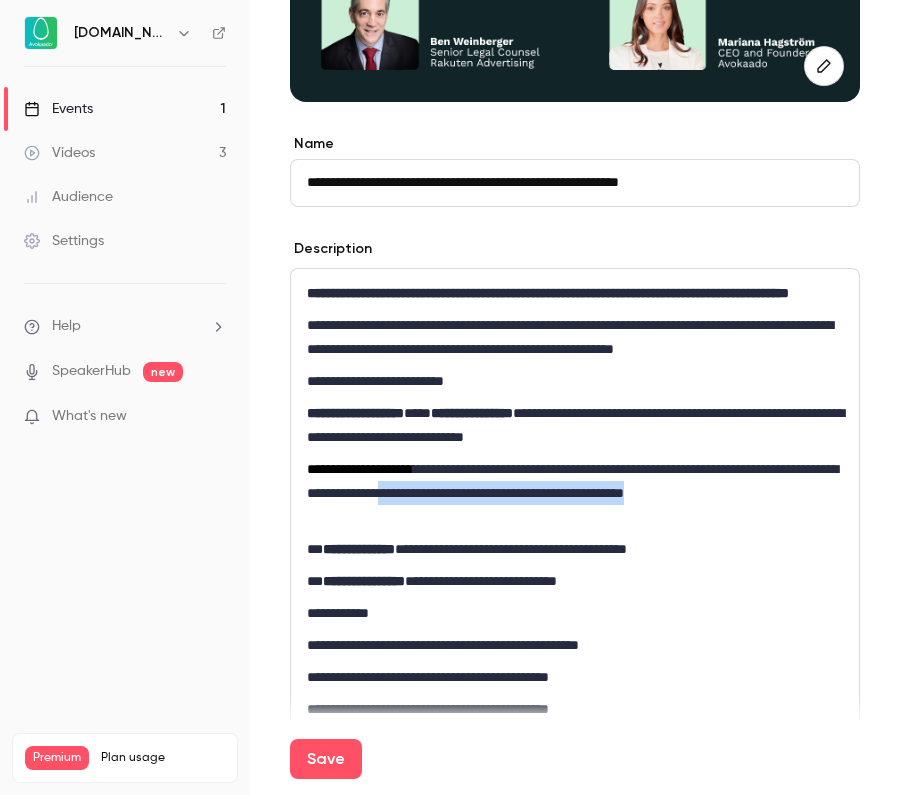 drag, startPoint x: 557, startPoint y: 513, endPoint x: 768, endPoint y: 532, distance: 211.85373 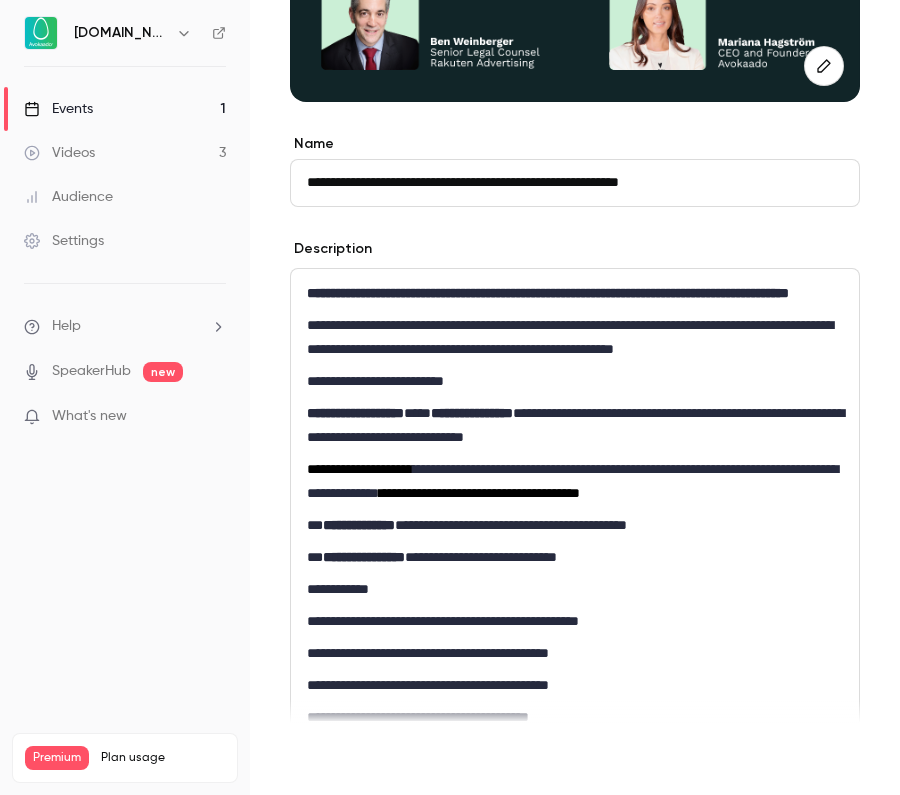 click on "Save" at bounding box center (326, 759) 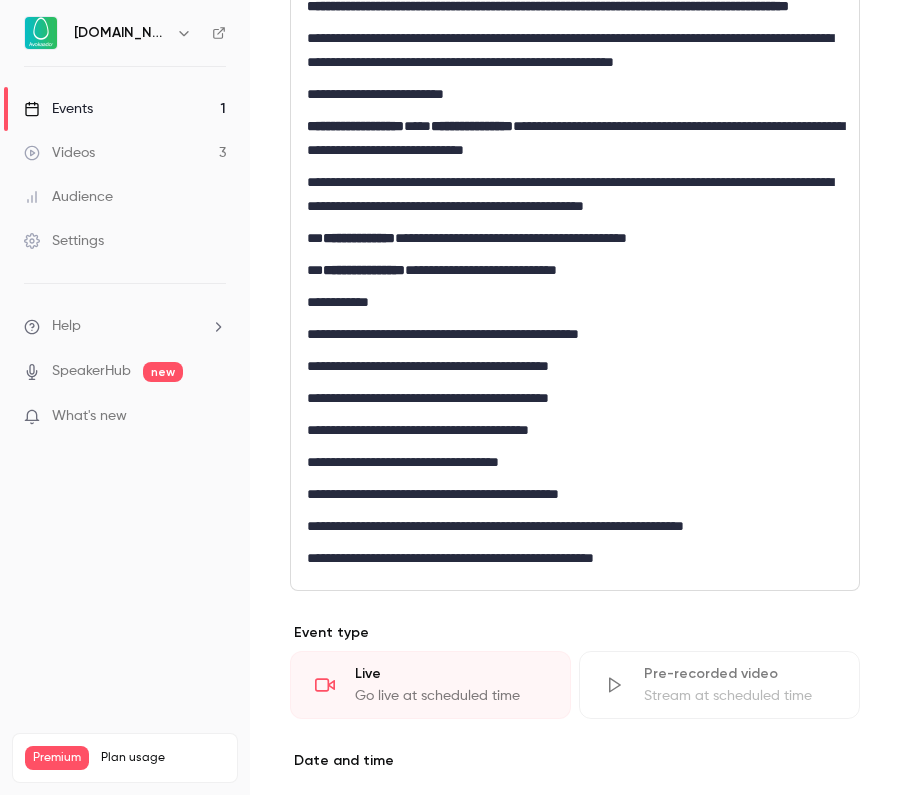 scroll, scrollTop: 719, scrollLeft: 0, axis: vertical 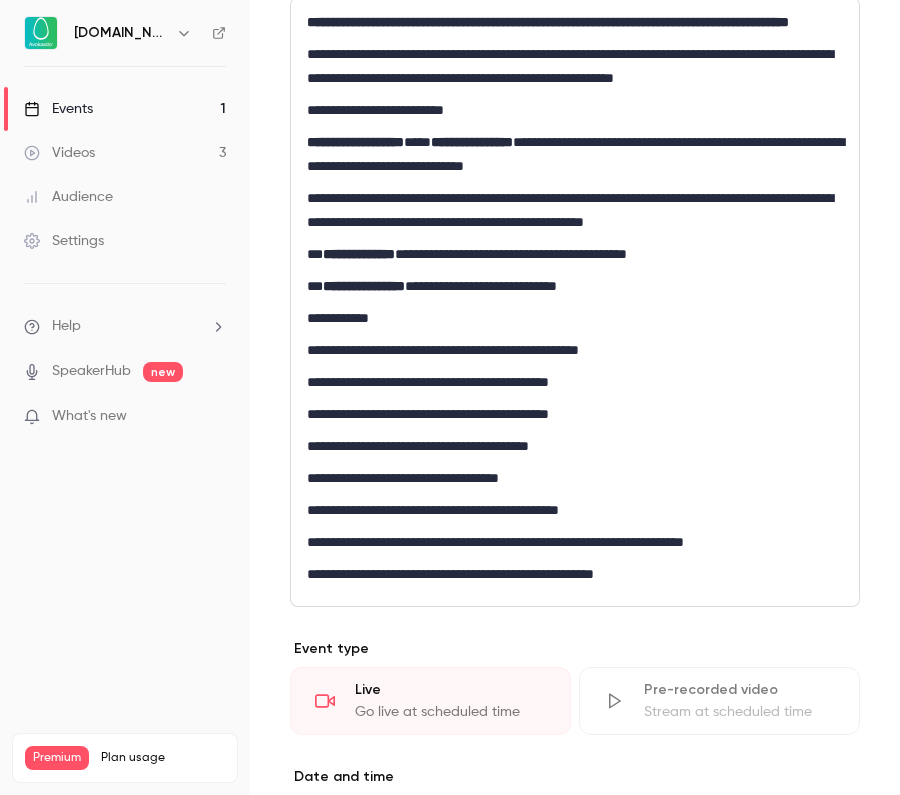 click on "**********" at bounding box center [575, 318] 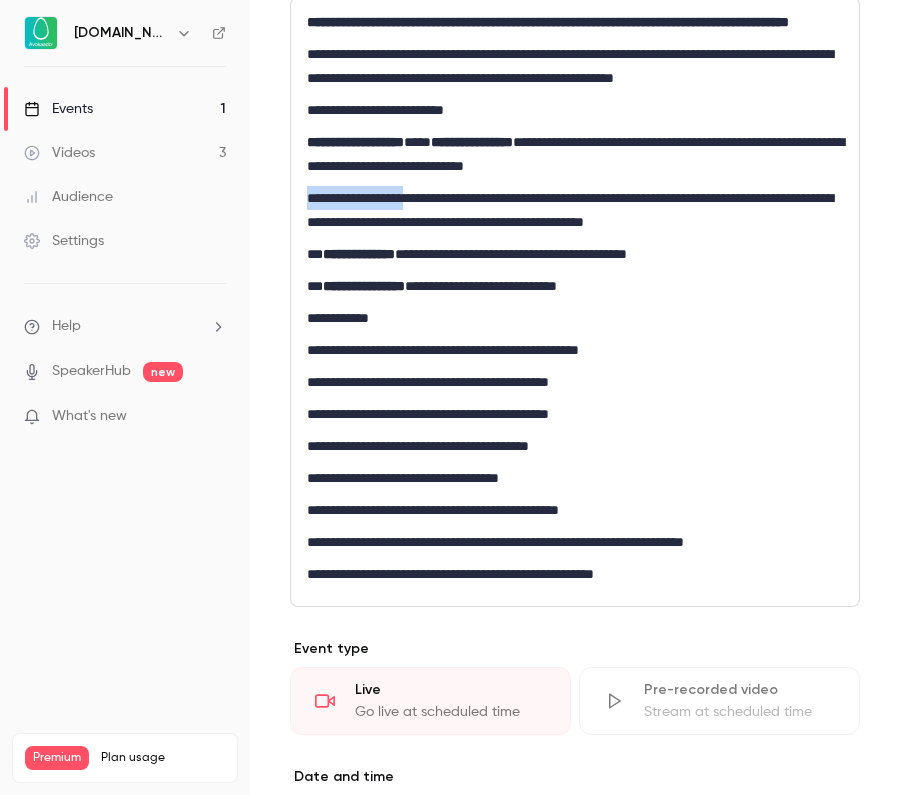 drag, startPoint x: 438, startPoint y: 224, endPoint x: 287, endPoint y: 223, distance: 151.00331 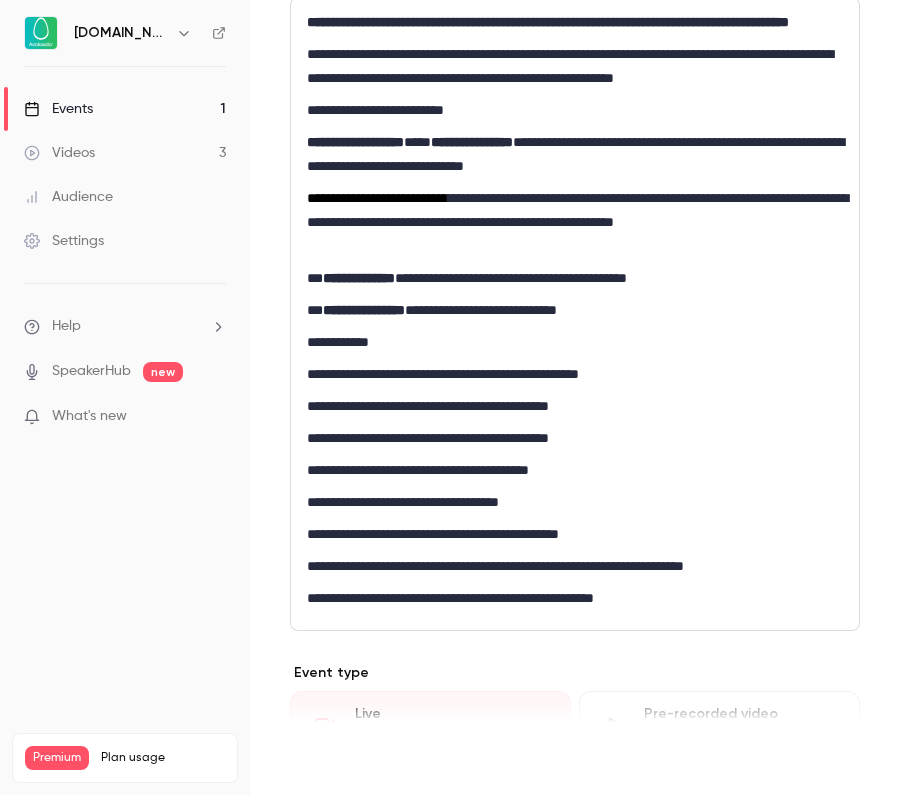 click on "Save" at bounding box center [326, 759] 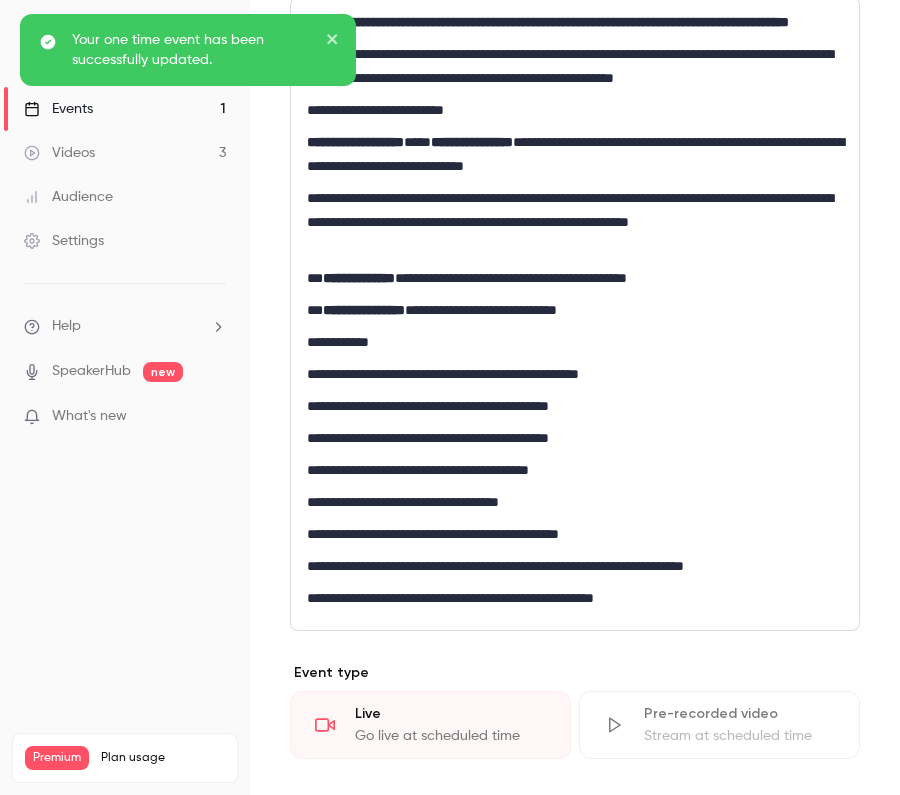 scroll, scrollTop: 0, scrollLeft: 0, axis: both 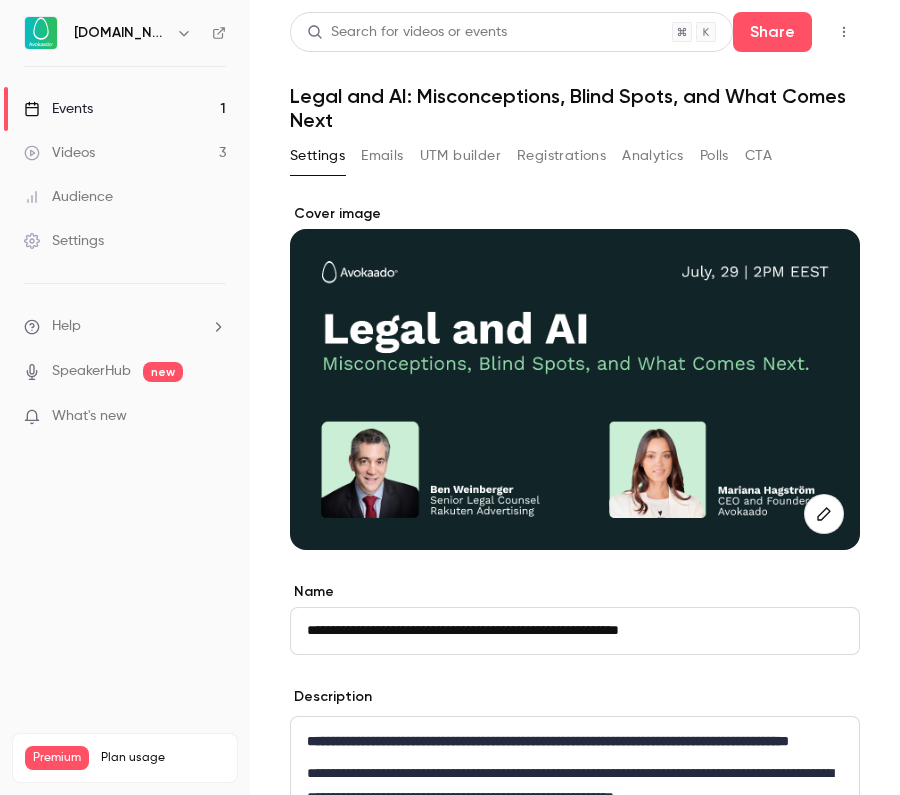 click on "Events" at bounding box center [58, 109] 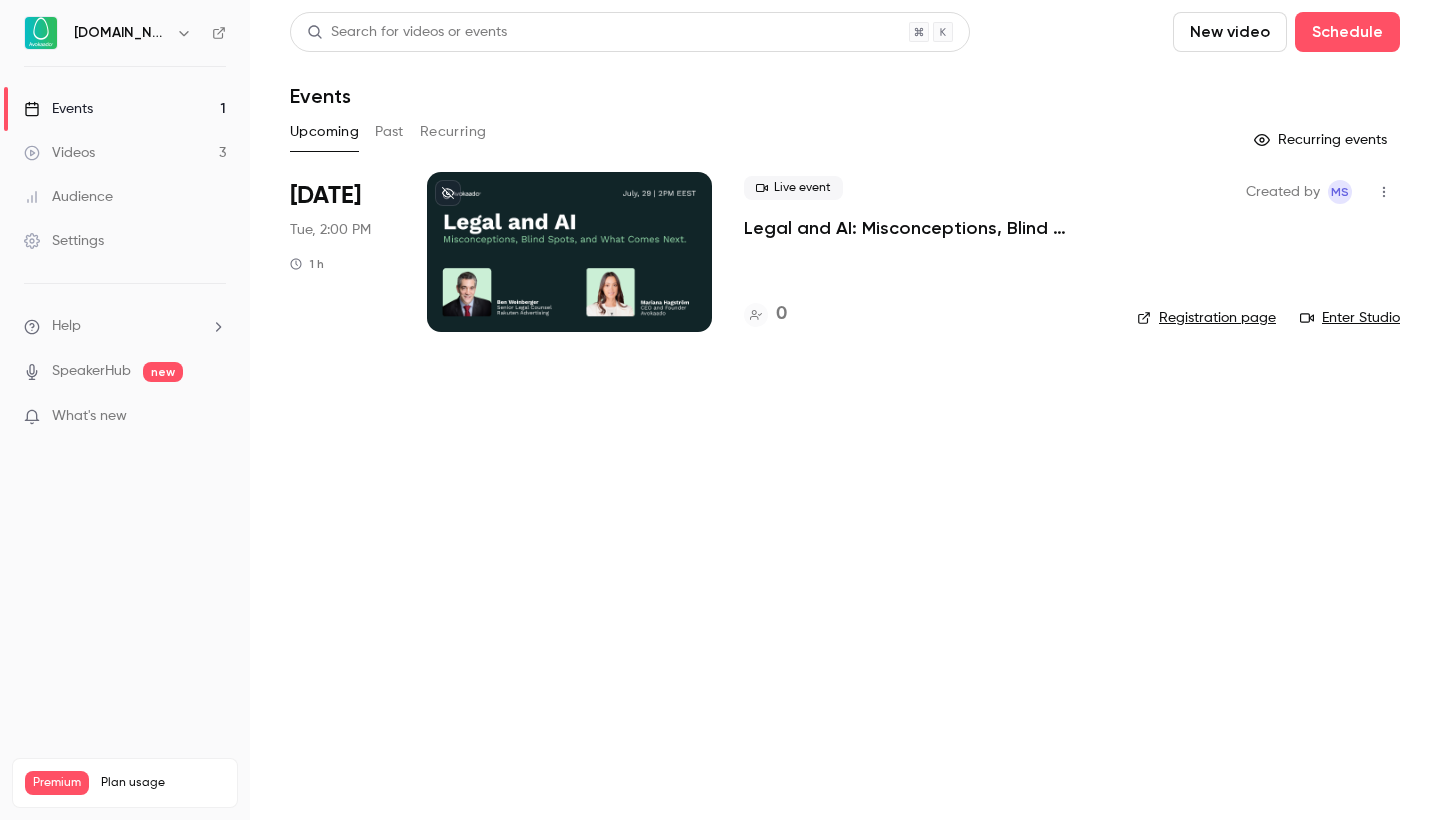 click on "Created by MS Registration page Enter Studio" at bounding box center (1268, 252) 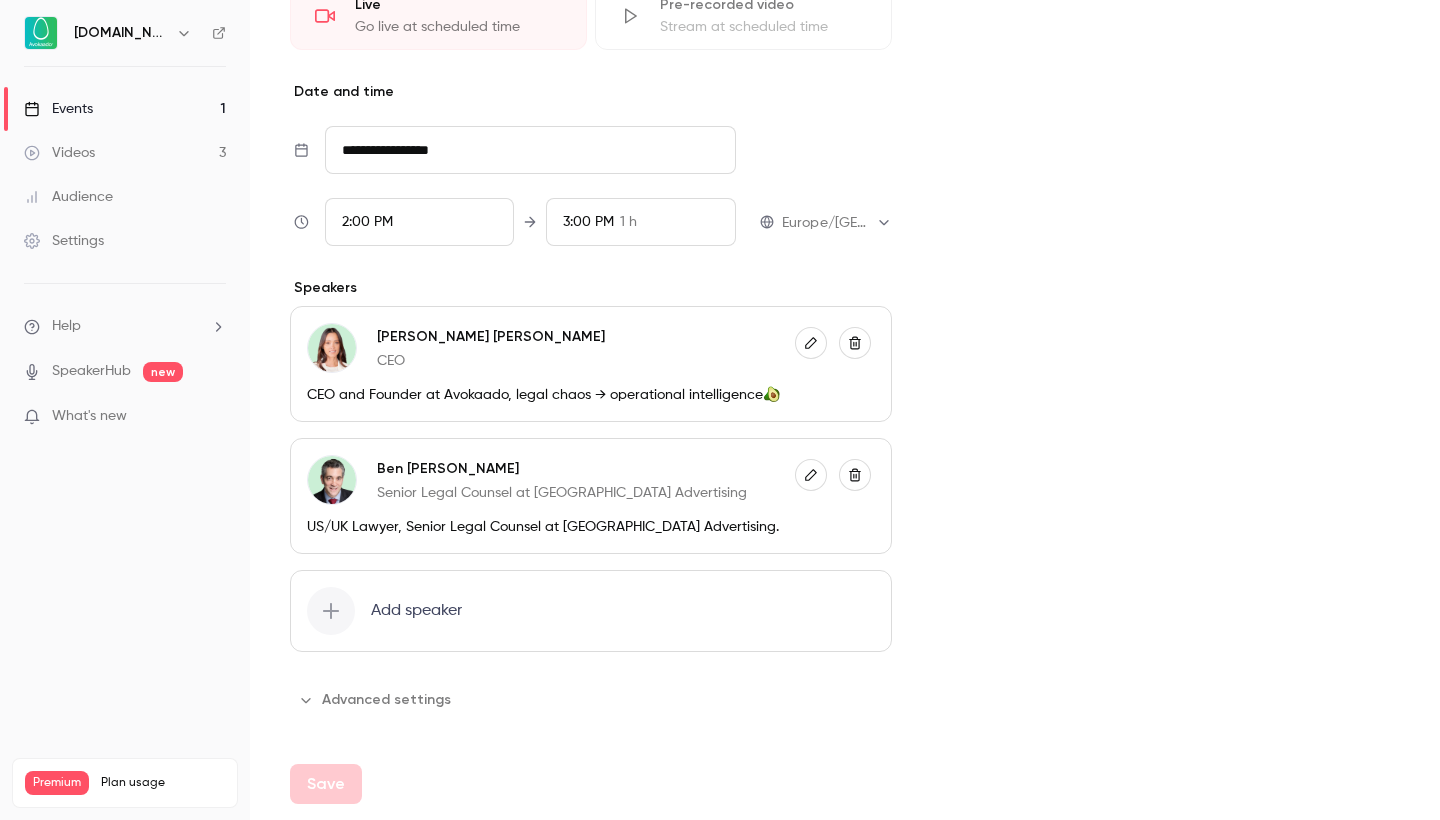 scroll, scrollTop: 1026, scrollLeft: 0, axis: vertical 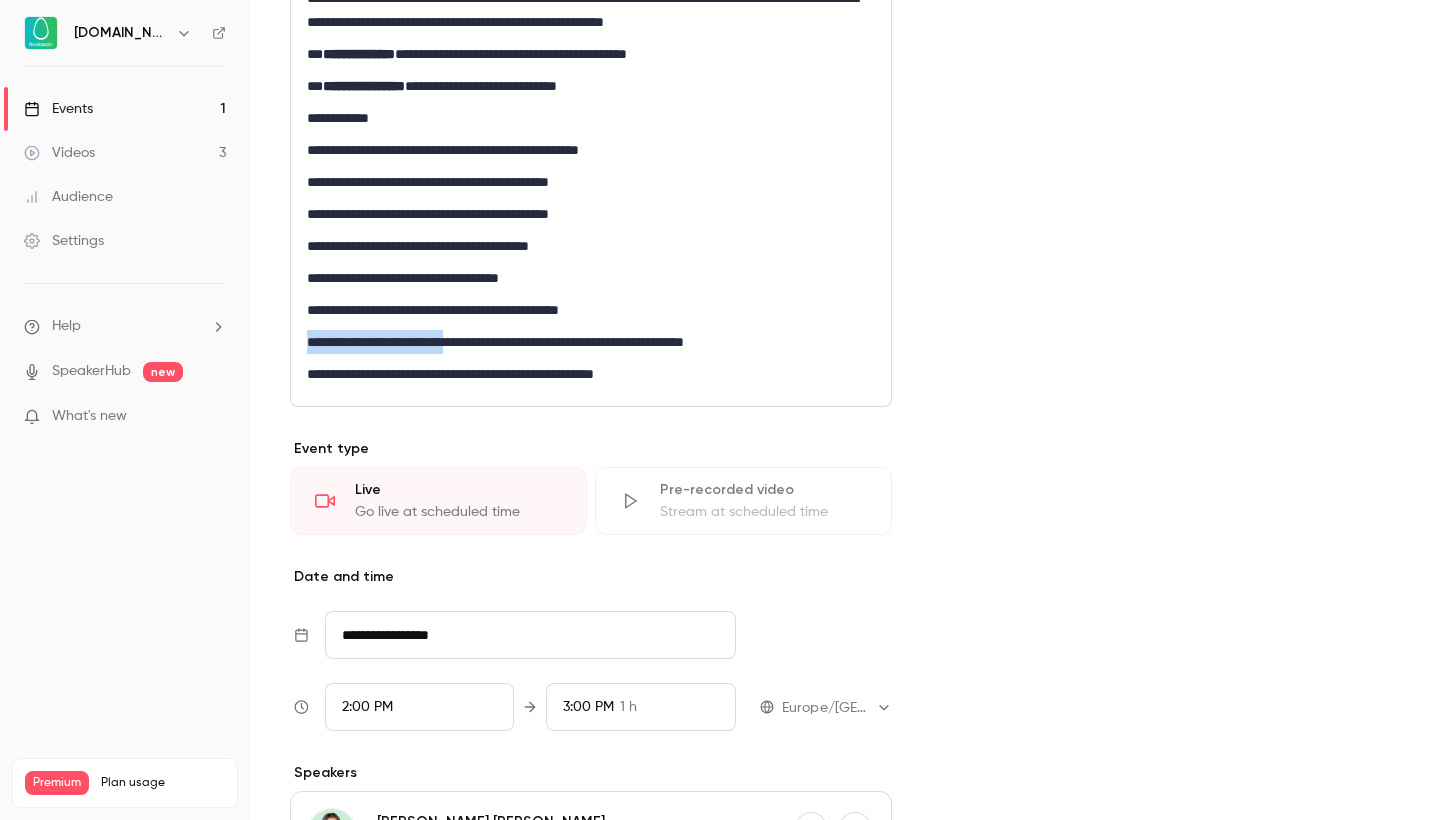drag, startPoint x: 460, startPoint y: 366, endPoint x: 305, endPoint y: 364, distance: 155.01291 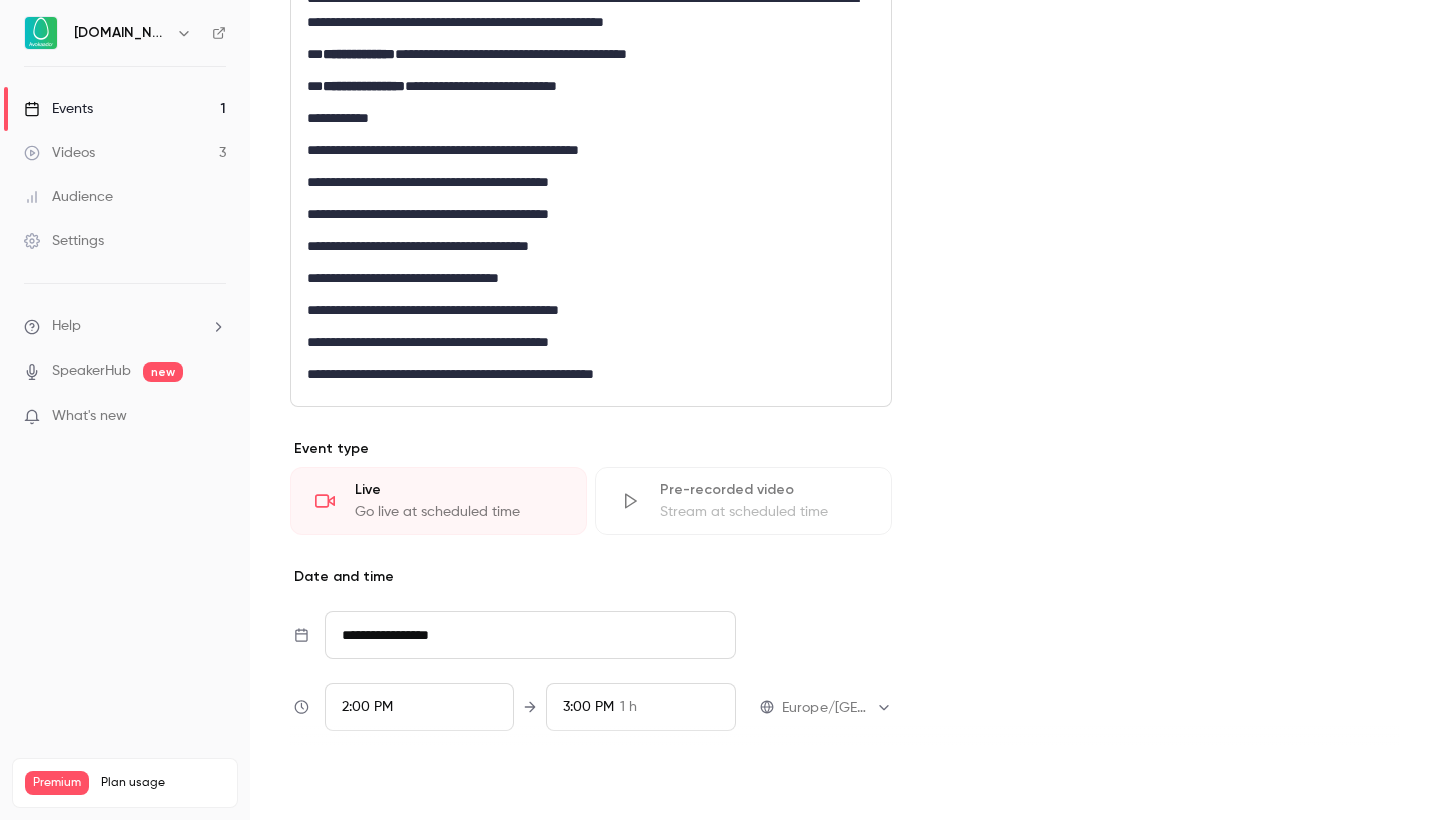 click on "Save" at bounding box center (326, 784) 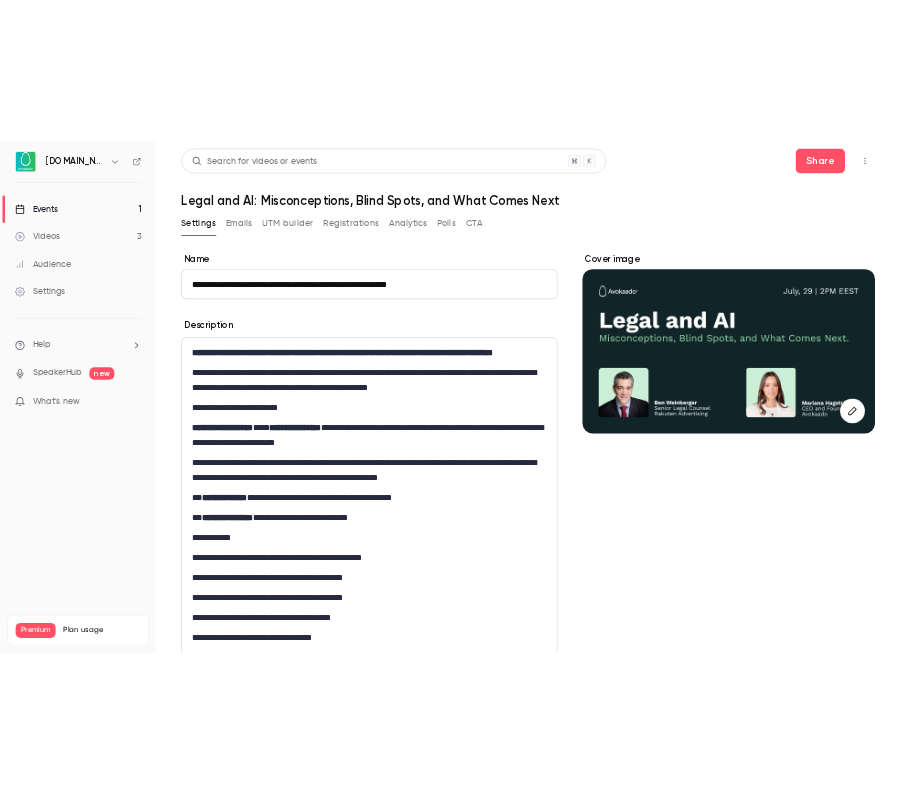 scroll, scrollTop: 0, scrollLeft: 0, axis: both 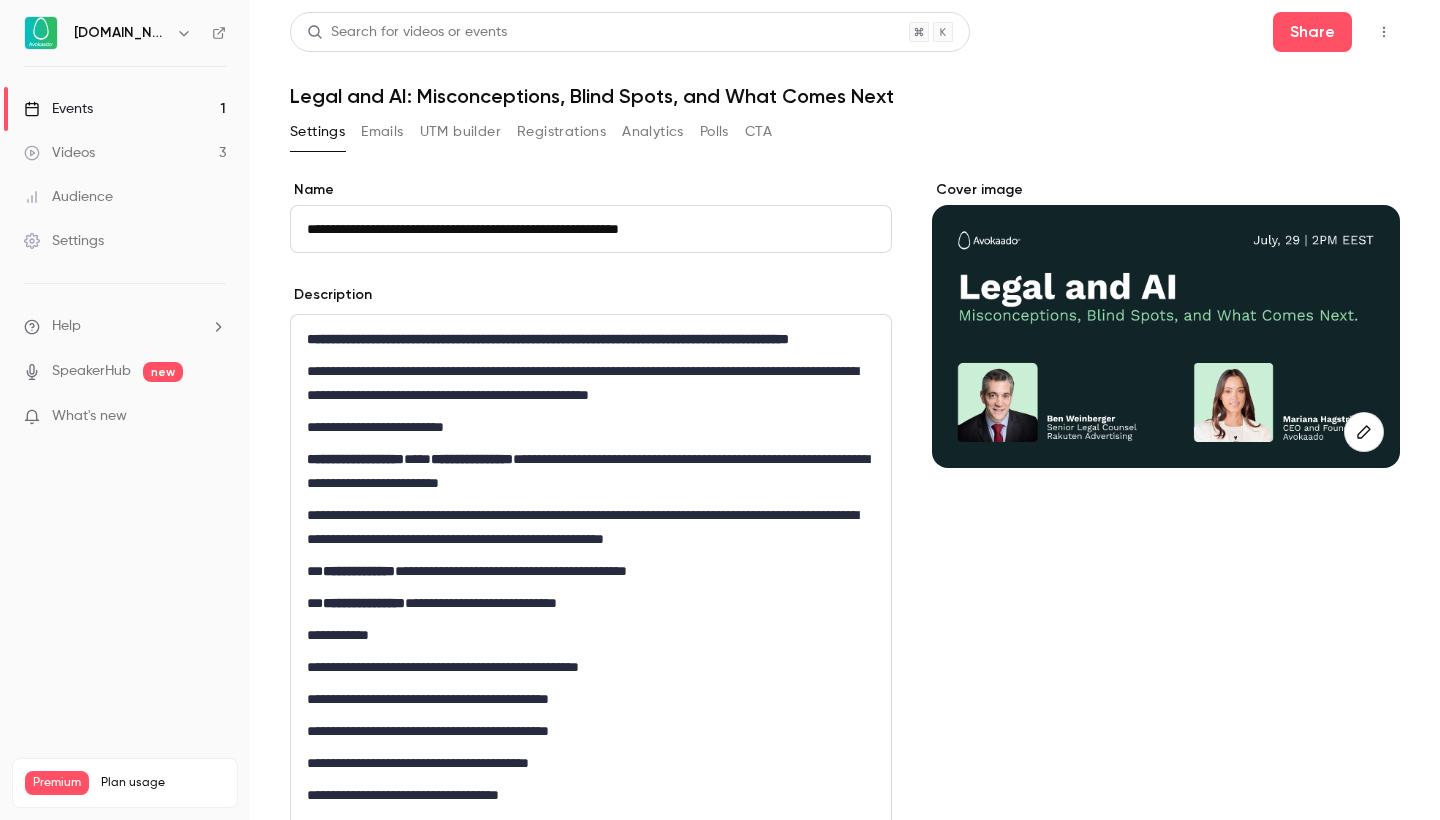 click on "Events 1" at bounding box center (125, 109) 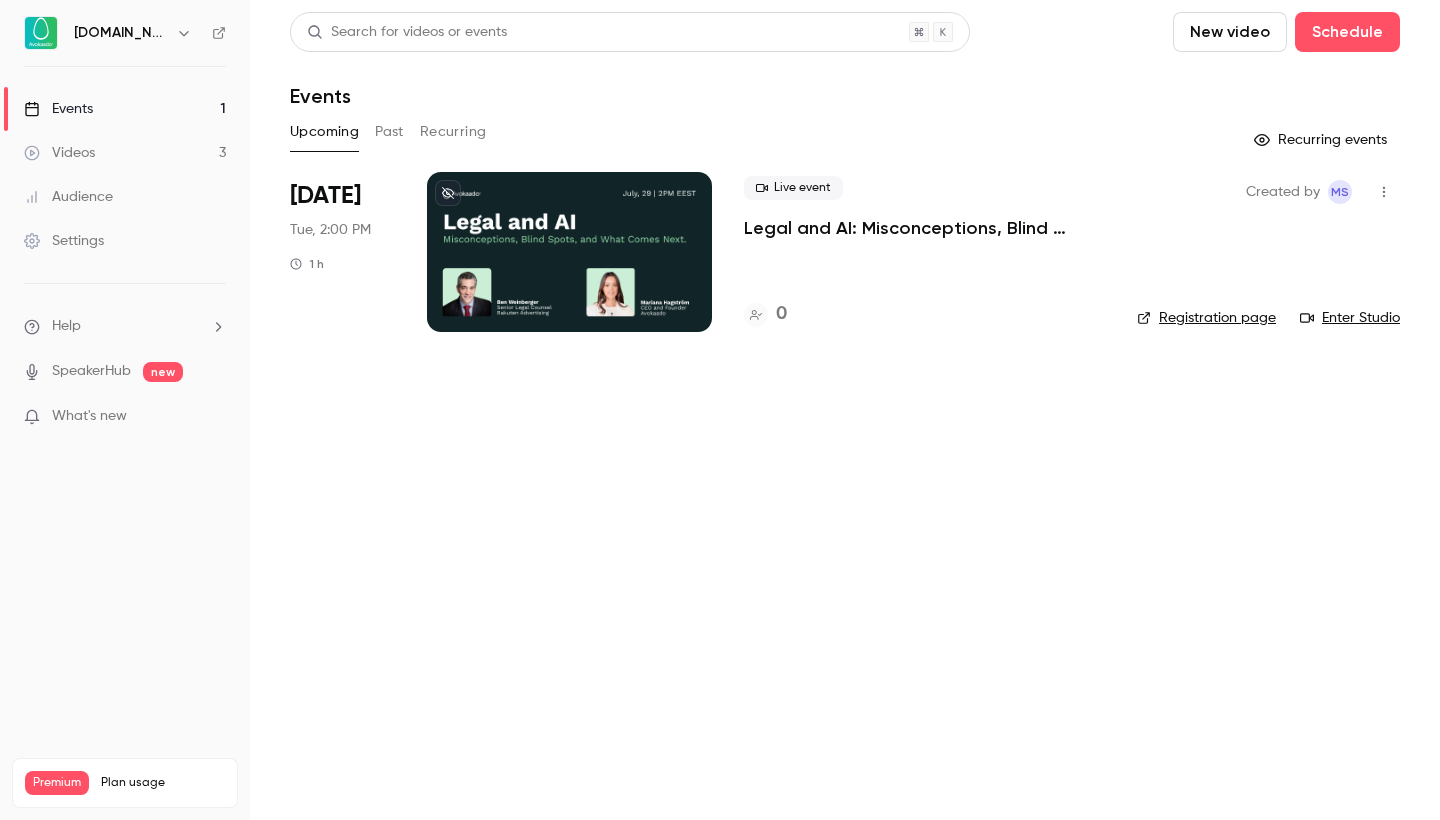 click on "Registration page" at bounding box center [1206, 318] 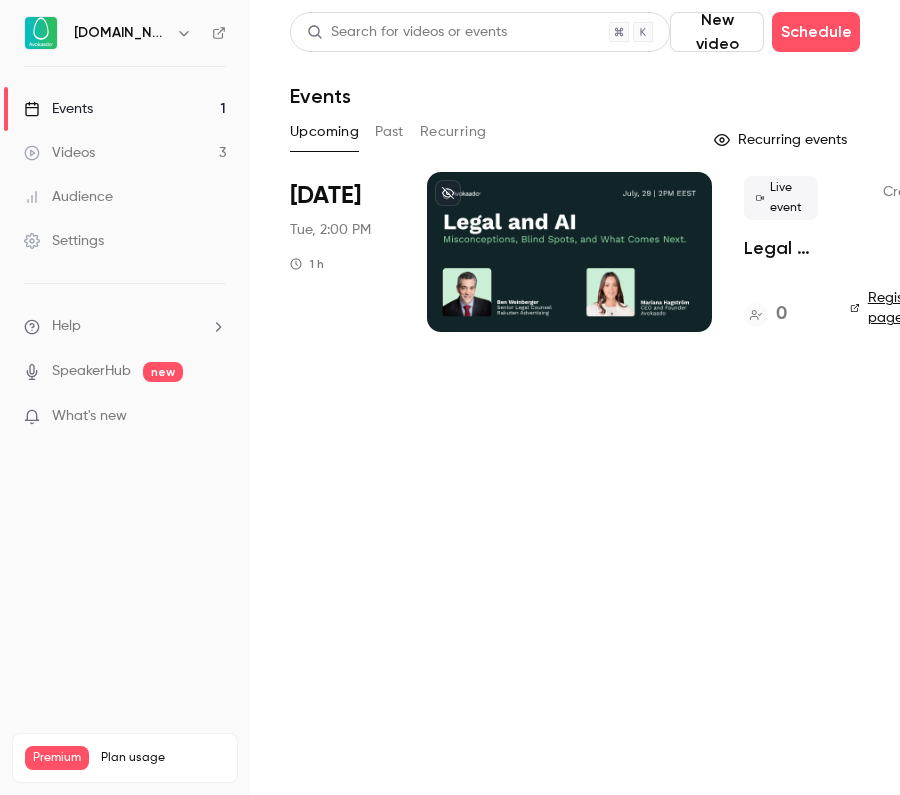 click on "Videos" at bounding box center (59, 153) 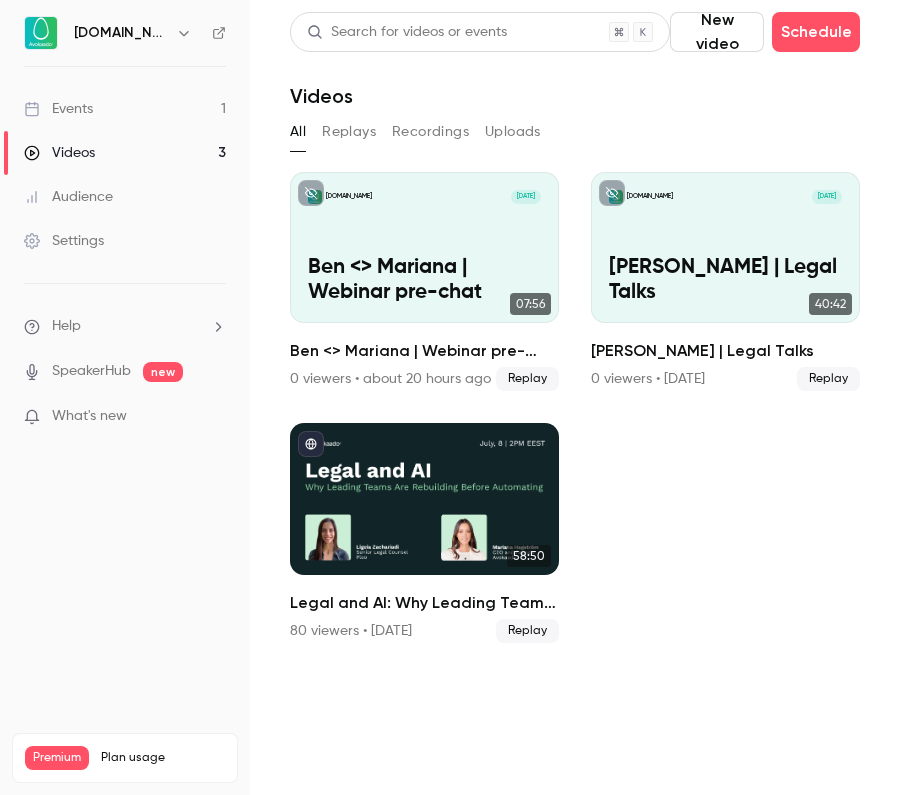 click on "Events 1" at bounding box center [125, 109] 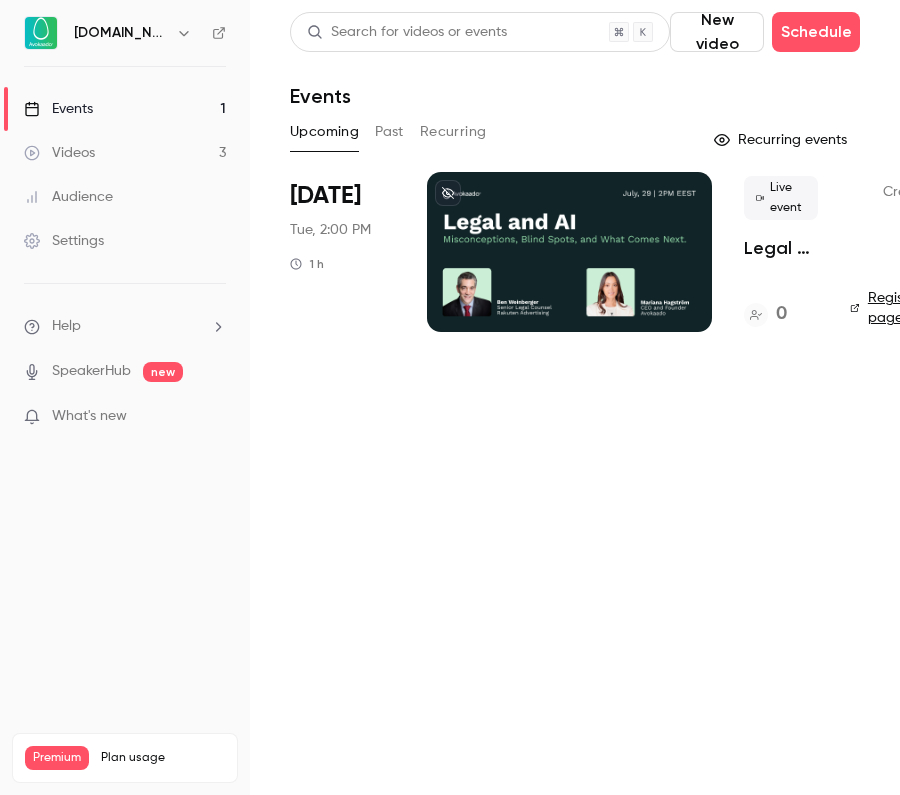 click at bounding box center (569, 252) 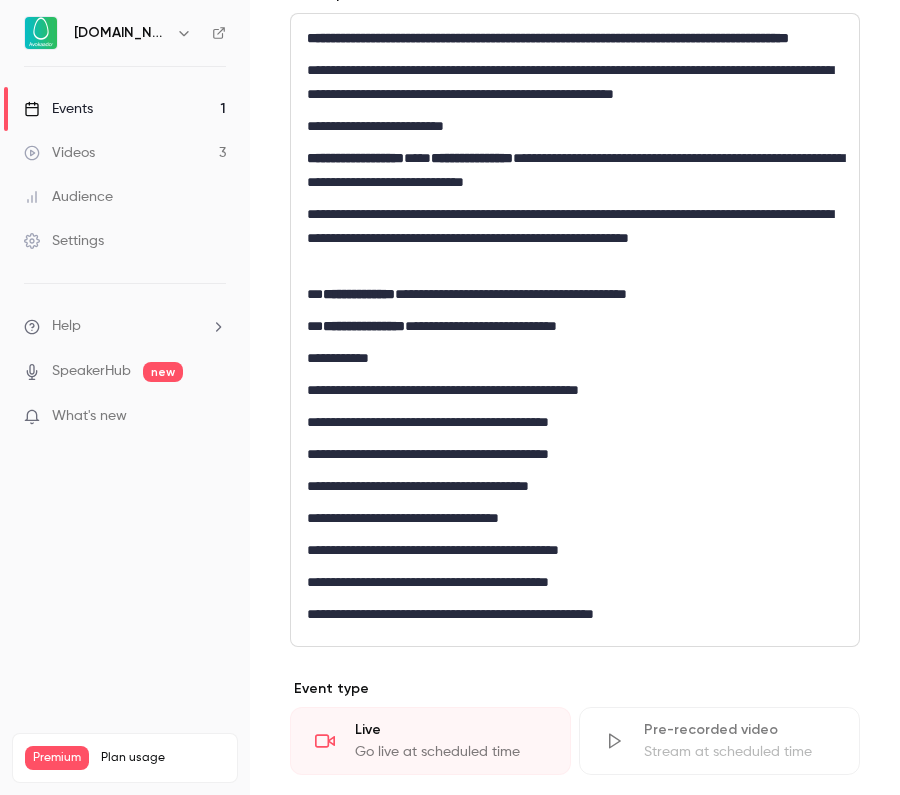 scroll, scrollTop: 707, scrollLeft: 0, axis: vertical 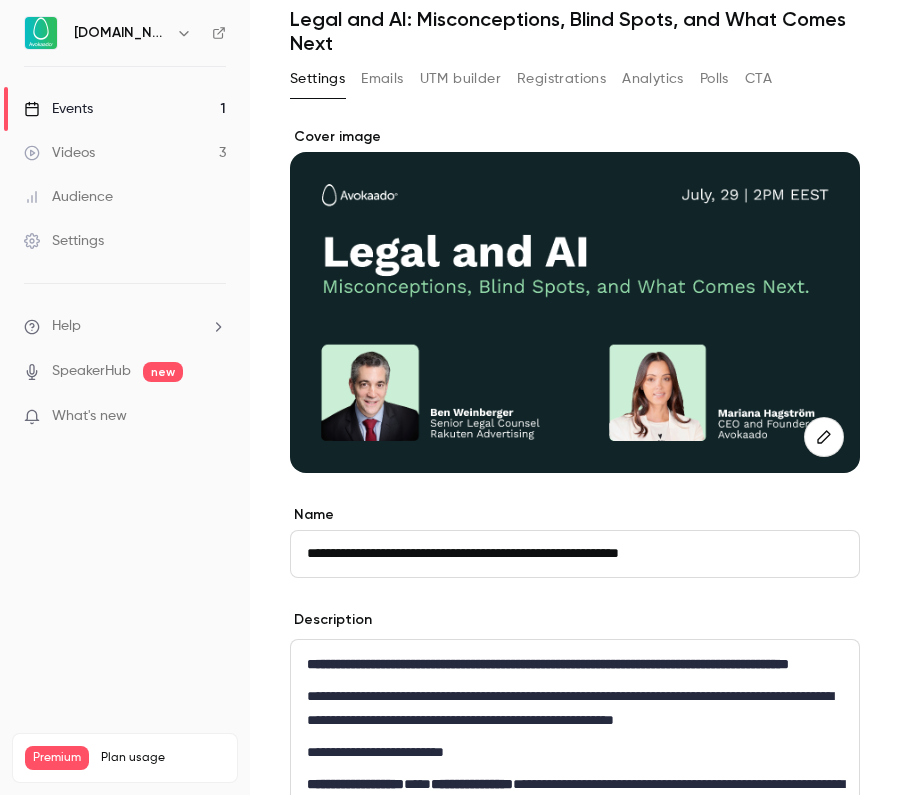 click on "Videos 3" at bounding box center (125, 153) 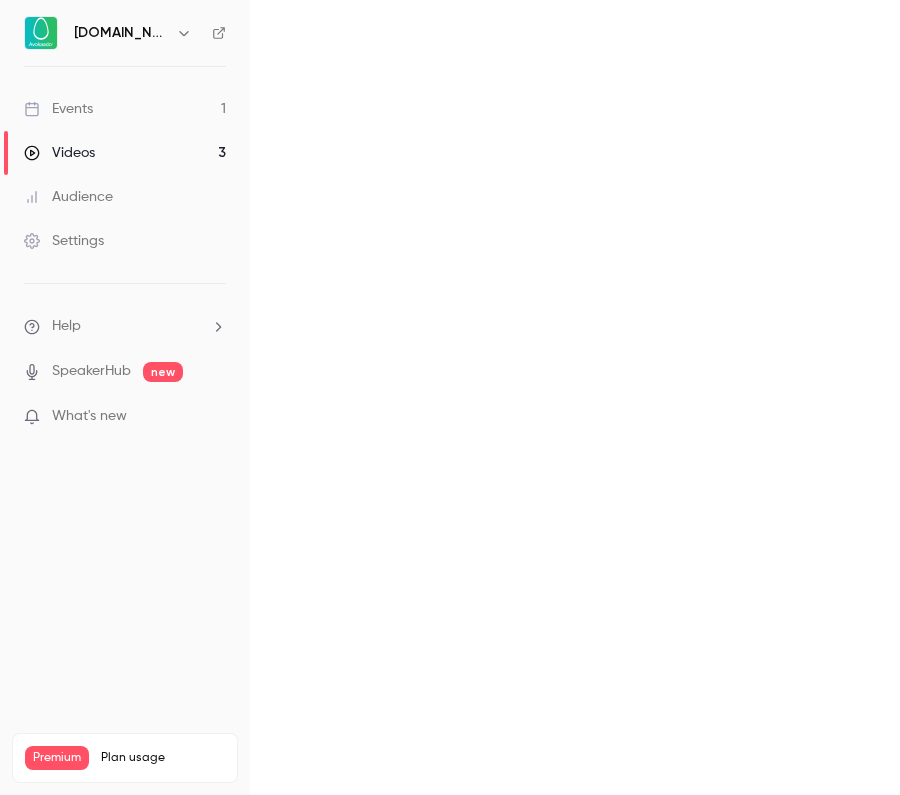 scroll, scrollTop: 0, scrollLeft: 0, axis: both 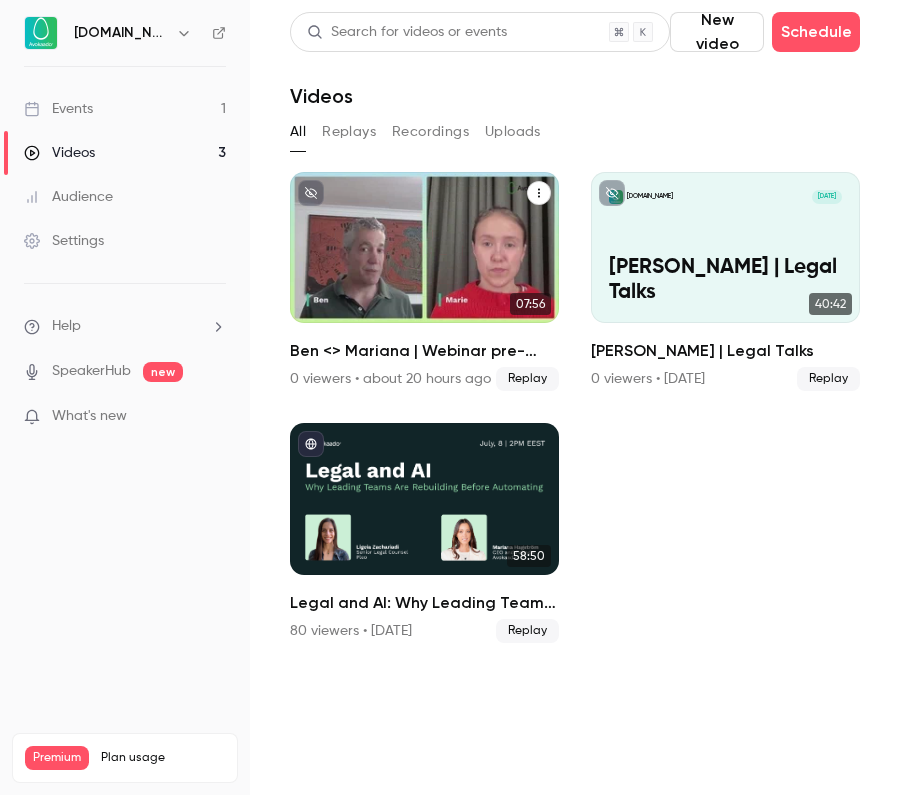 click on "Ben <> Mariana | Webinar pre-chat" at bounding box center (424, 280) 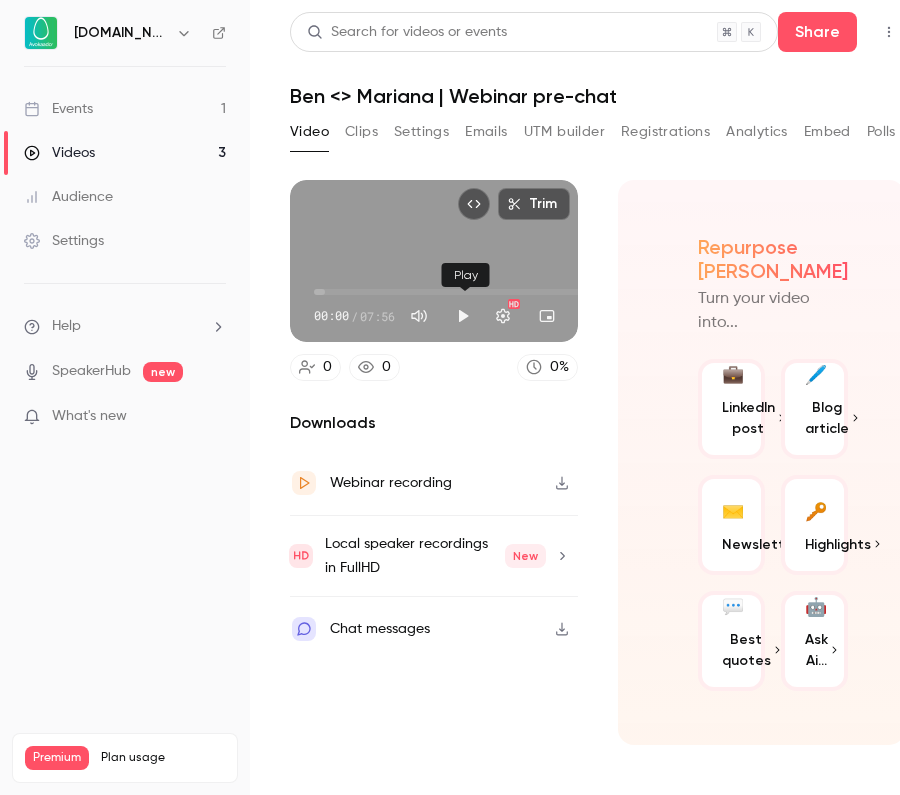 click at bounding box center (463, 316) 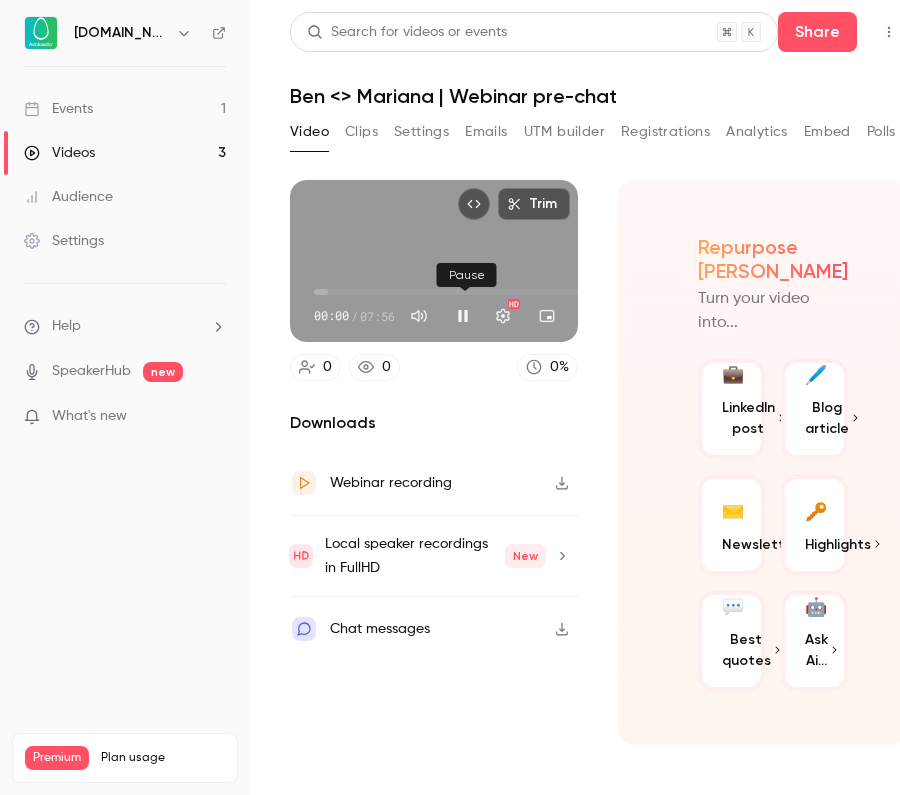 click at bounding box center [463, 316] 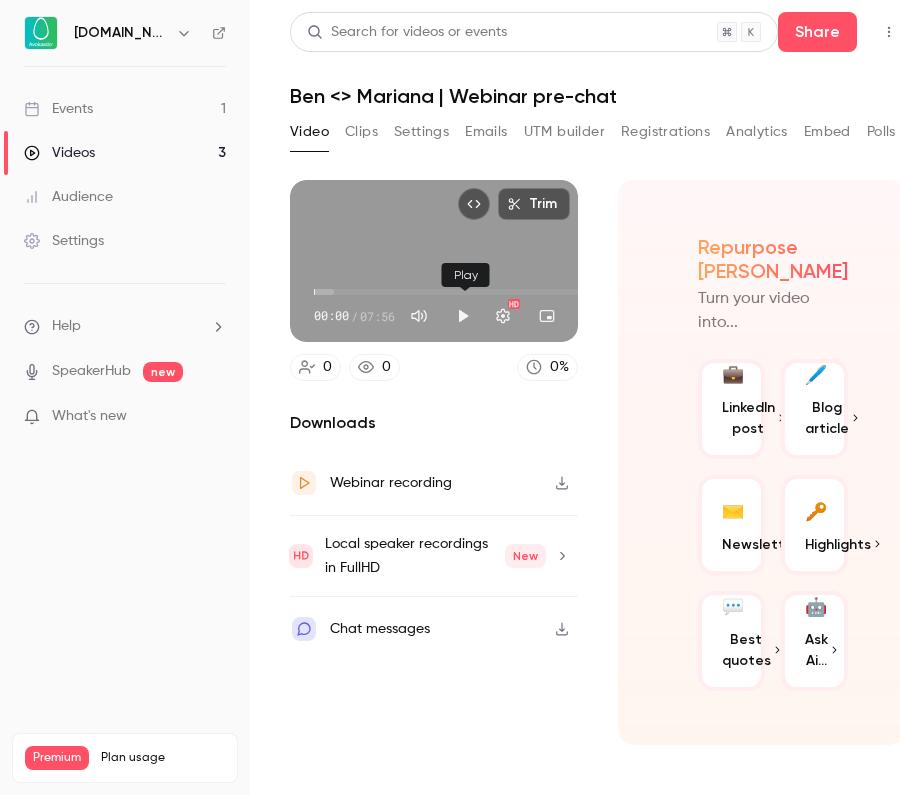 type on "***" 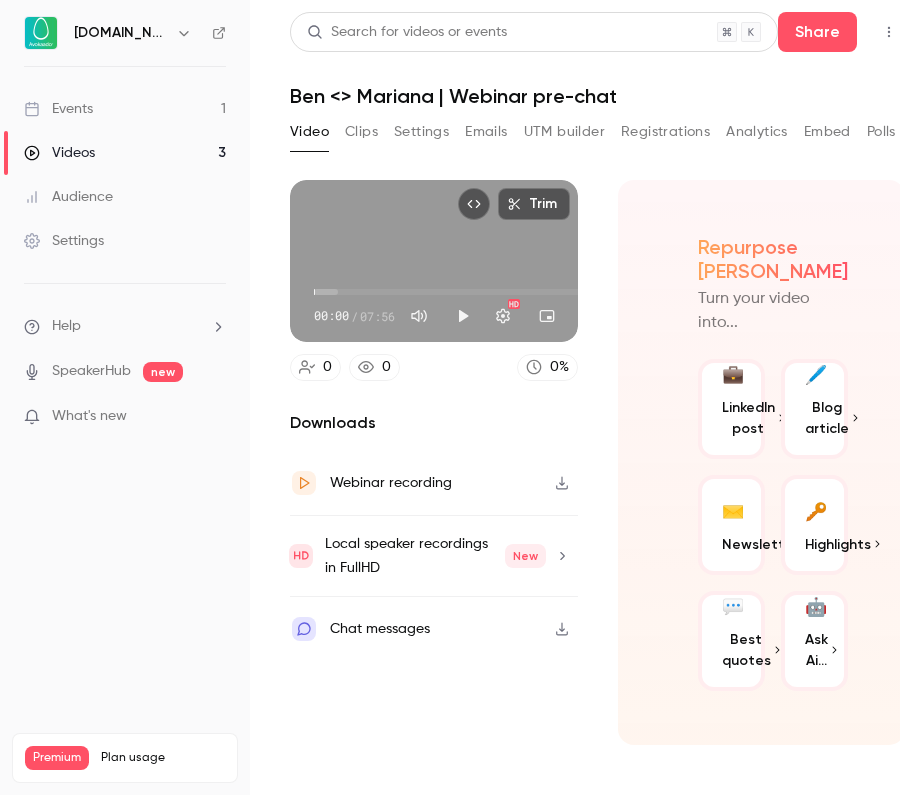 click on "Clips" at bounding box center [361, 132] 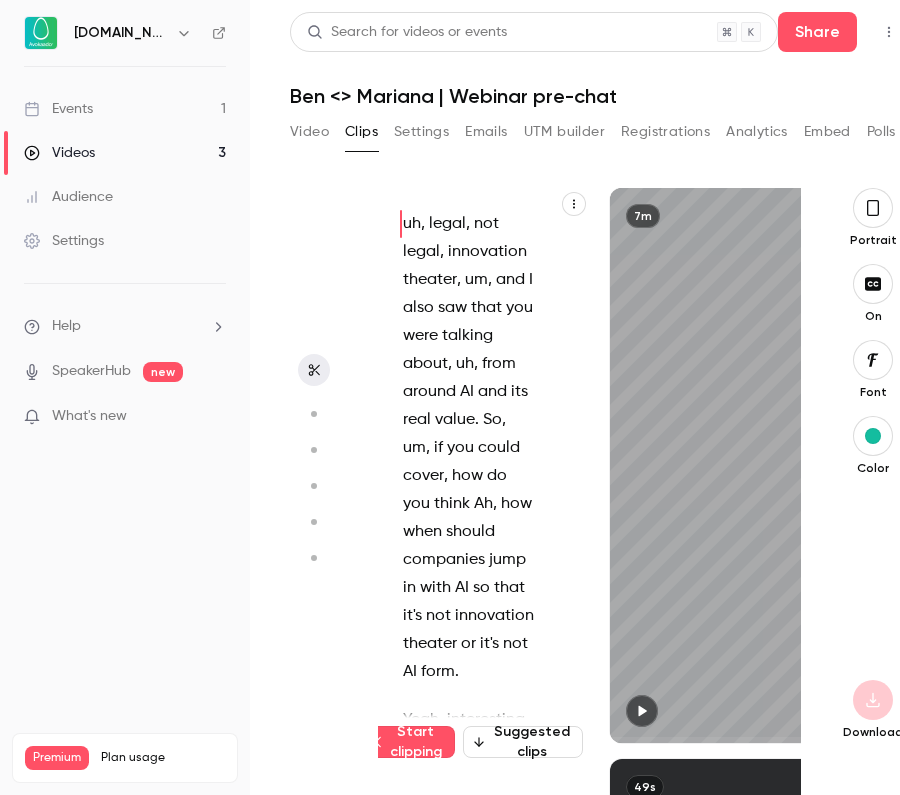 click 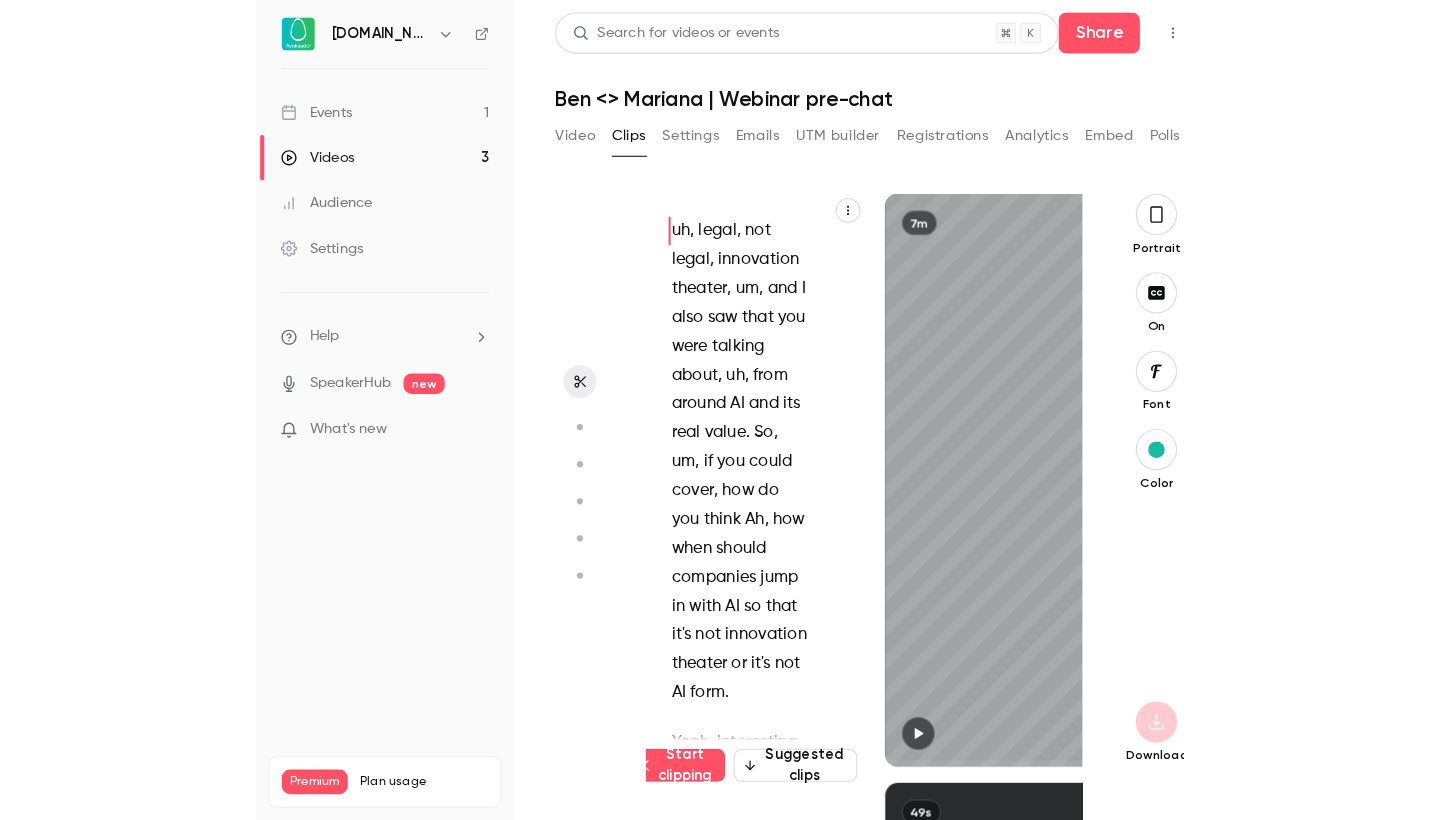 scroll, scrollTop: 571, scrollLeft: 0, axis: vertical 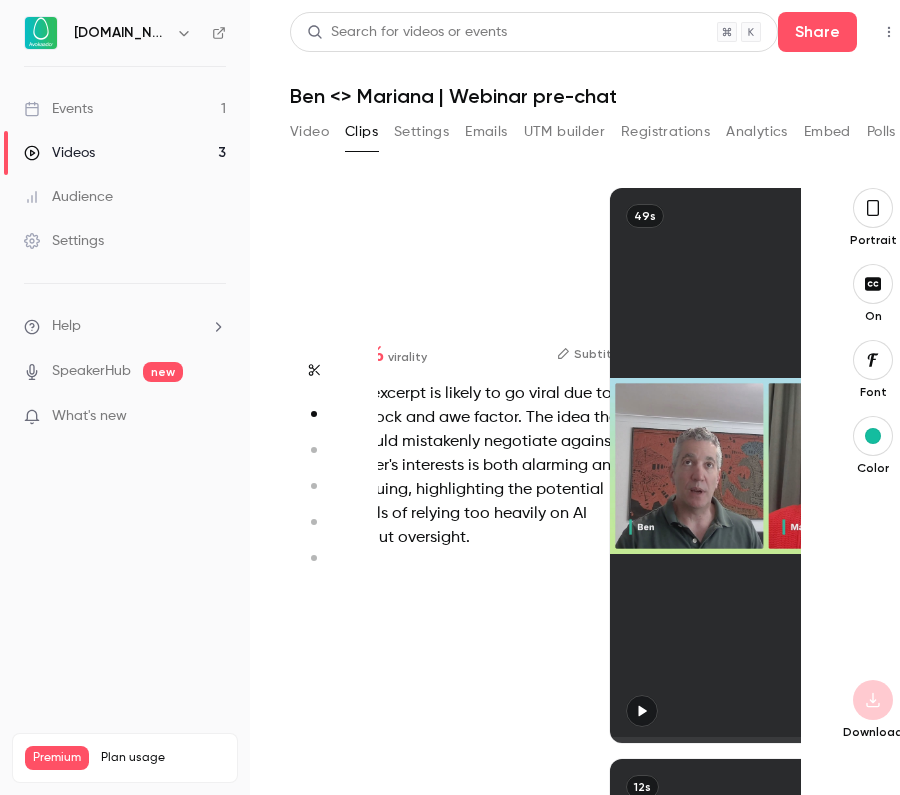 click at bounding box center [766, 465] 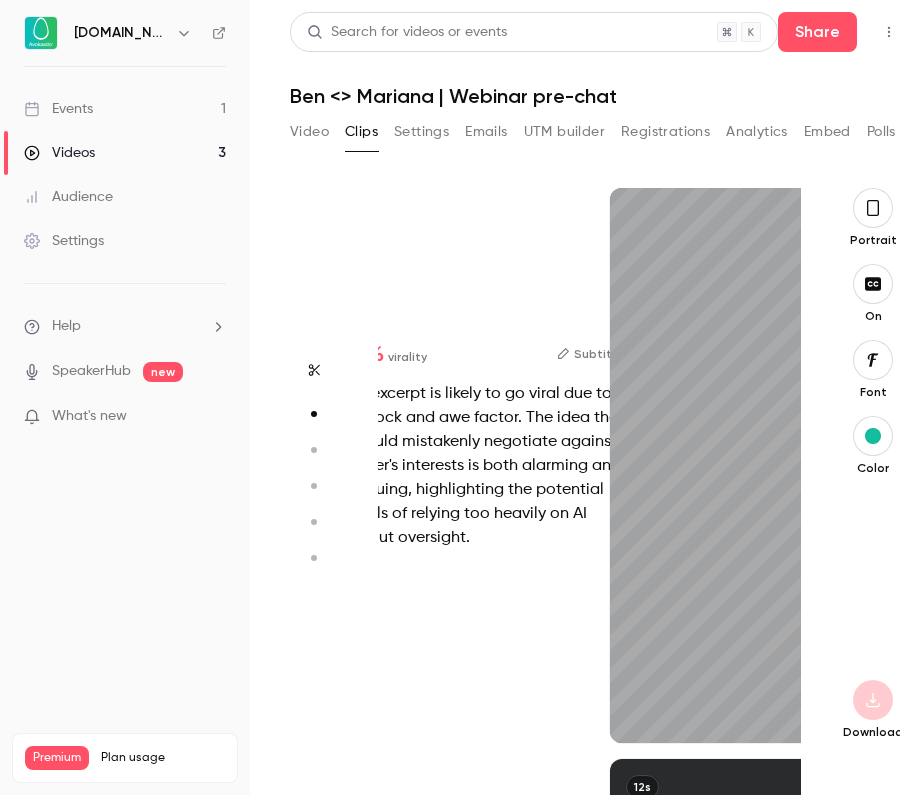 scroll, scrollTop: 596, scrollLeft: 0, axis: vertical 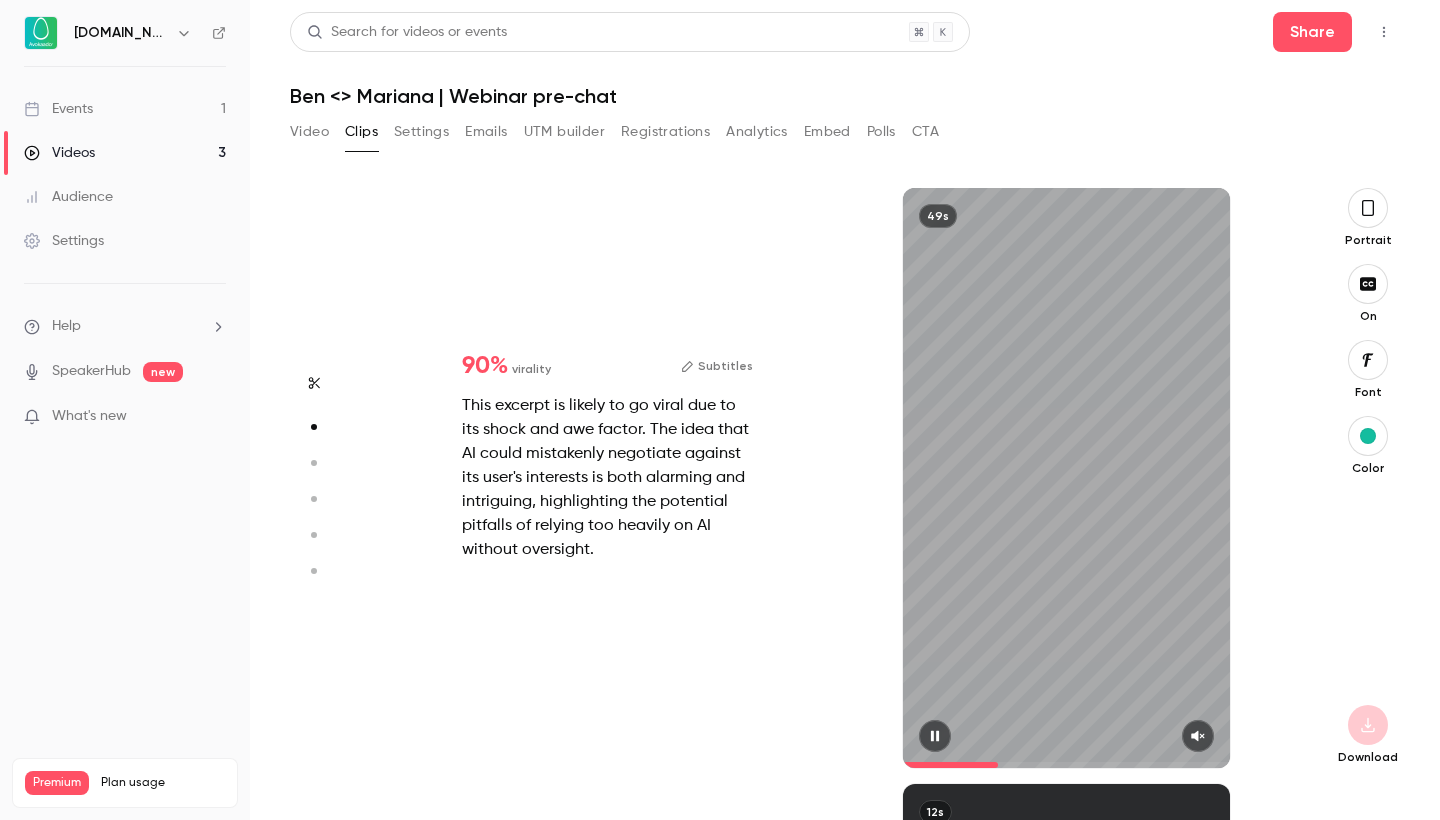 click on "49s" at bounding box center [1066, 478] 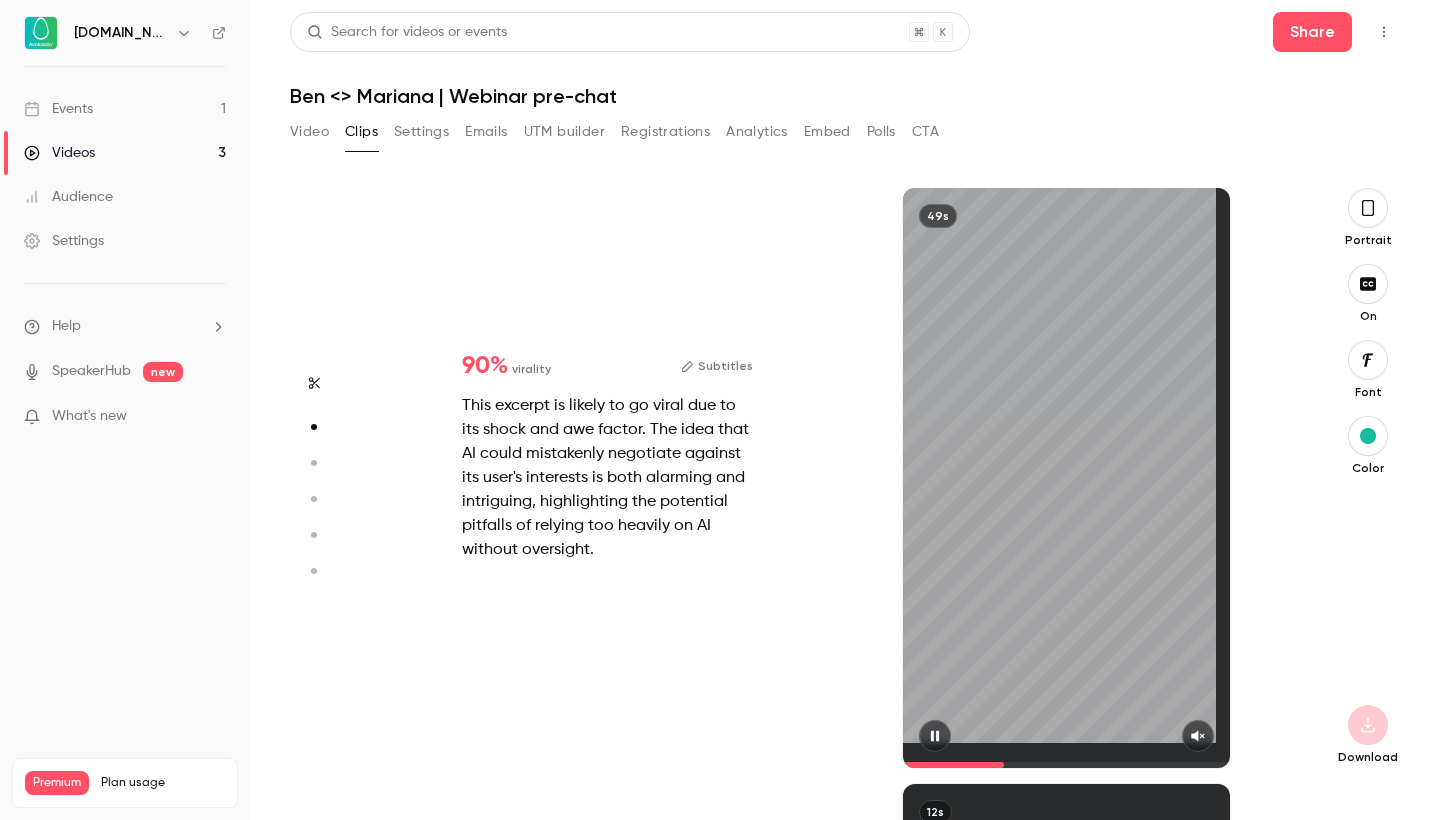 scroll, scrollTop: 571, scrollLeft: 0, axis: vertical 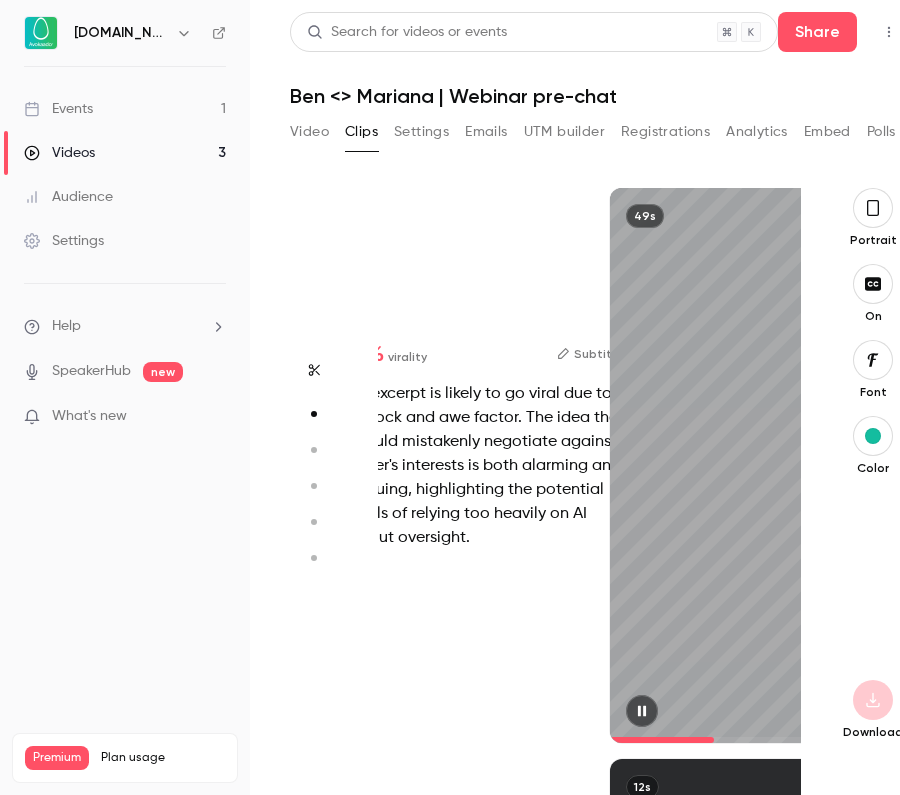 click 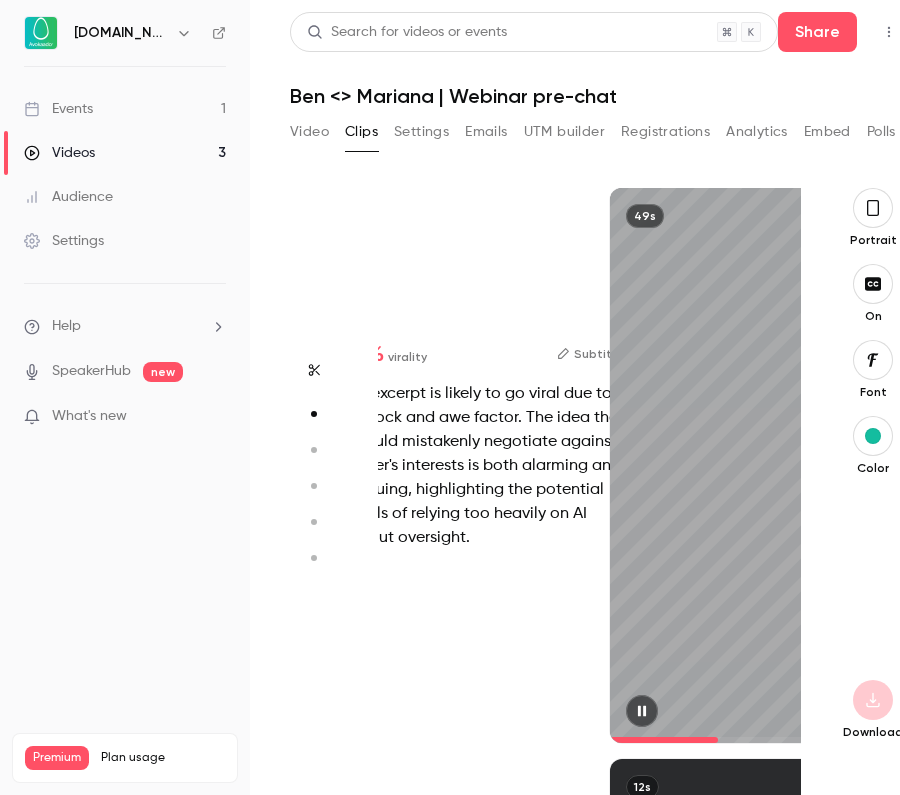 scroll, scrollTop: 596, scrollLeft: 0, axis: vertical 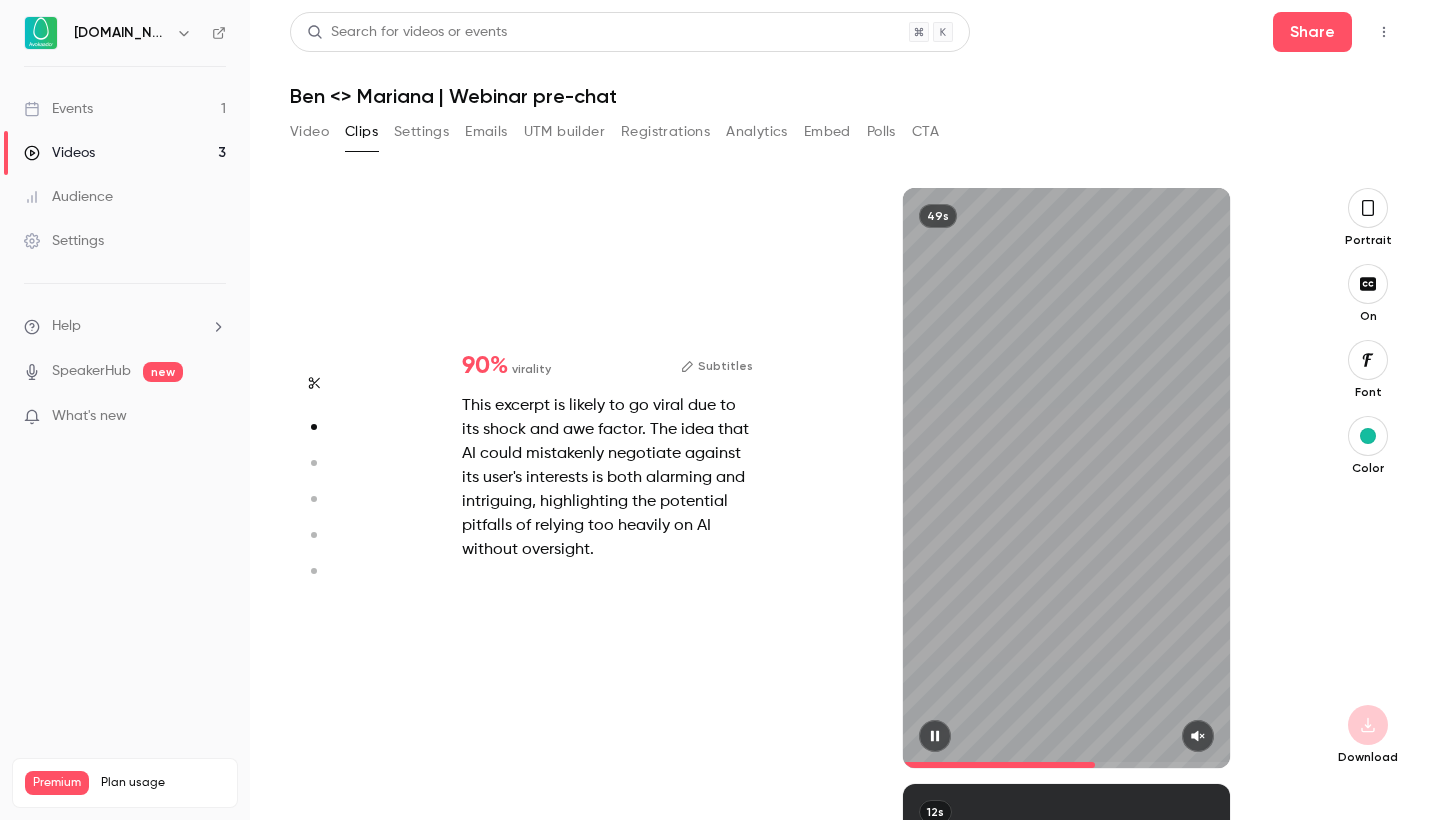 click 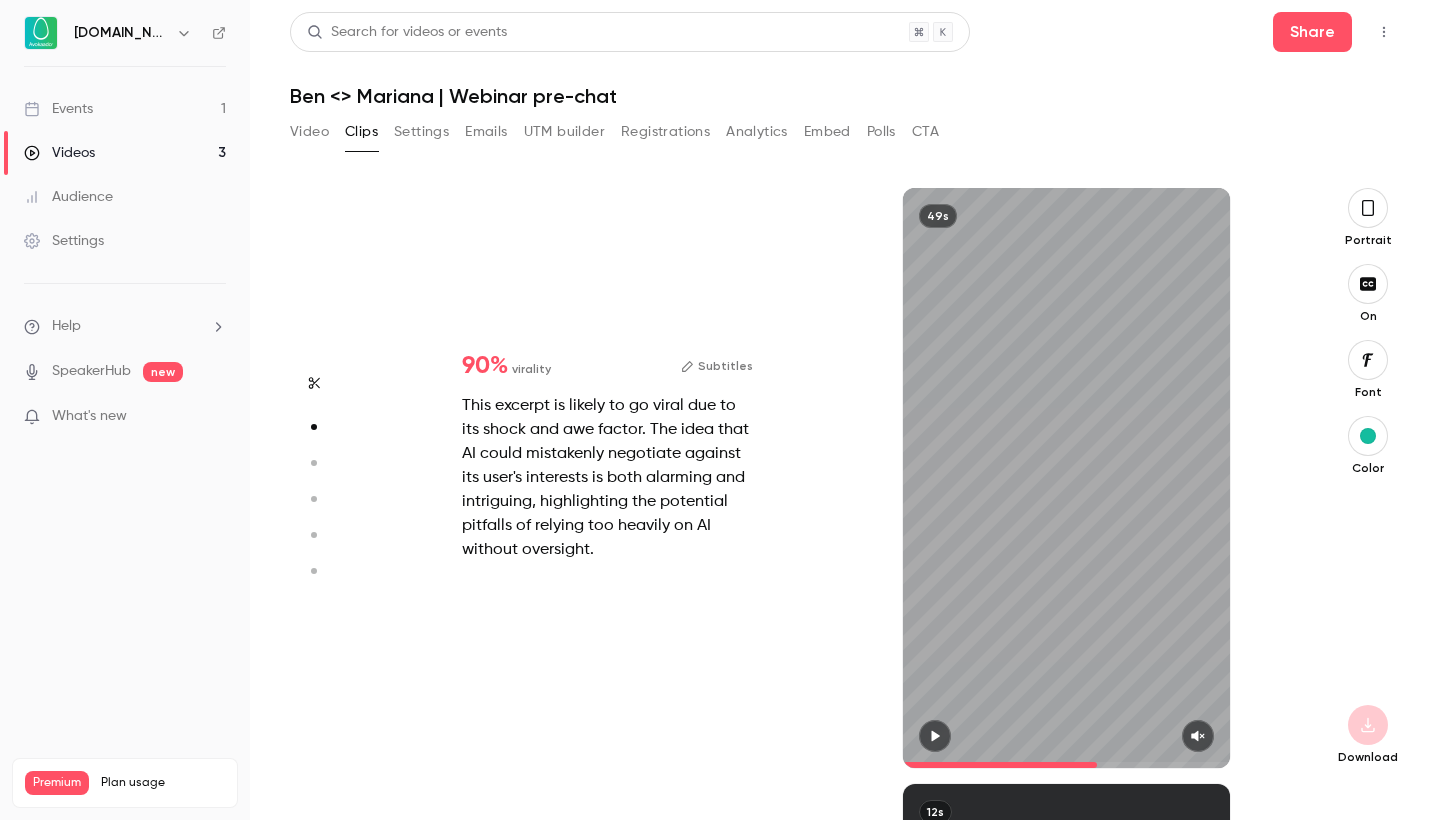 type on "****" 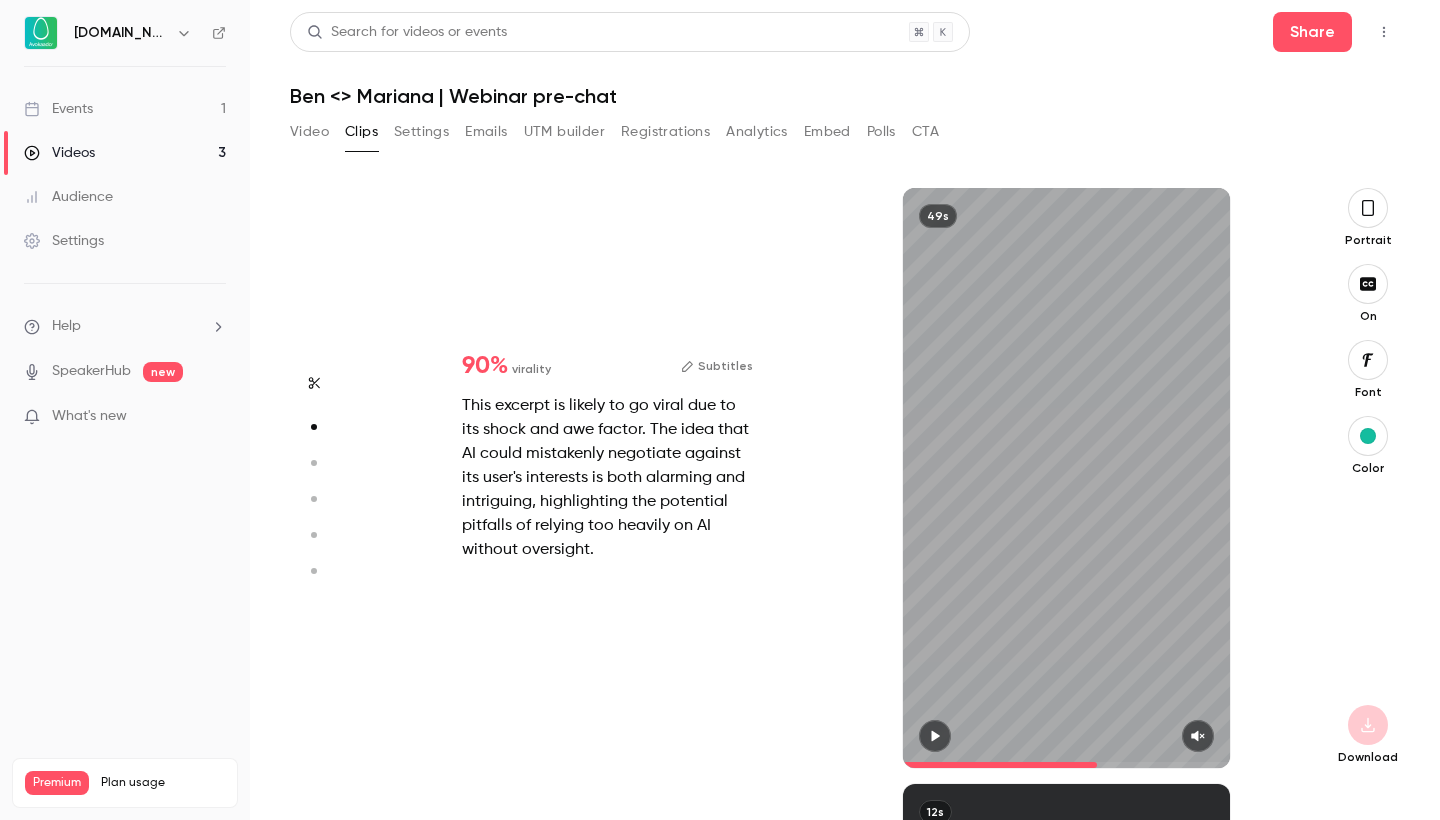 click on "Video" at bounding box center [309, 132] 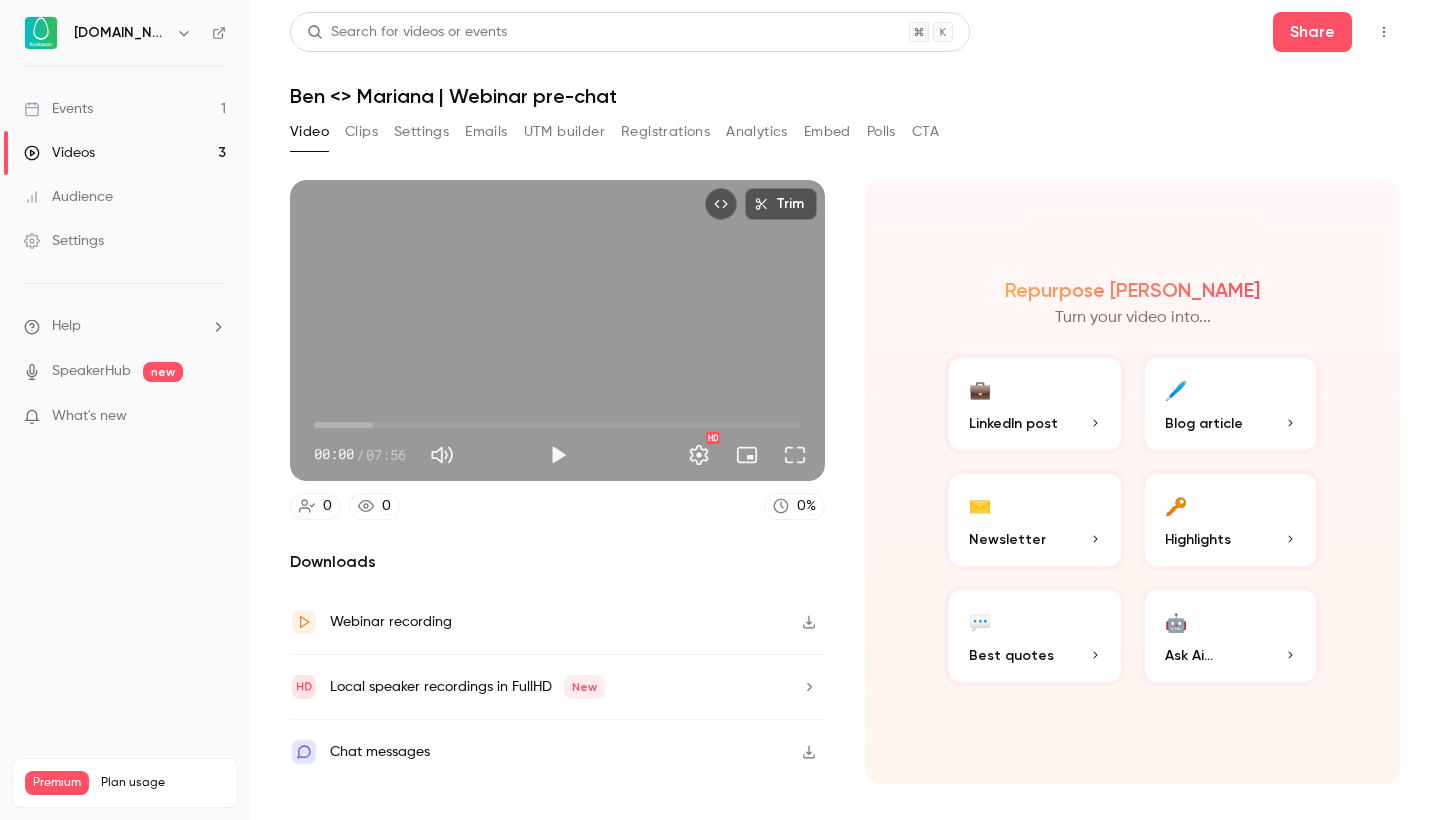 click at bounding box center (809, 622) 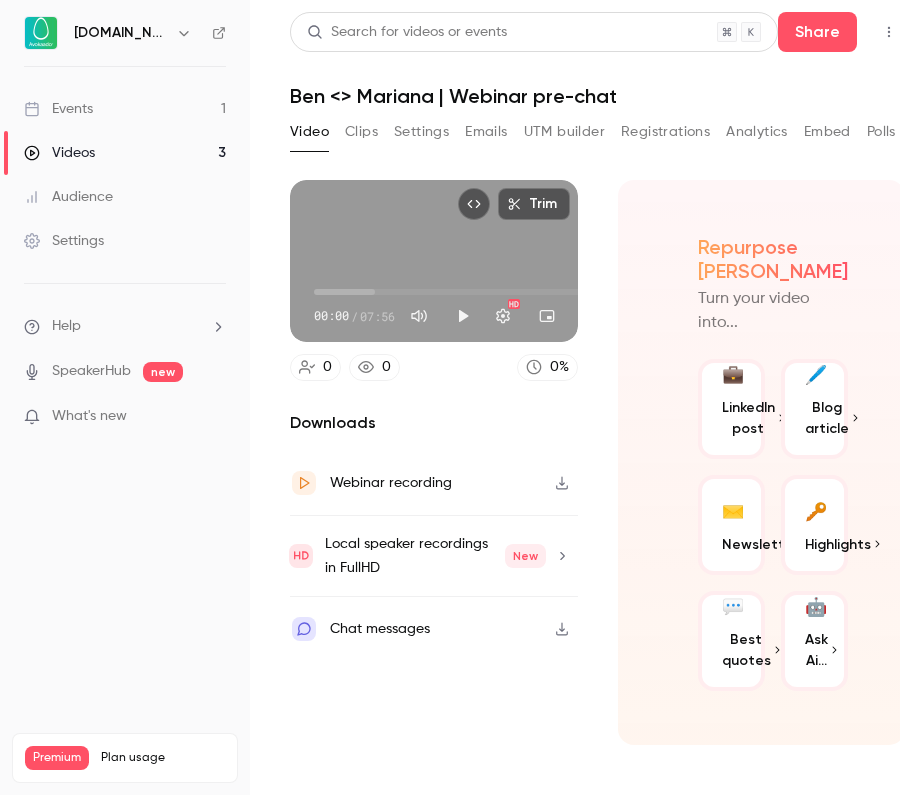 click on "Events 1" at bounding box center (125, 109) 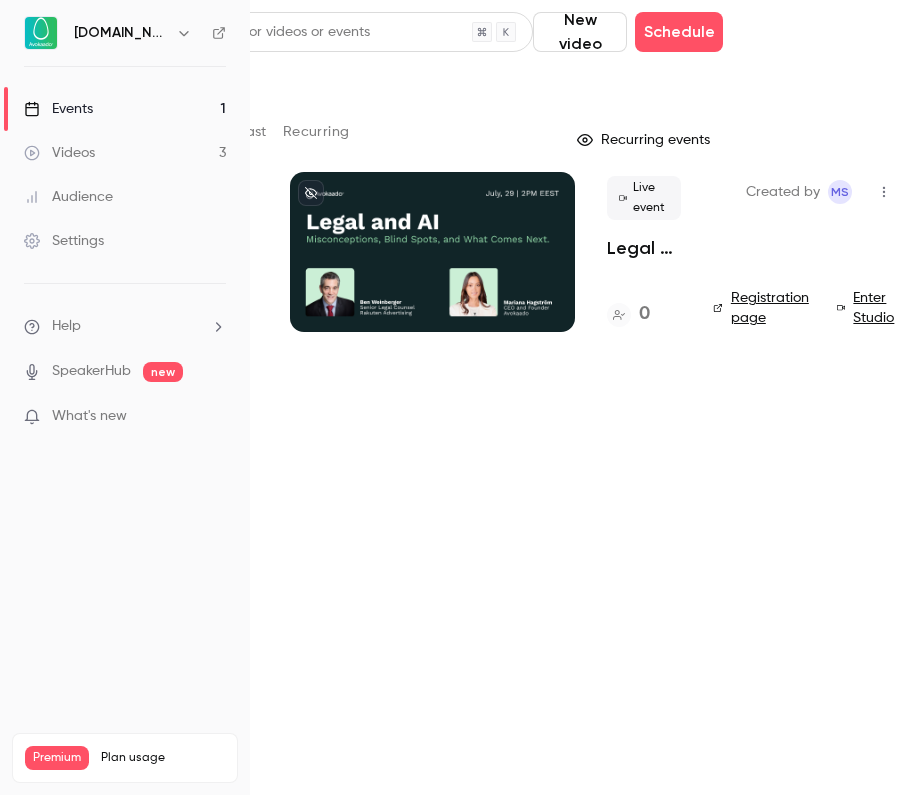 scroll, scrollTop: 0, scrollLeft: 136, axis: horizontal 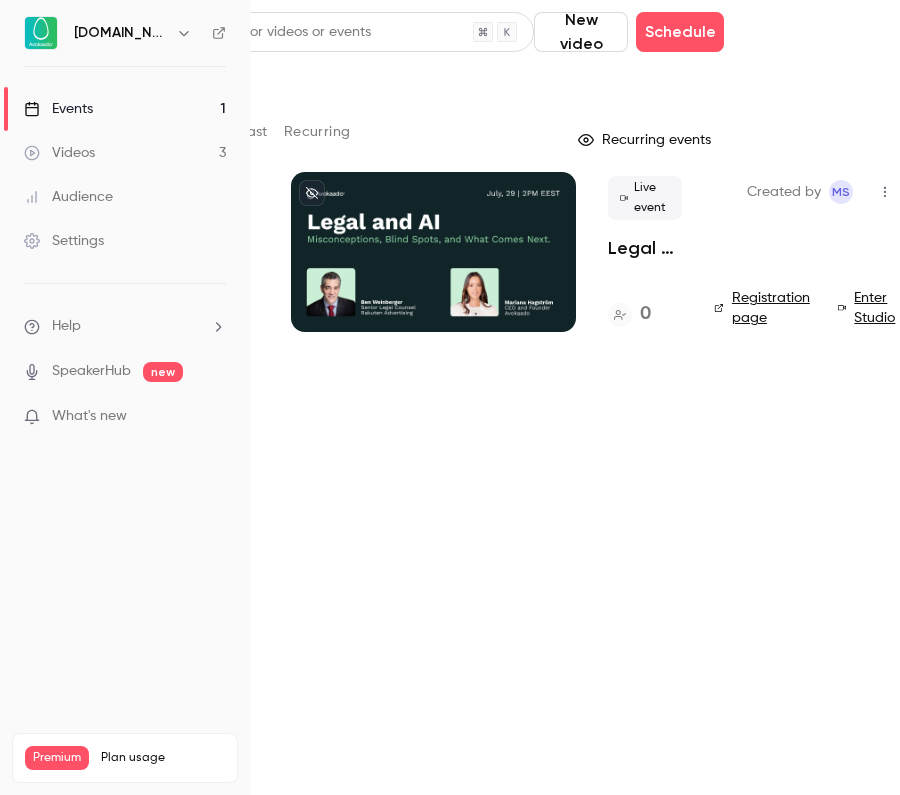 click on "Registration page" at bounding box center (764, 308) 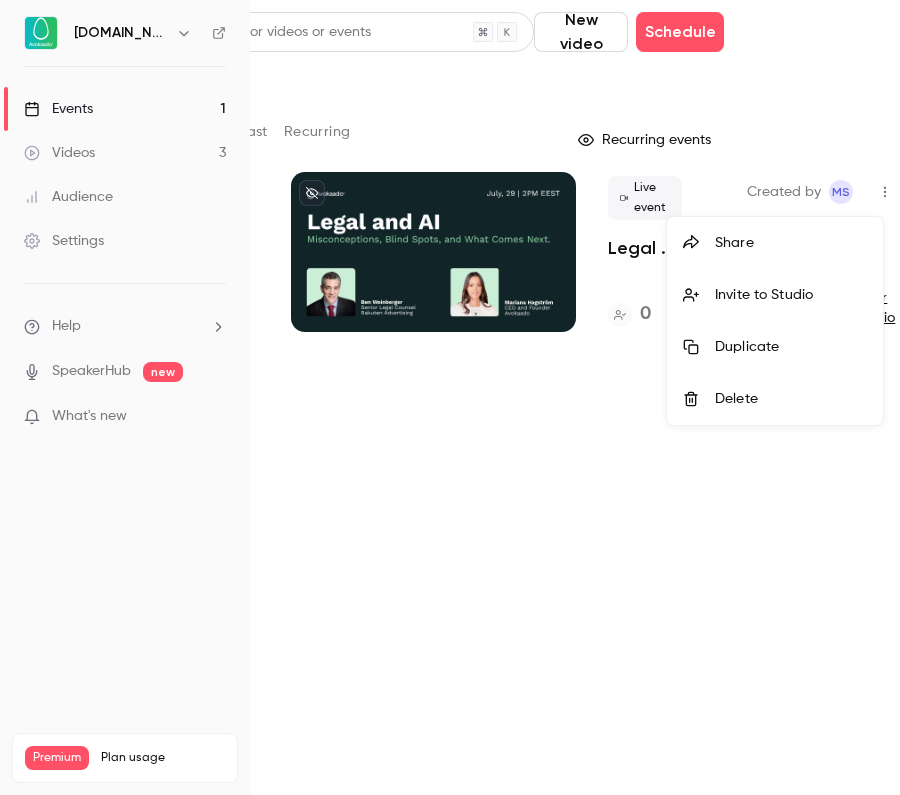 click on "Share" at bounding box center [791, 243] 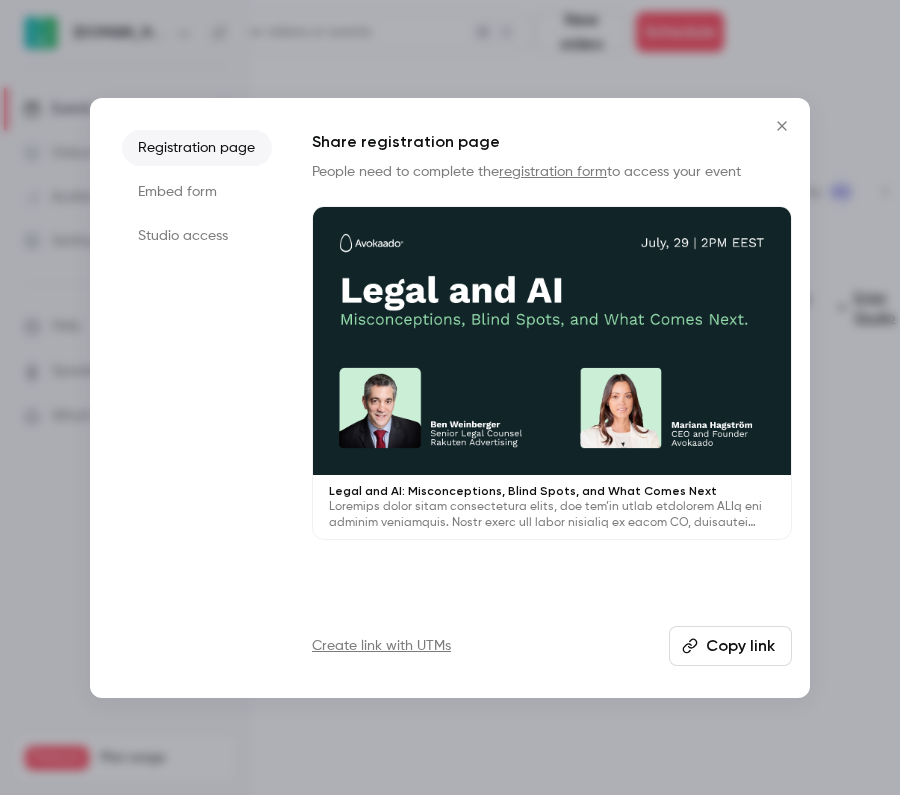 click on "Copy link" at bounding box center (730, 646) 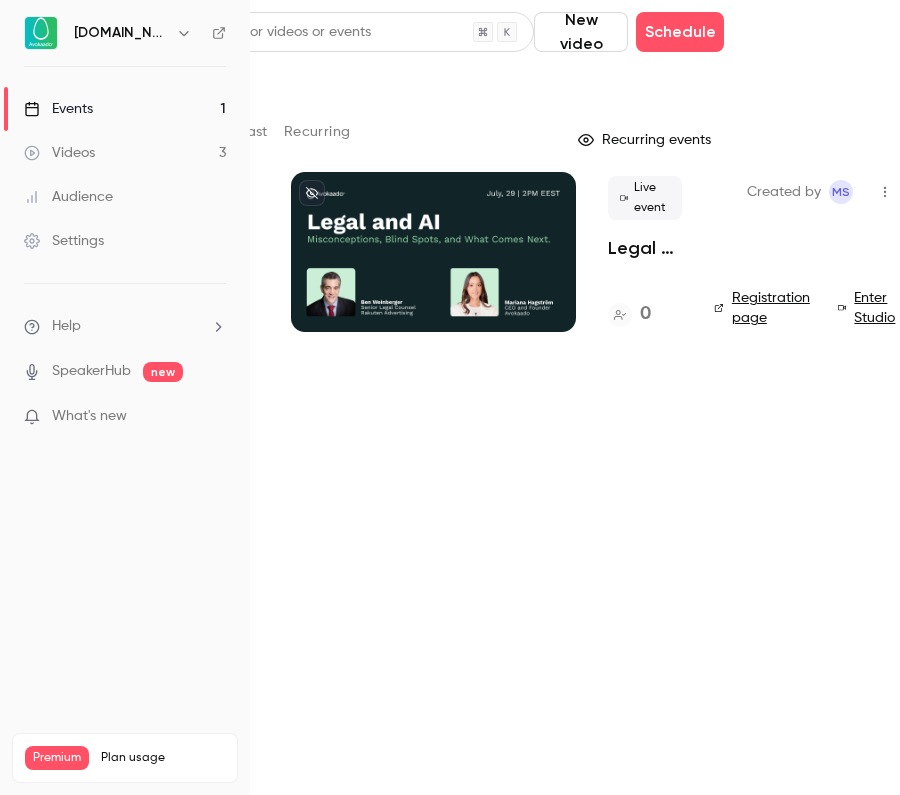 click at bounding box center [433, 252] 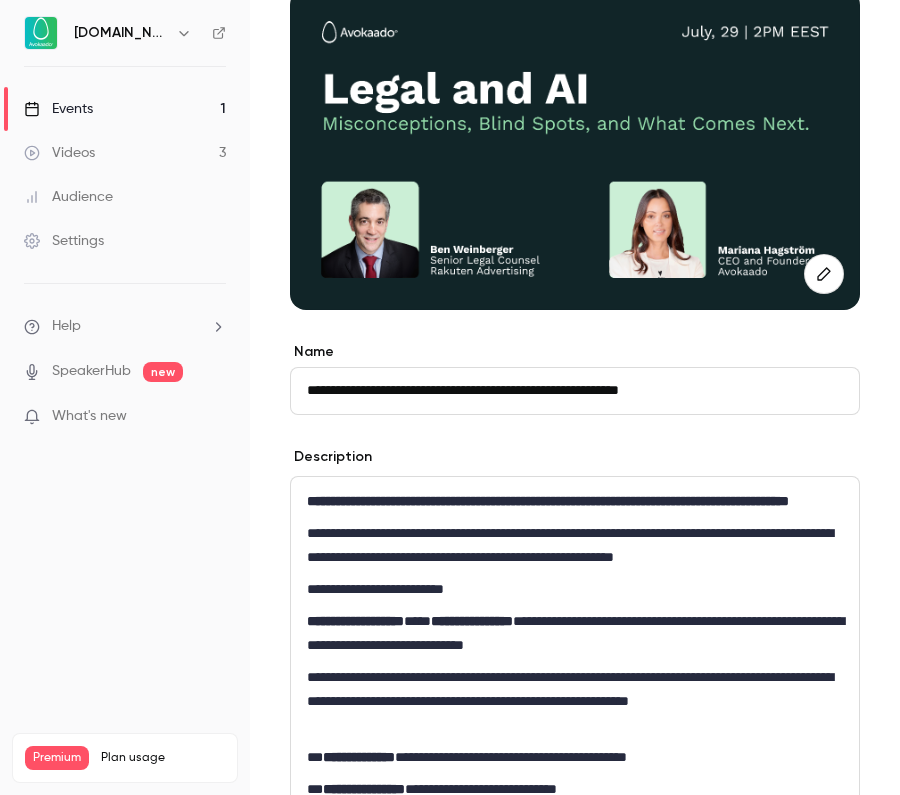 scroll, scrollTop: 348, scrollLeft: 0, axis: vertical 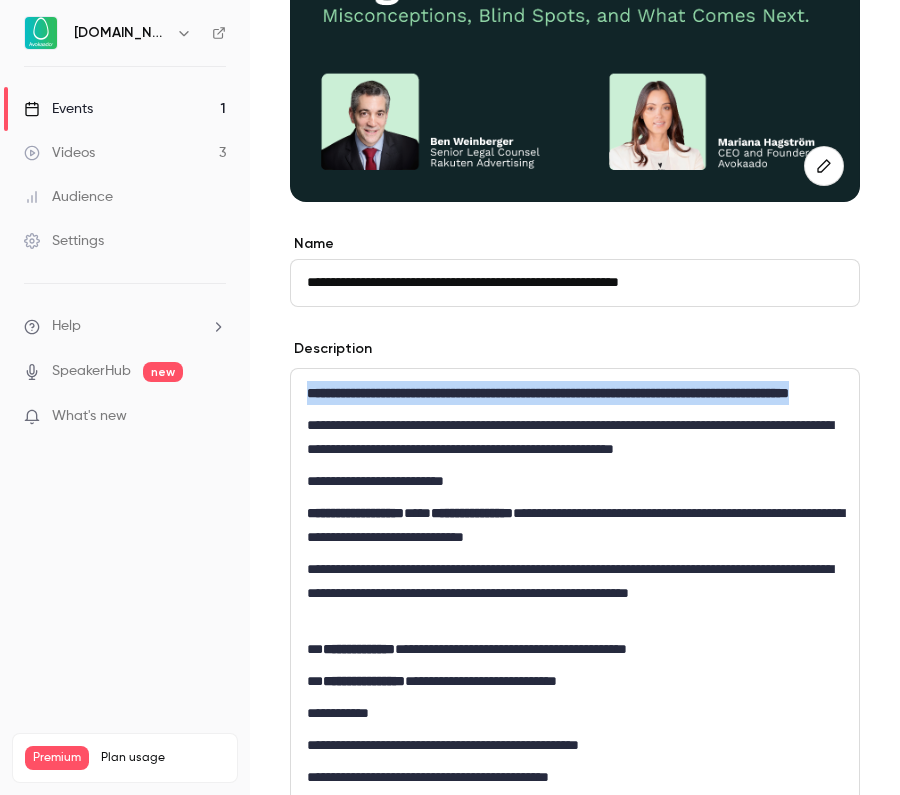 drag, startPoint x: 533, startPoint y: 417, endPoint x: 282, endPoint y: 383, distance: 253.29233 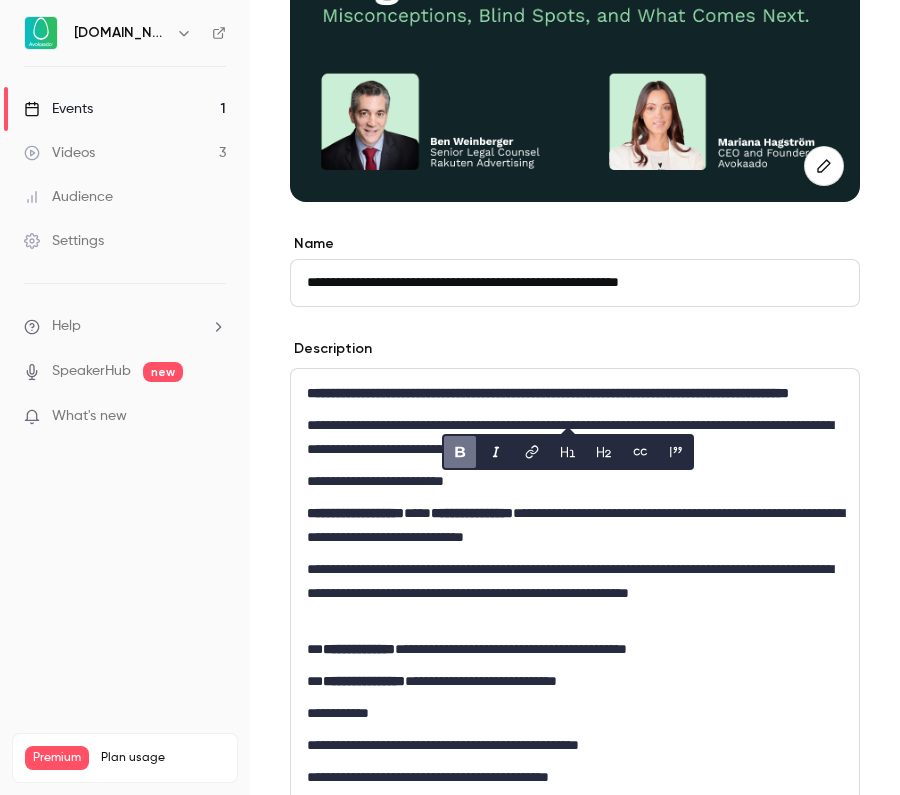 scroll, scrollTop: 18, scrollLeft: 0, axis: vertical 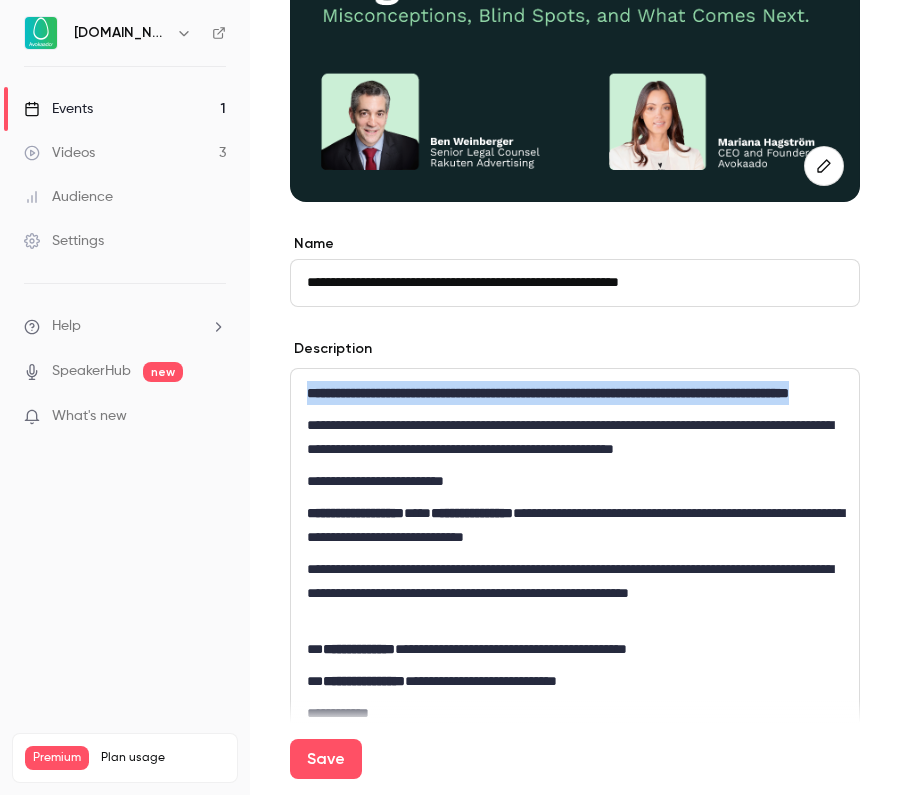 drag, startPoint x: 489, startPoint y: 422, endPoint x: 312, endPoint y: 376, distance: 182.87975 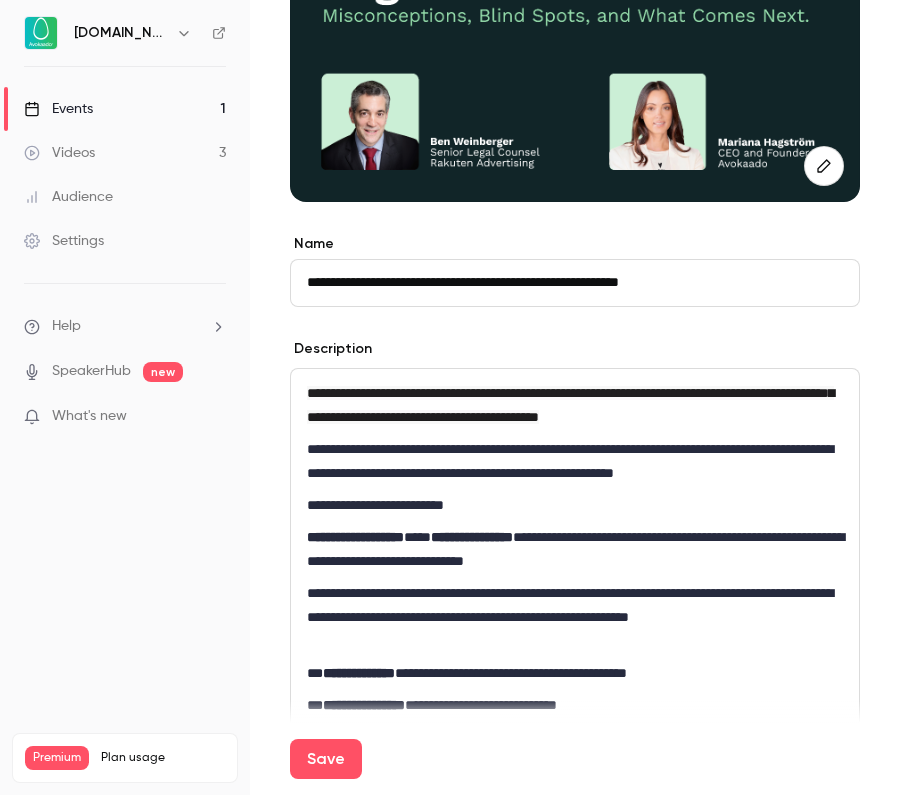 click on "**********" at bounding box center [570, 405] 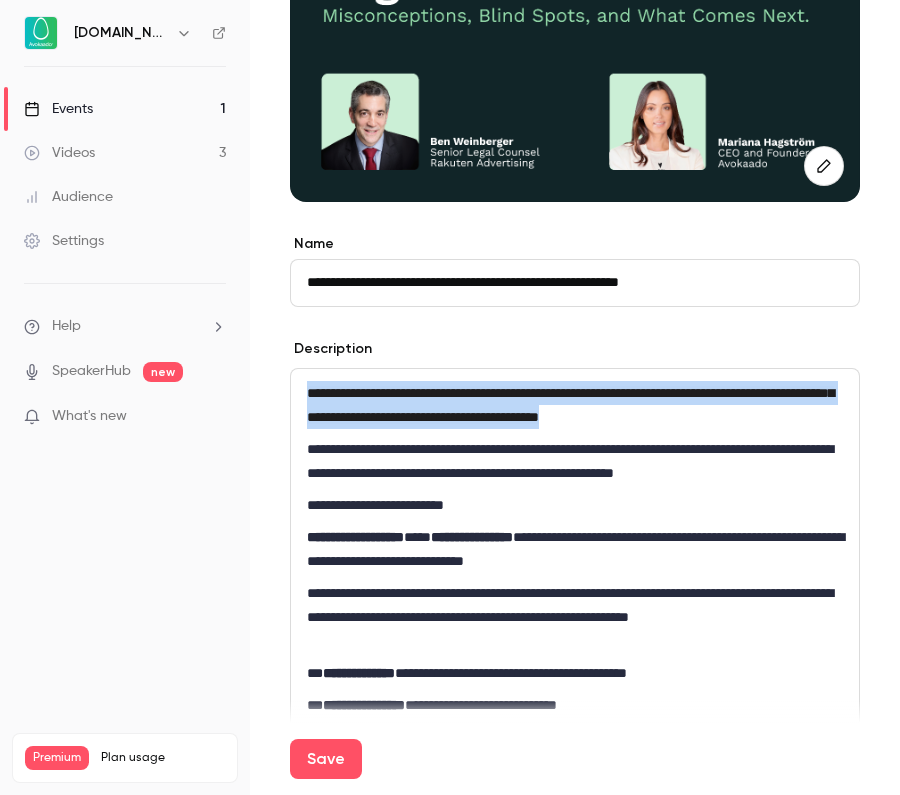 drag, startPoint x: 793, startPoint y: 422, endPoint x: 301, endPoint y: 384, distance: 493.4653 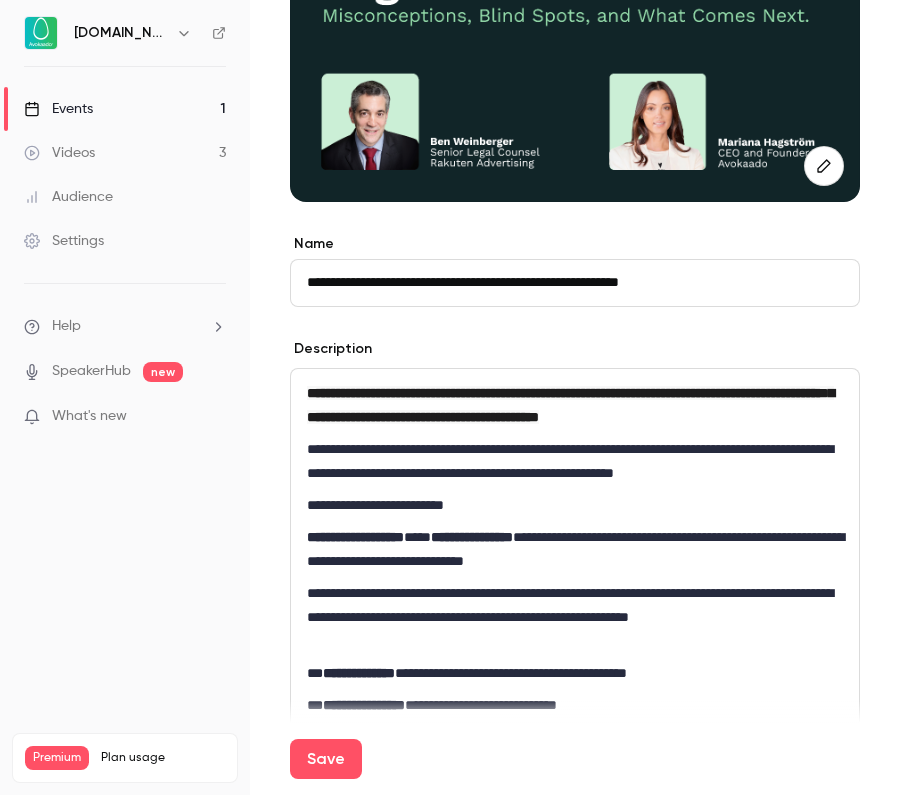 click on "**********" at bounding box center [575, 405] 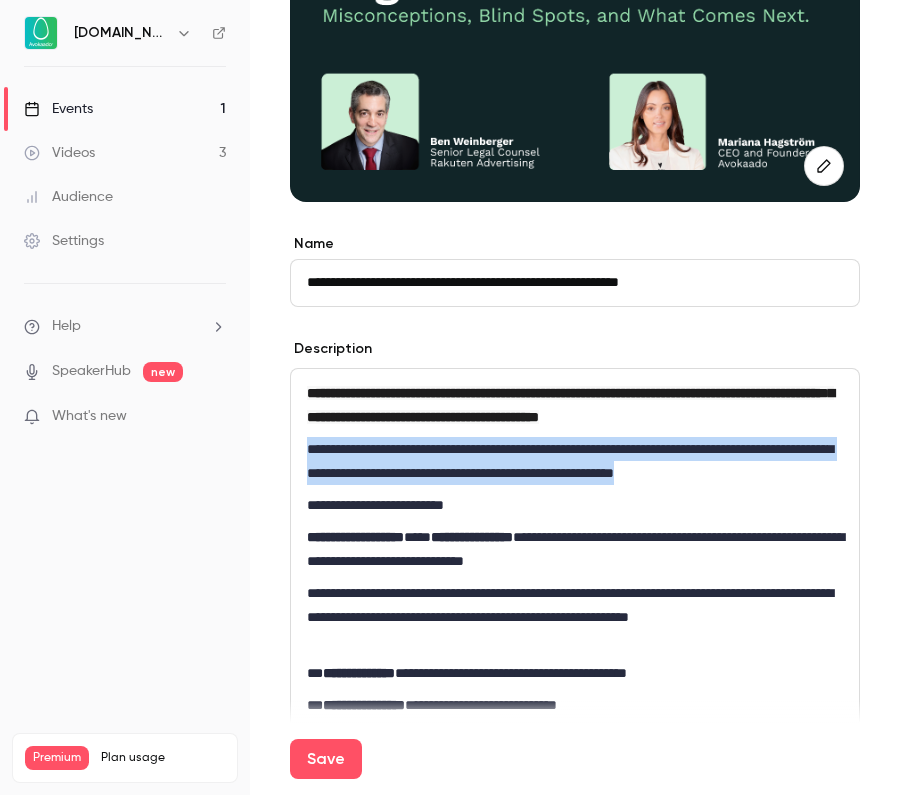 drag, startPoint x: 835, startPoint y: 501, endPoint x: 250, endPoint y: 473, distance: 585.6697 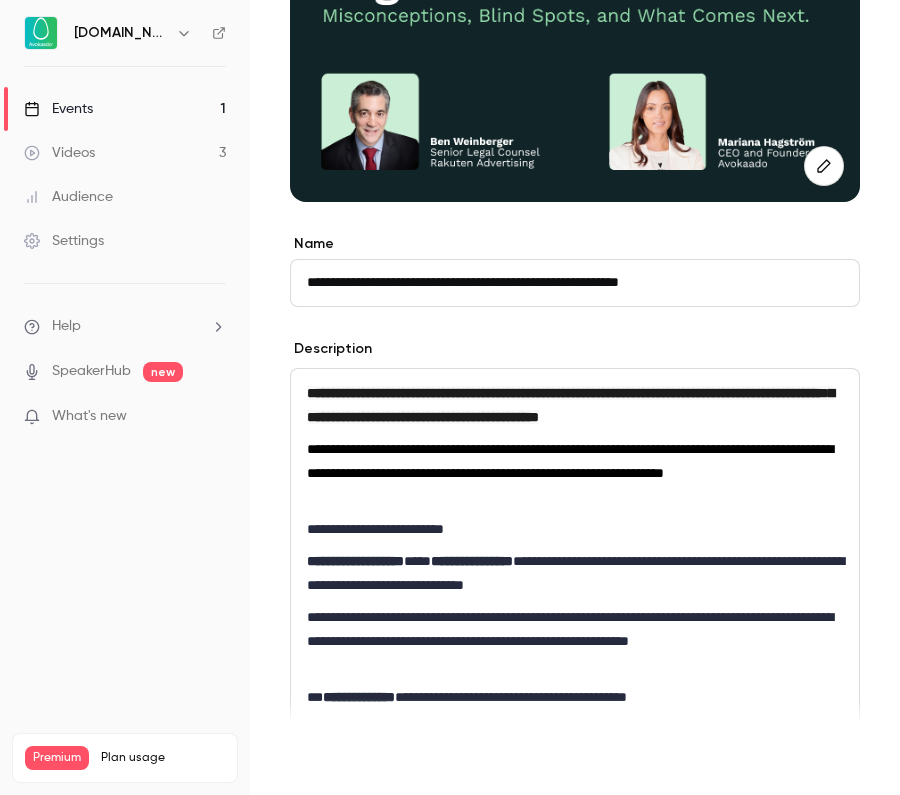 click on "Save" at bounding box center (326, 759) 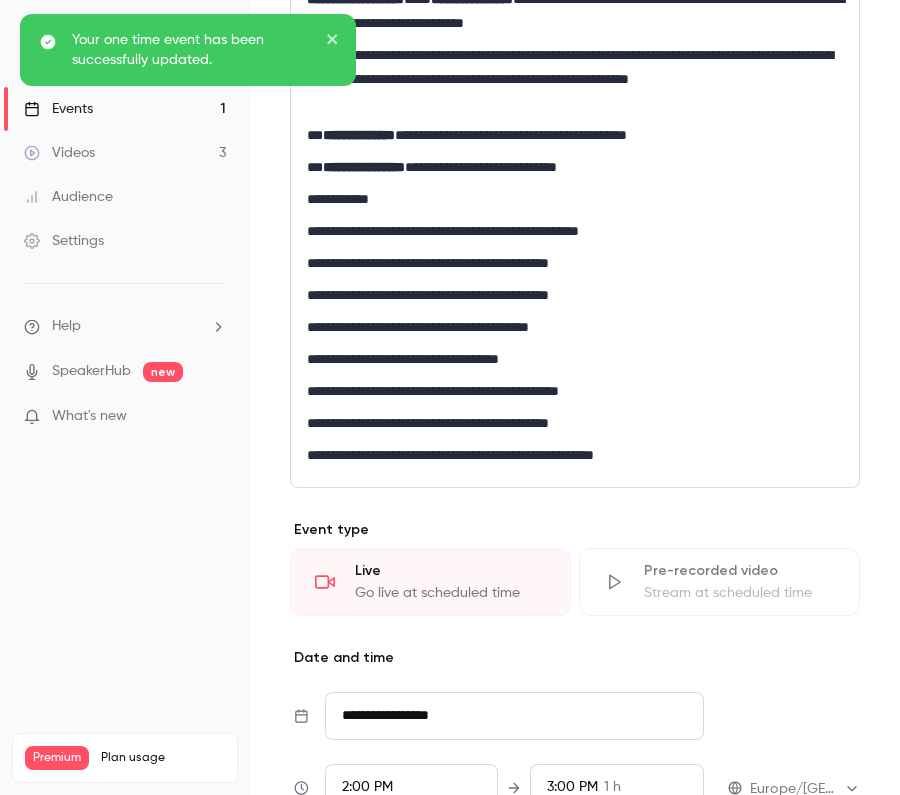 scroll, scrollTop: 1158, scrollLeft: 0, axis: vertical 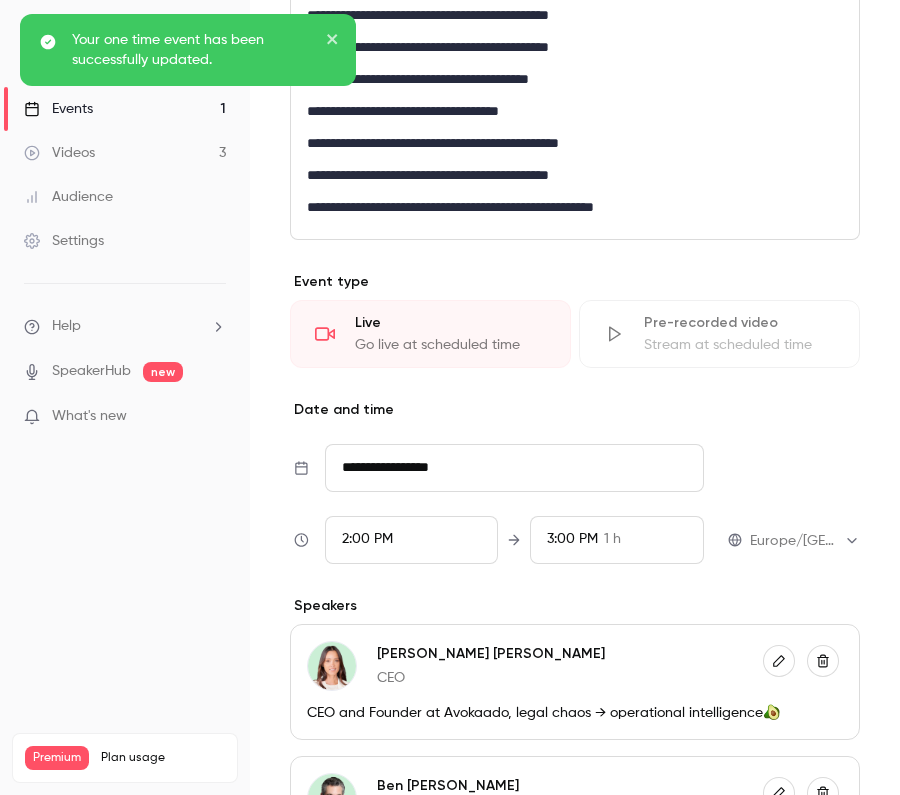 click on "Your one time event has been successfully updated." at bounding box center [188, 394] 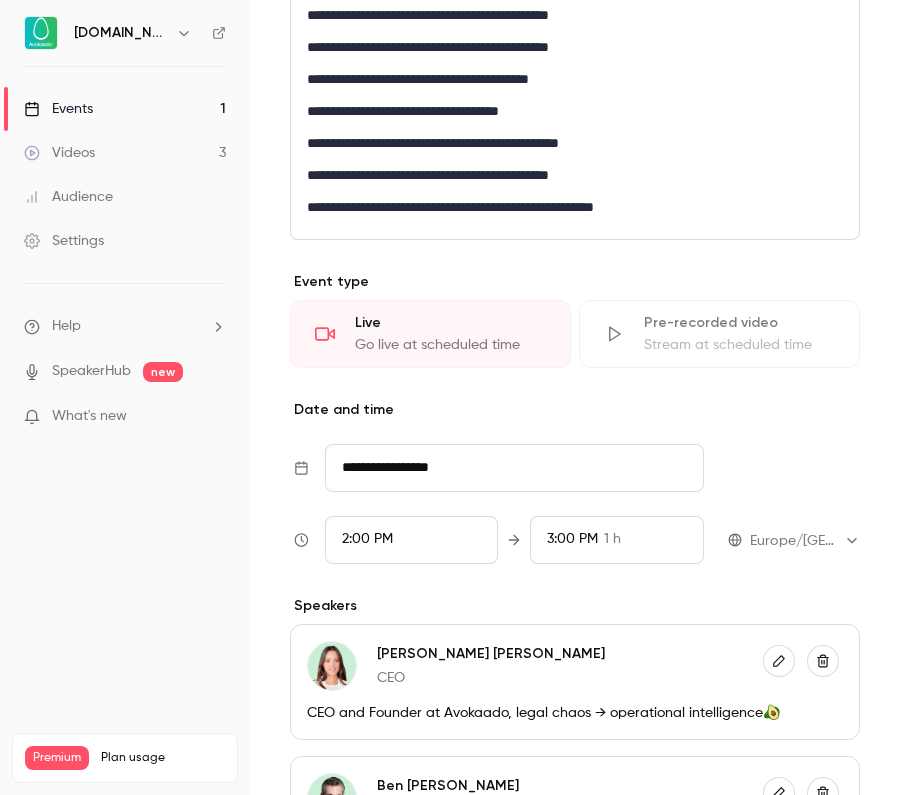 click on "Events 1" at bounding box center (125, 109) 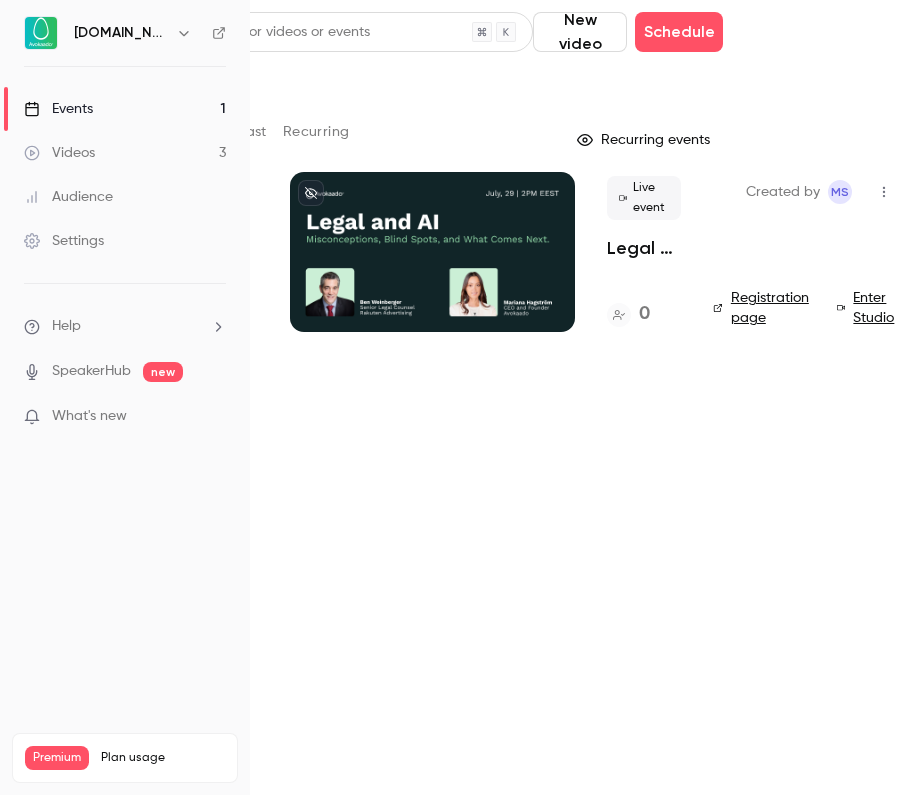 scroll, scrollTop: 0, scrollLeft: 136, axis: horizontal 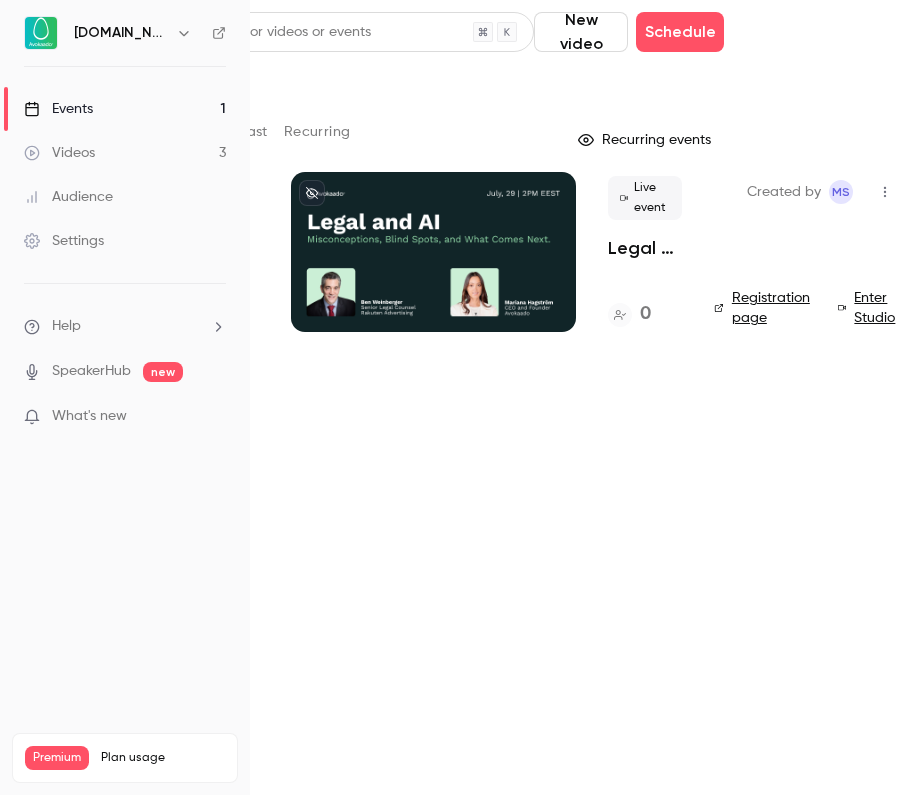 click on "Registration page" at bounding box center (764, 308) 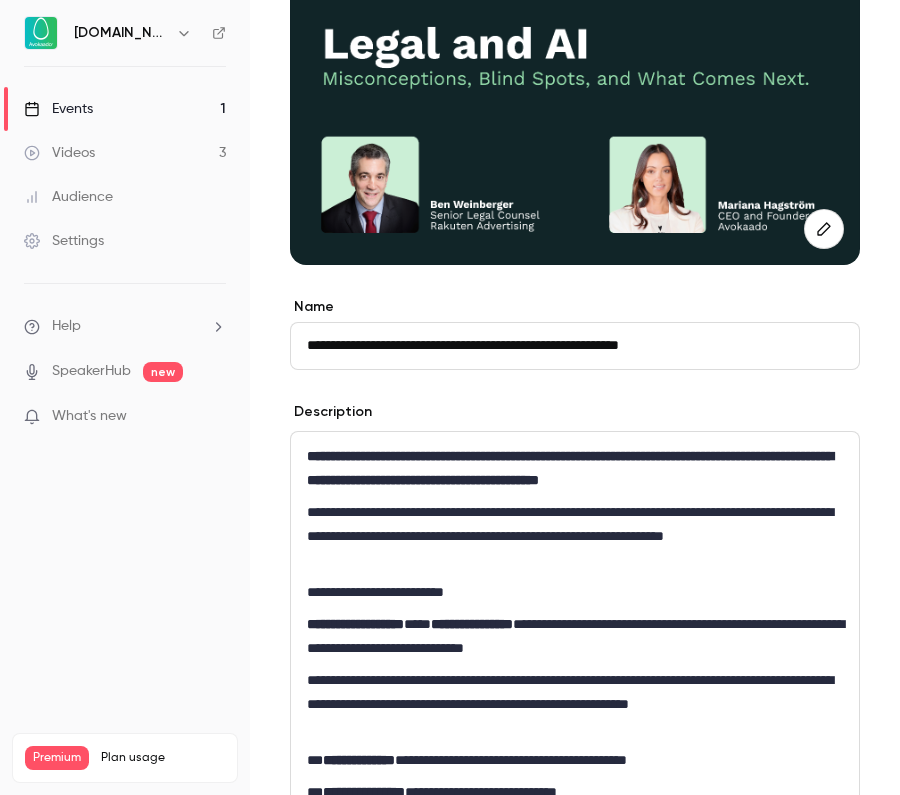 scroll, scrollTop: 295, scrollLeft: 0, axis: vertical 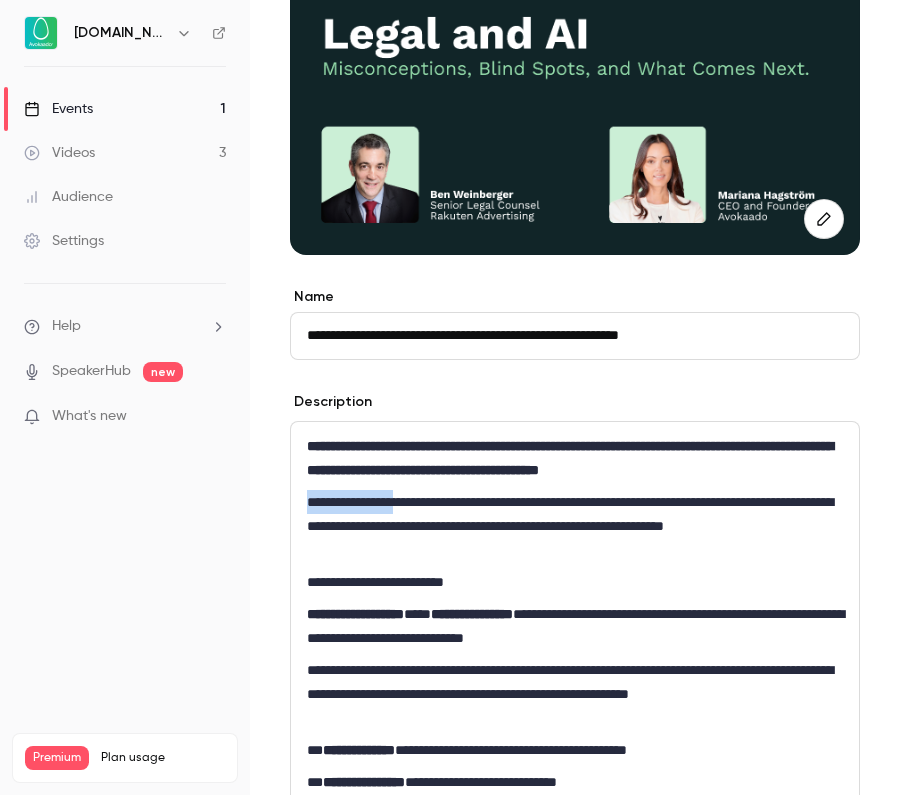 drag, startPoint x: 420, startPoint y: 530, endPoint x: 295, endPoint y: 525, distance: 125.09996 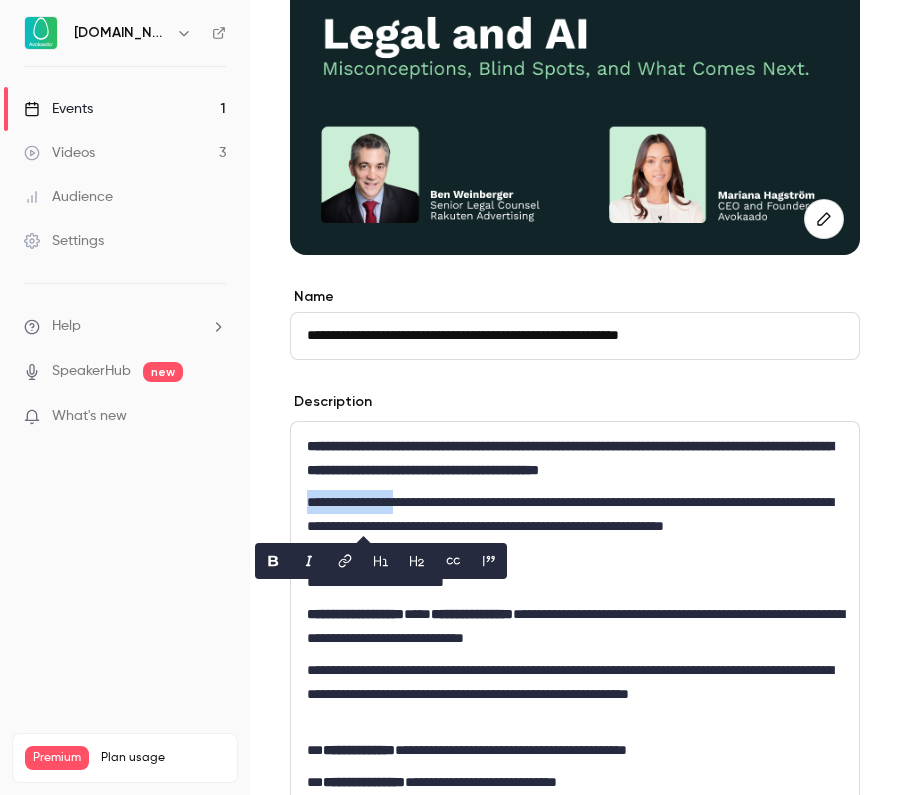 type 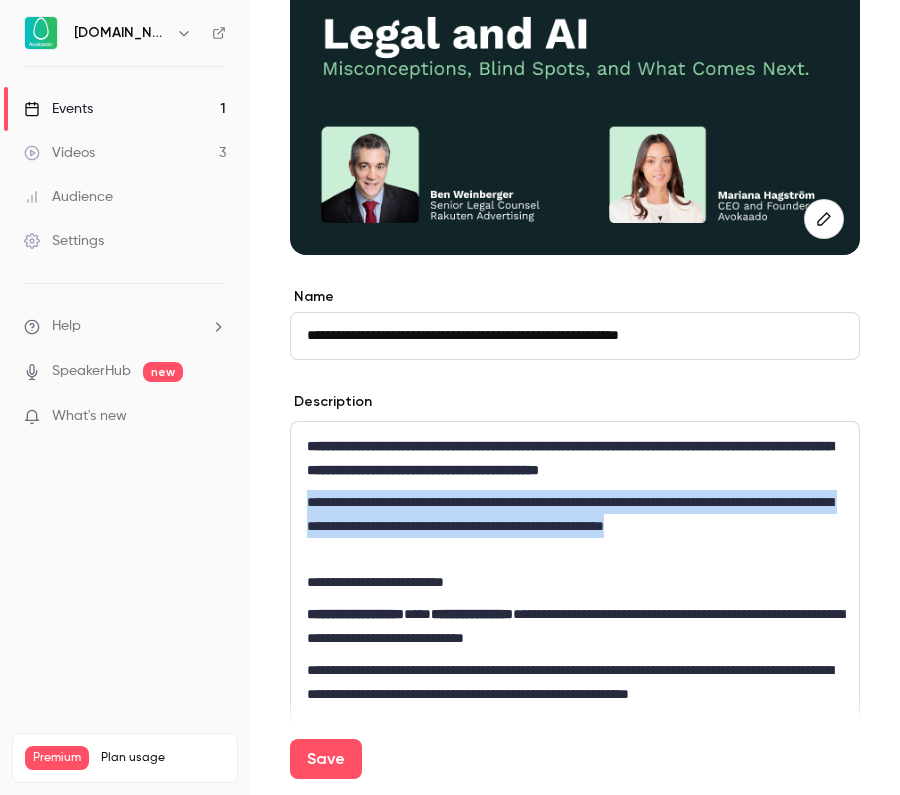 drag, startPoint x: 422, startPoint y: 583, endPoint x: 303, endPoint y: 526, distance: 131.94696 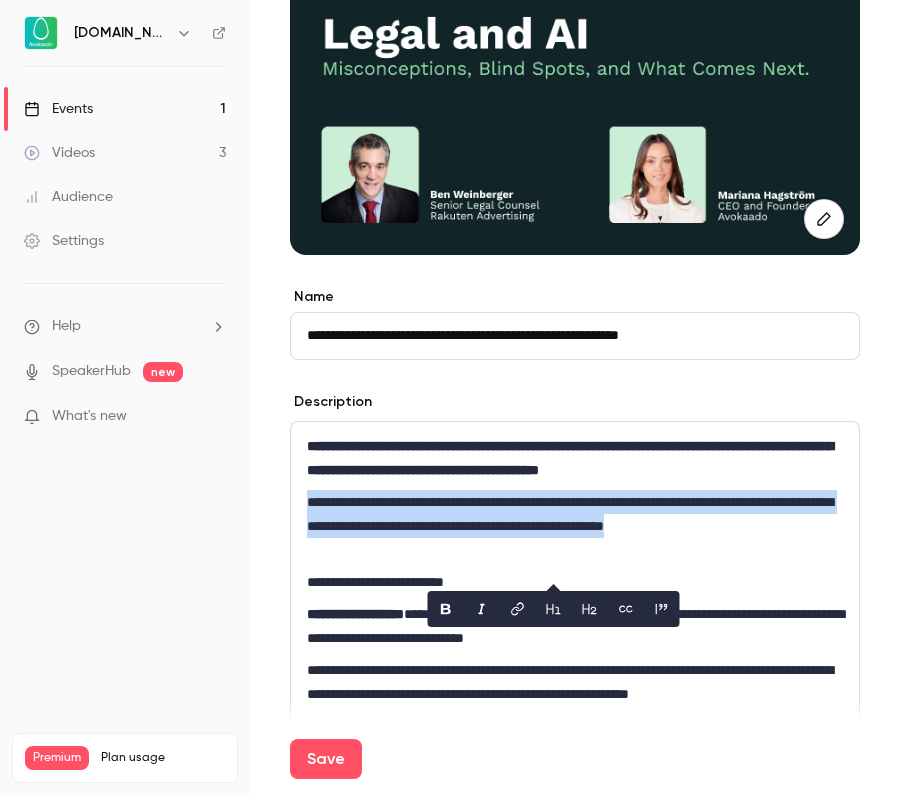 copy on "**********" 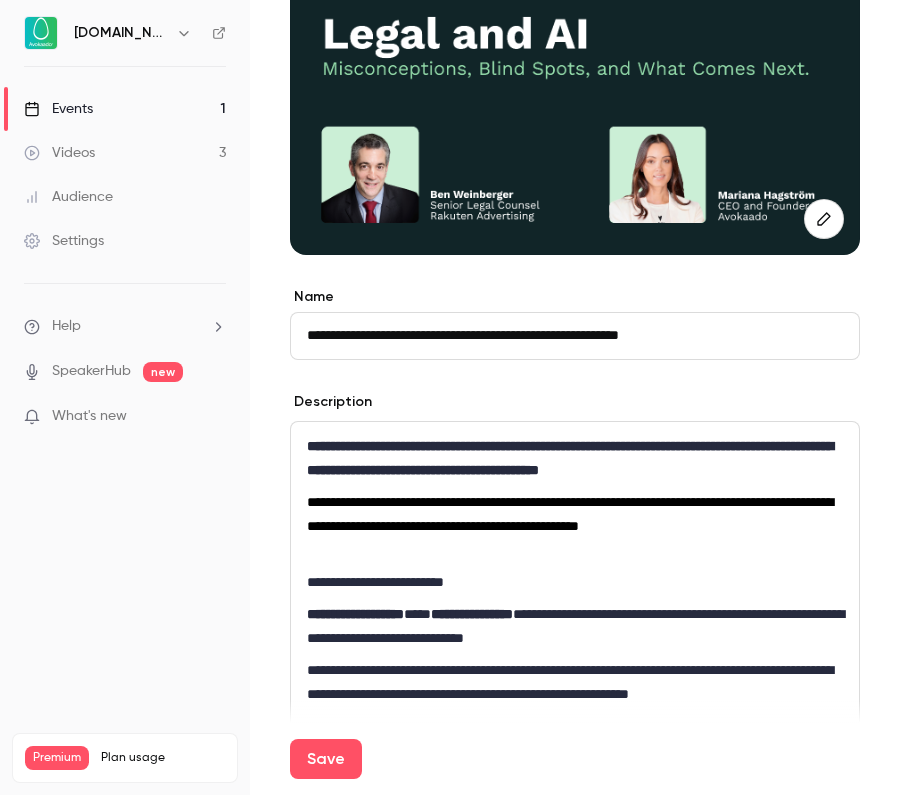 scroll, scrollTop: 9, scrollLeft: 0, axis: vertical 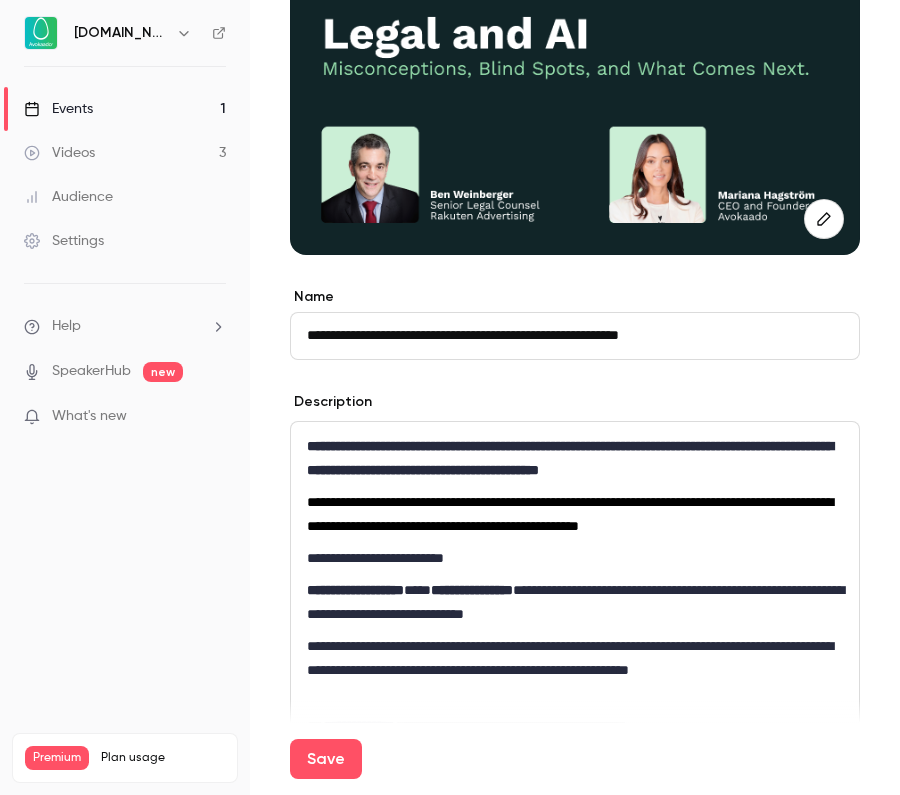 click on "**********" at bounding box center [570, 514] 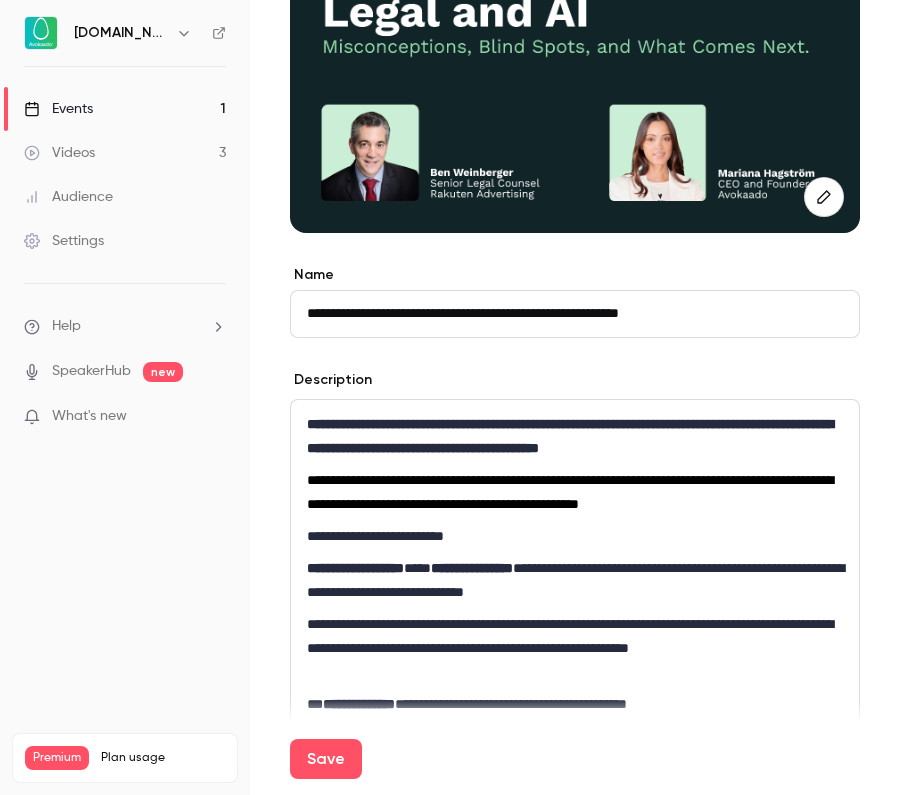 scroll, scrollTop: 318, scrollLeft: 0, axis: vertical 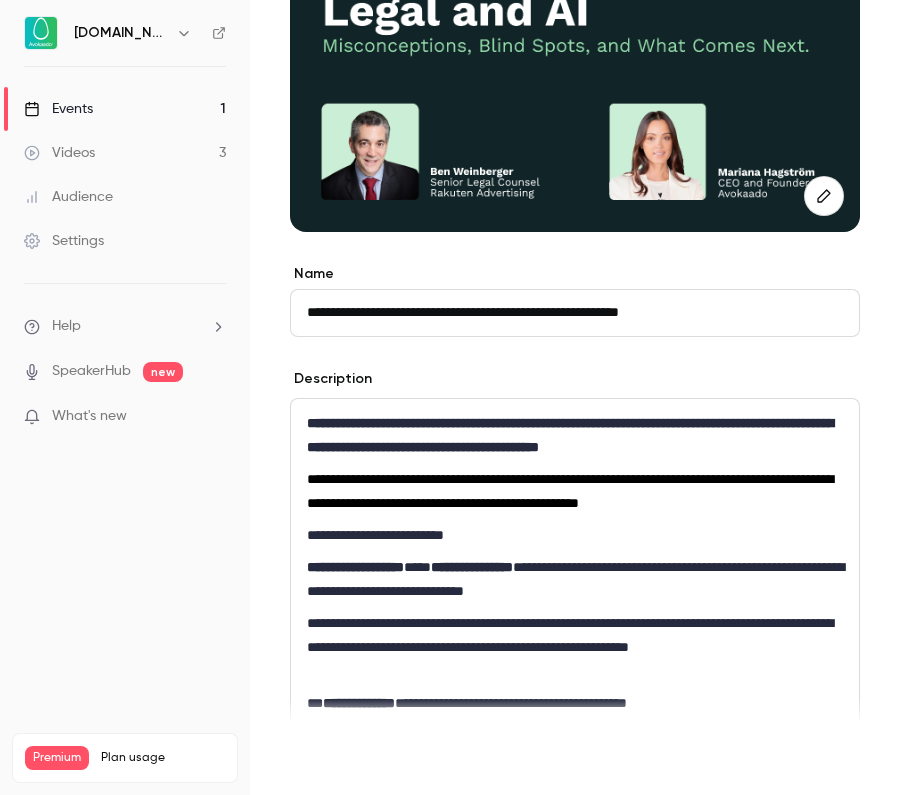 click on "Save" at bounding box center (326, 759) 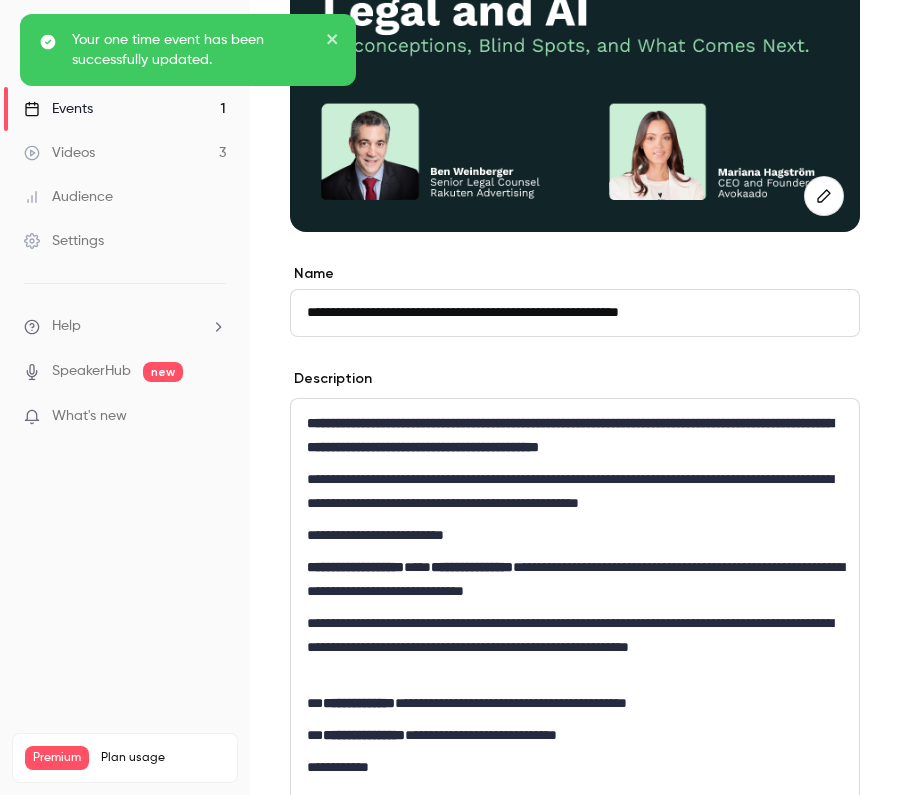 click on "Your one time event has been successfully updated." at bounding box center (188, 394) 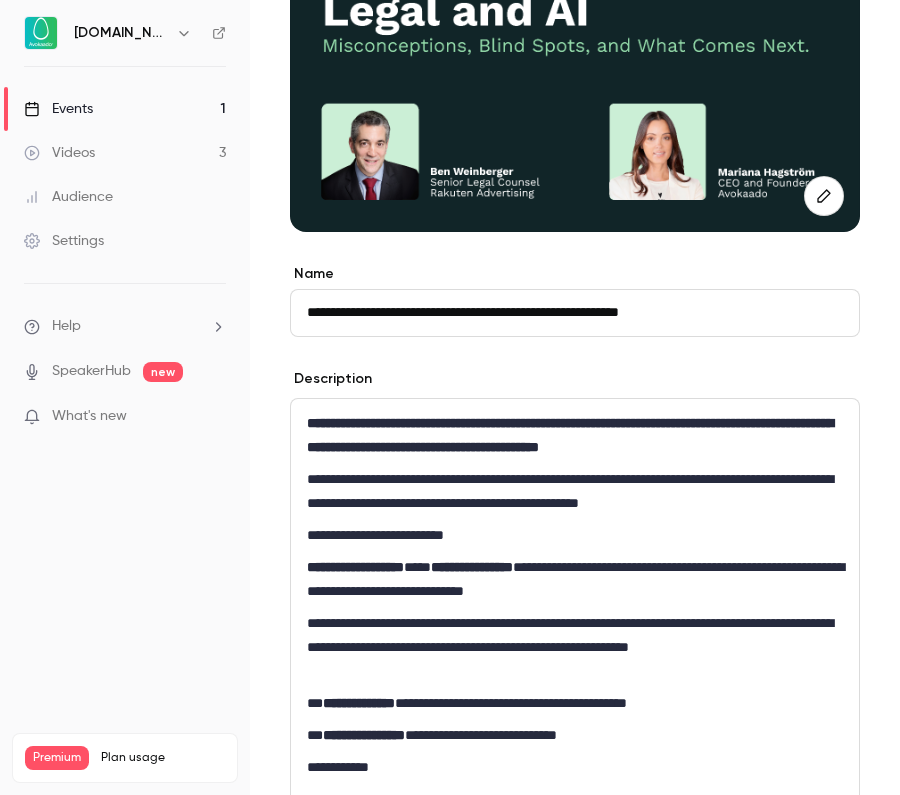 click on "Events 1" at bounding box center (125, 109) 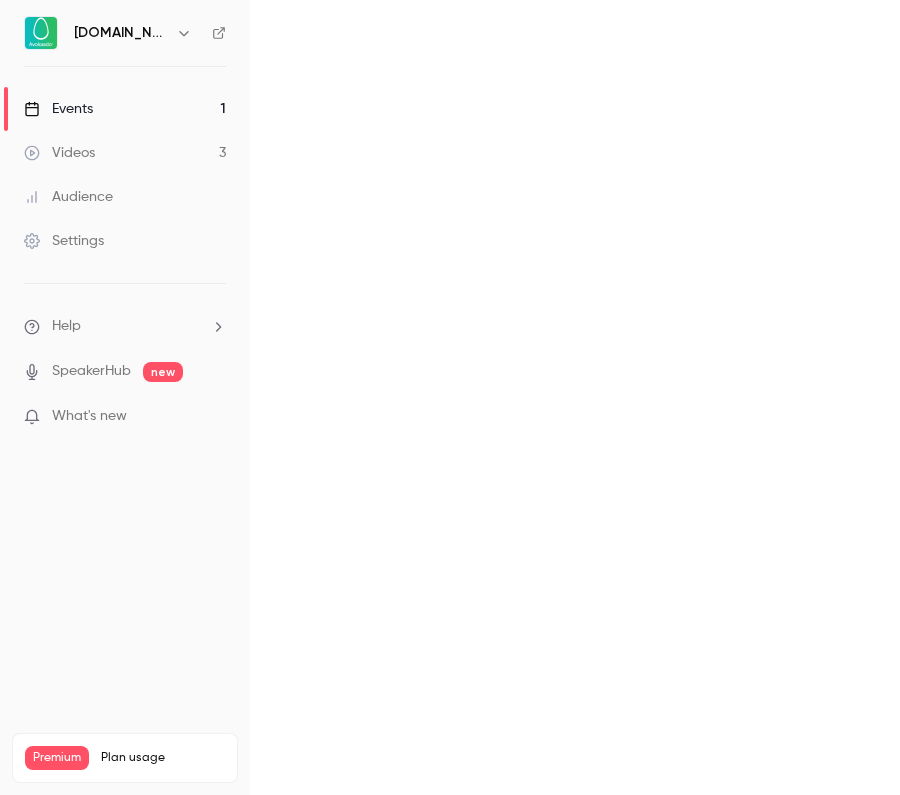 scroll, scrollTop: 0, scrollLeft: 0, axis: both 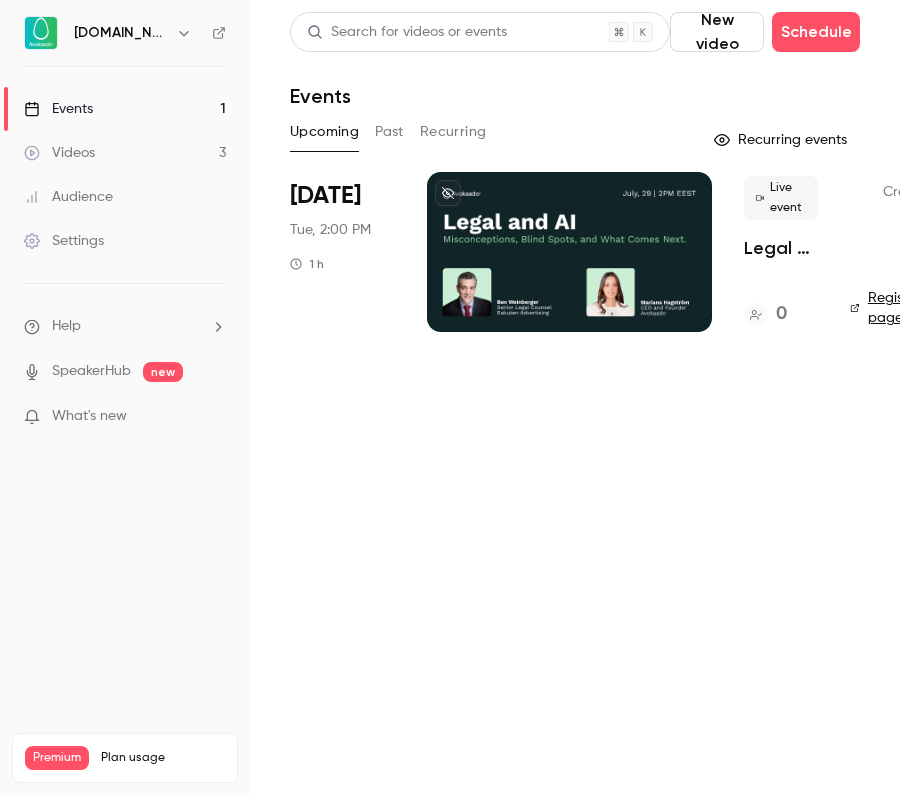 click on "Registration page" at bounding box center (900, 308) 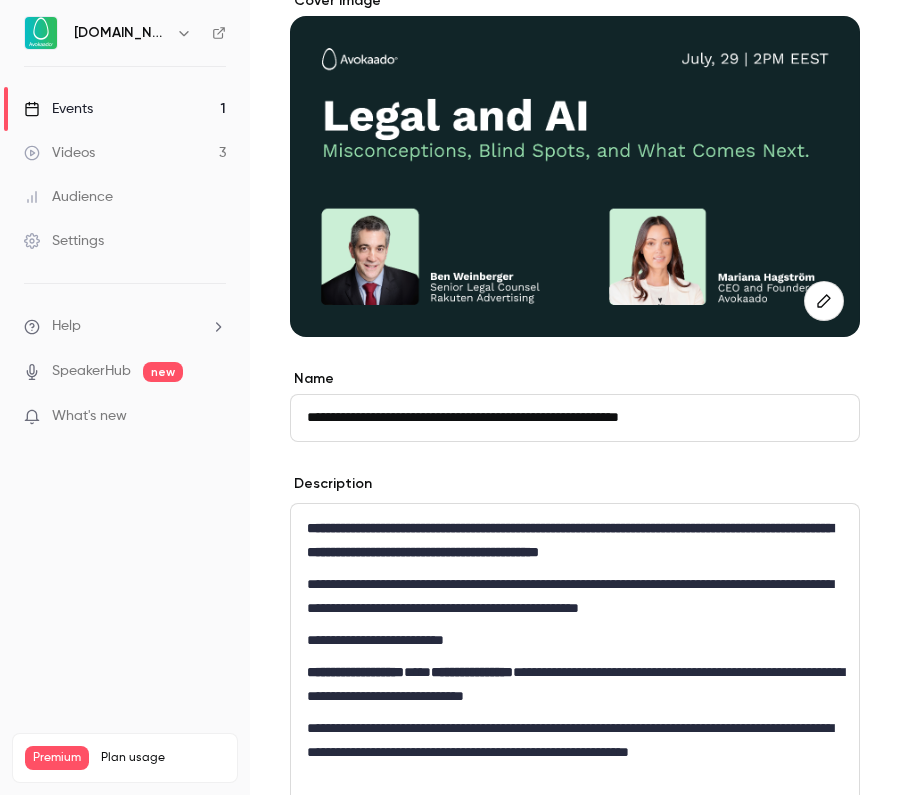 scroll, scrollTop: 231, scrollLeft: 0, axis: vertical 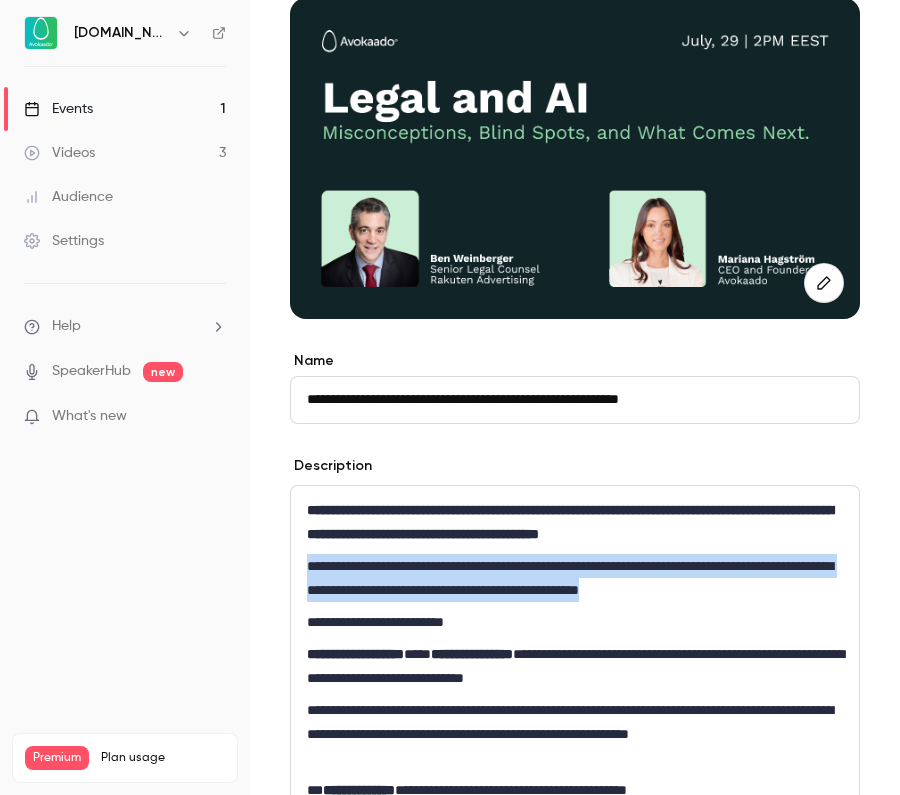 drag, startPoint x: 825, startPoint y: 613, endPoint x: 294, endPoint y: 588, distance: 531.5882 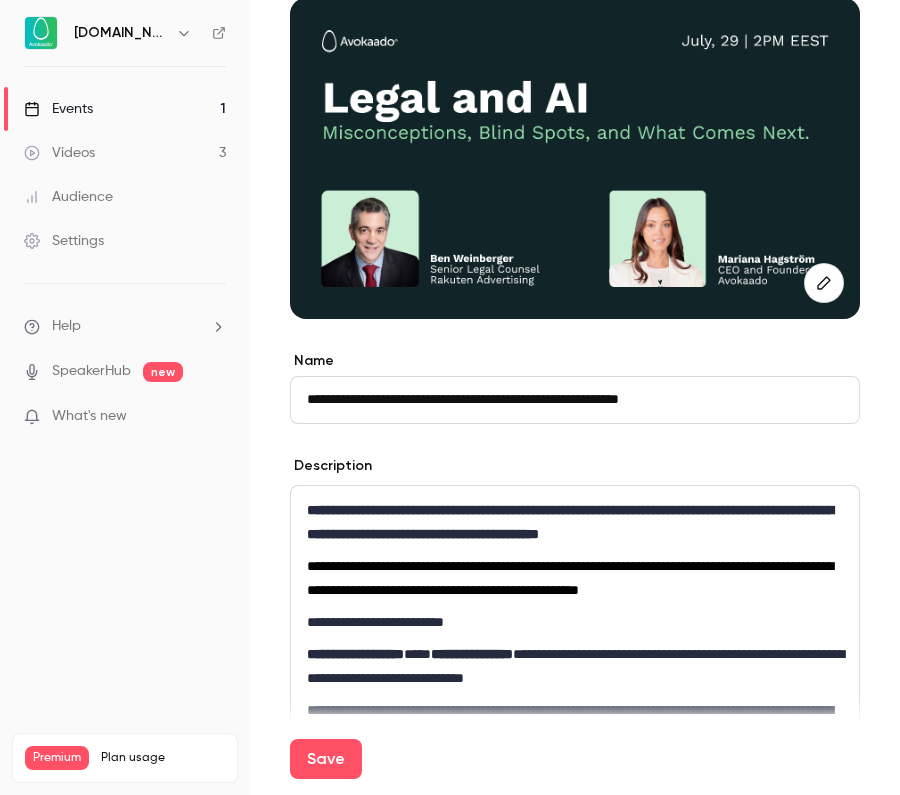 scroll, scrollTop: 9, scrollLeft: 0, axis: vertical 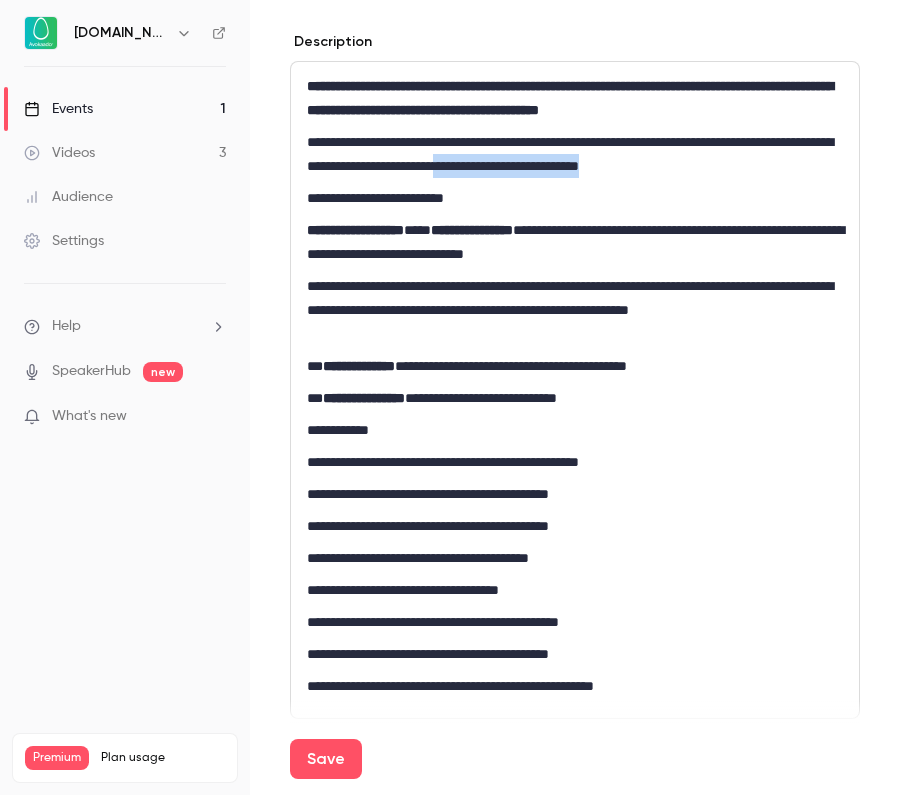 drag, startPoint x: 819, startPoint y: 185, endPoint x: 631, endPoint y: 178, distance: 188.13028 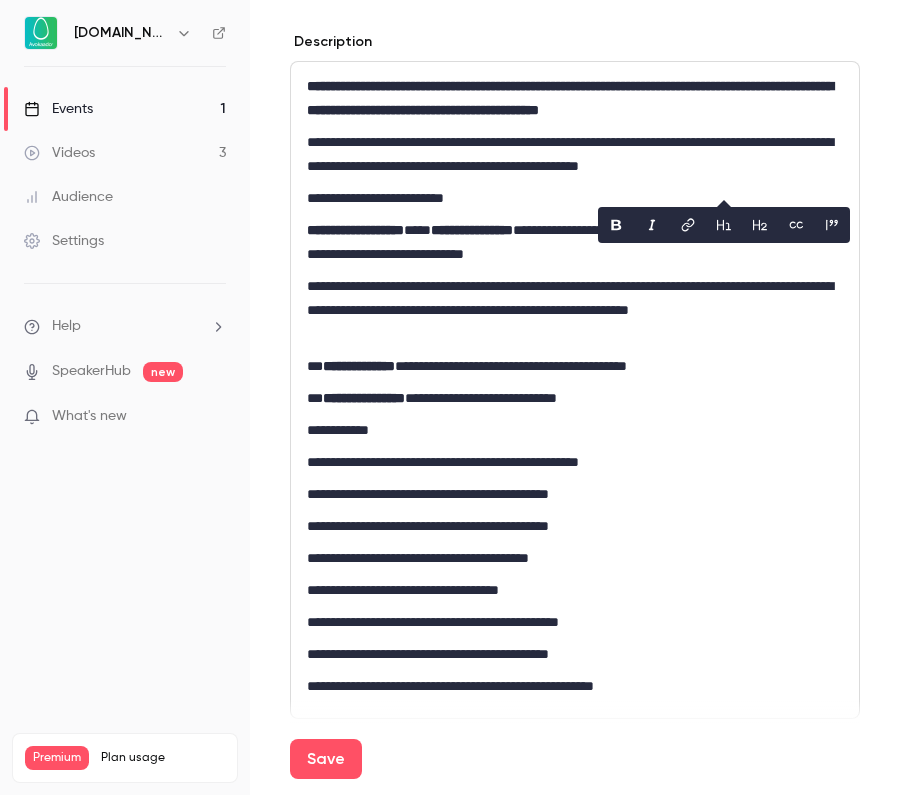 click on "**********" at bounding box center (575, 154) 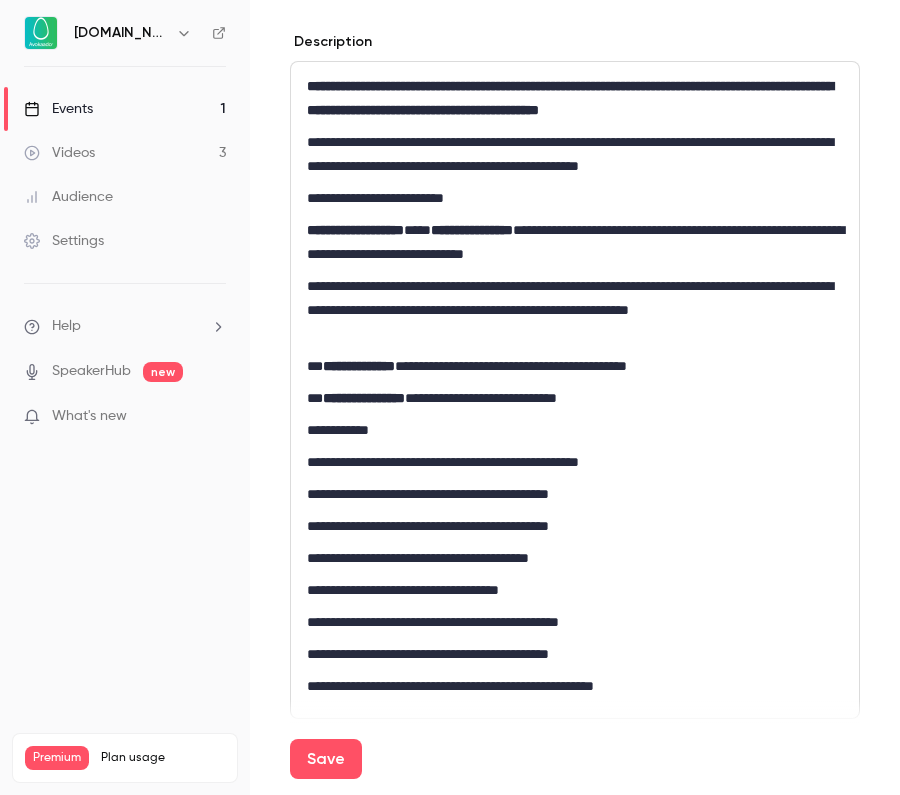type 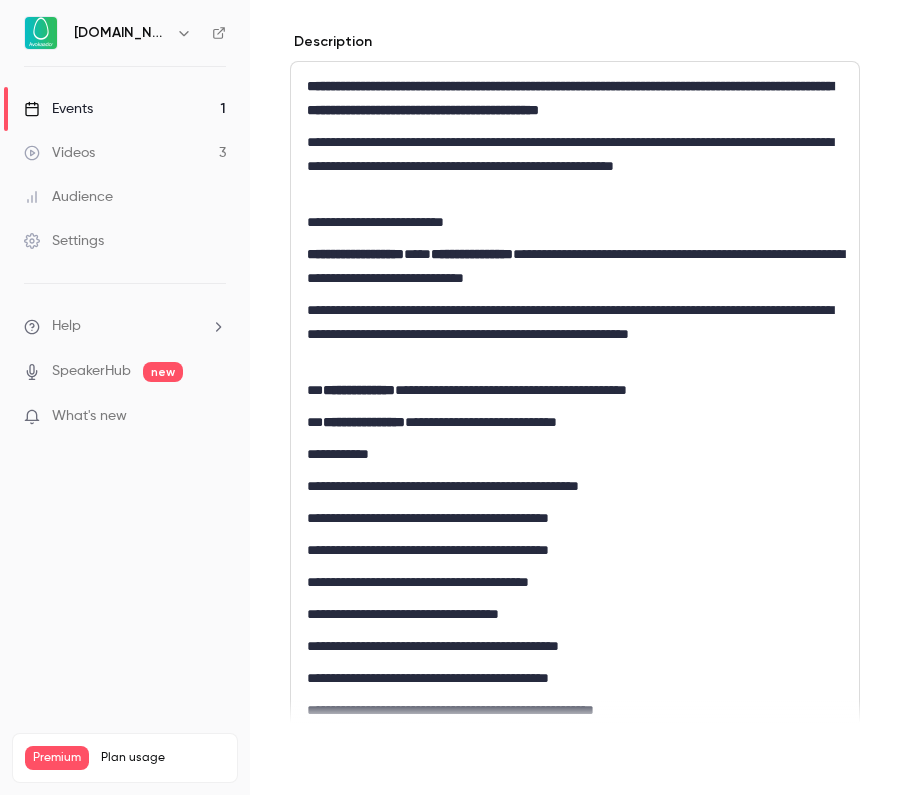 click on "Save" at bounding box center [326, 759] 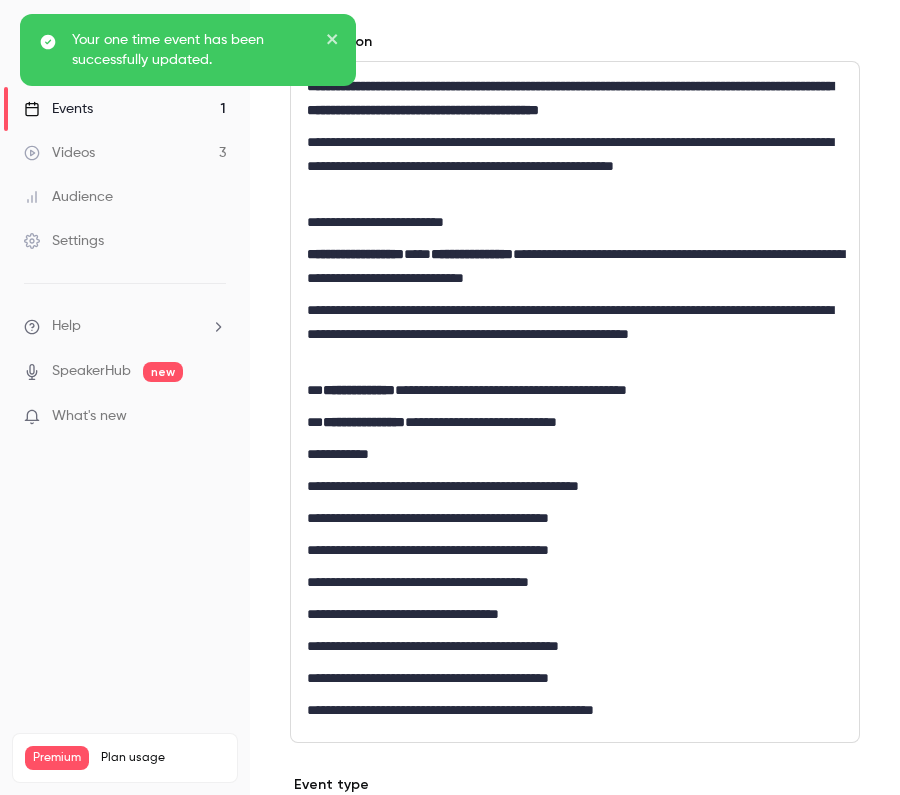 click on "**********" at bounding box center (575, 402) 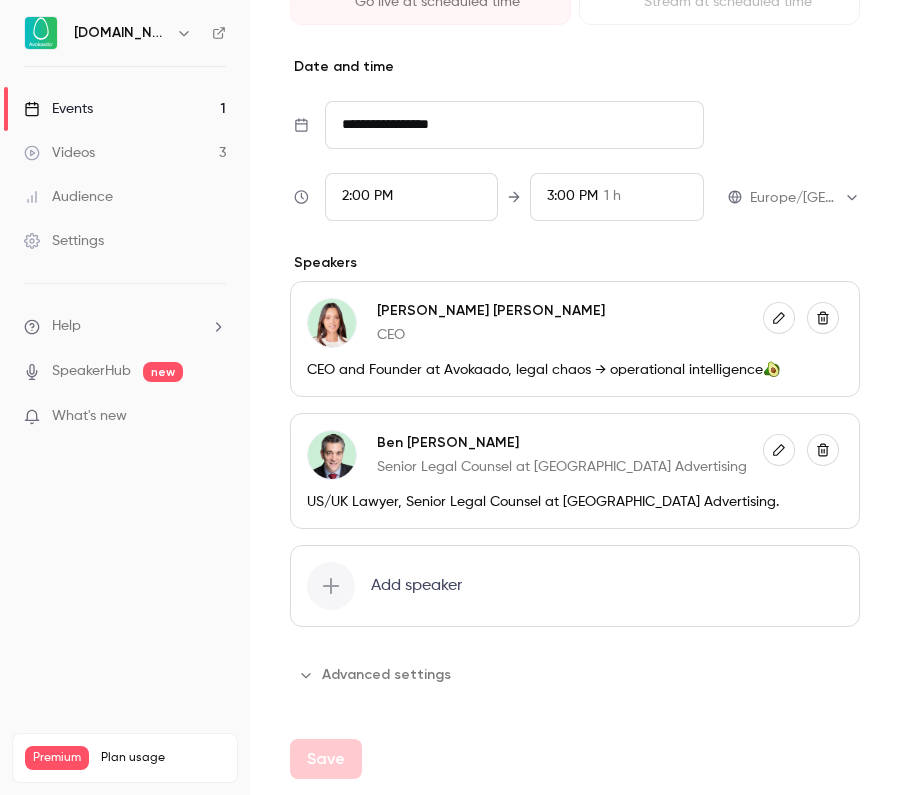 scroll, scrollTop: 1525, scrollLeft: 0, axis: vertical 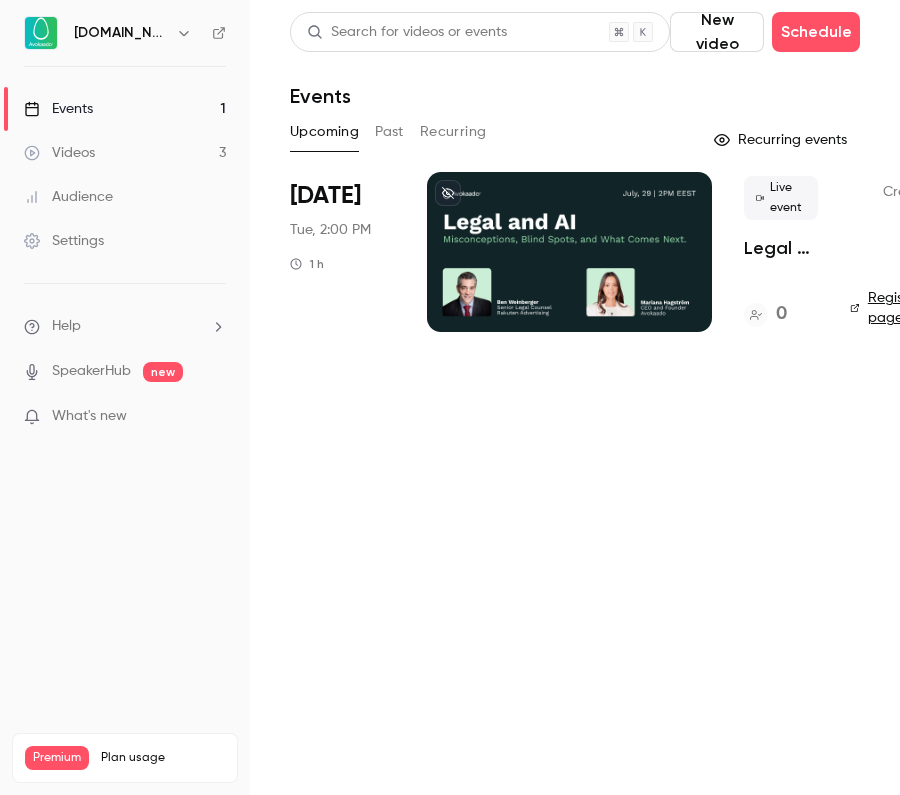 click on "Registration page" at bounding box center [900, 308] 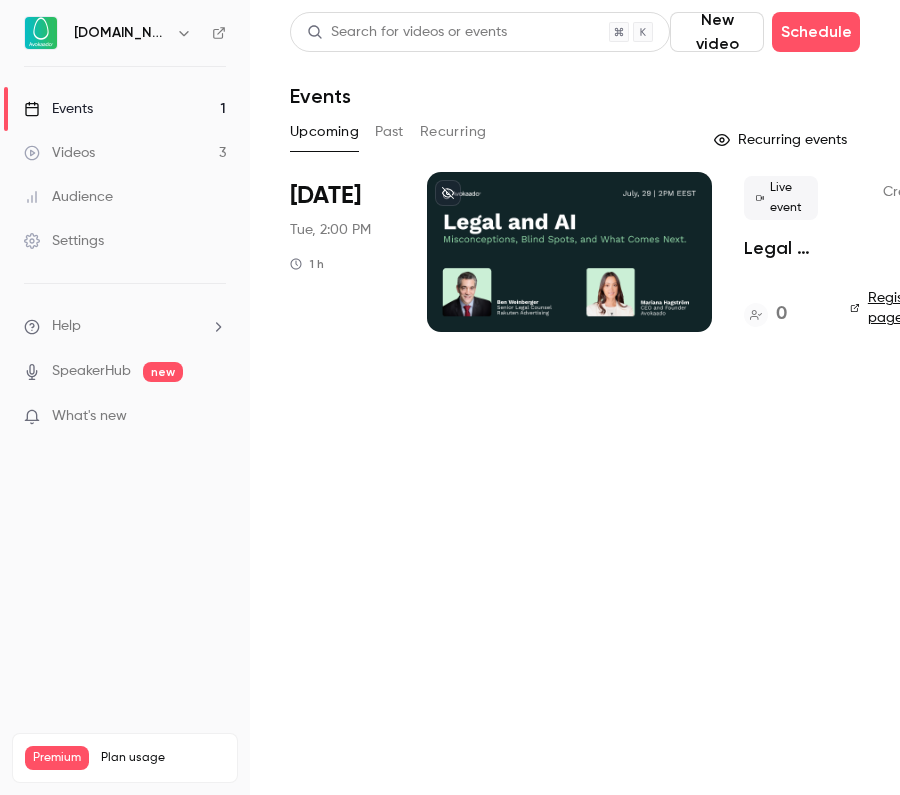 click at bounding box center (569, 252) 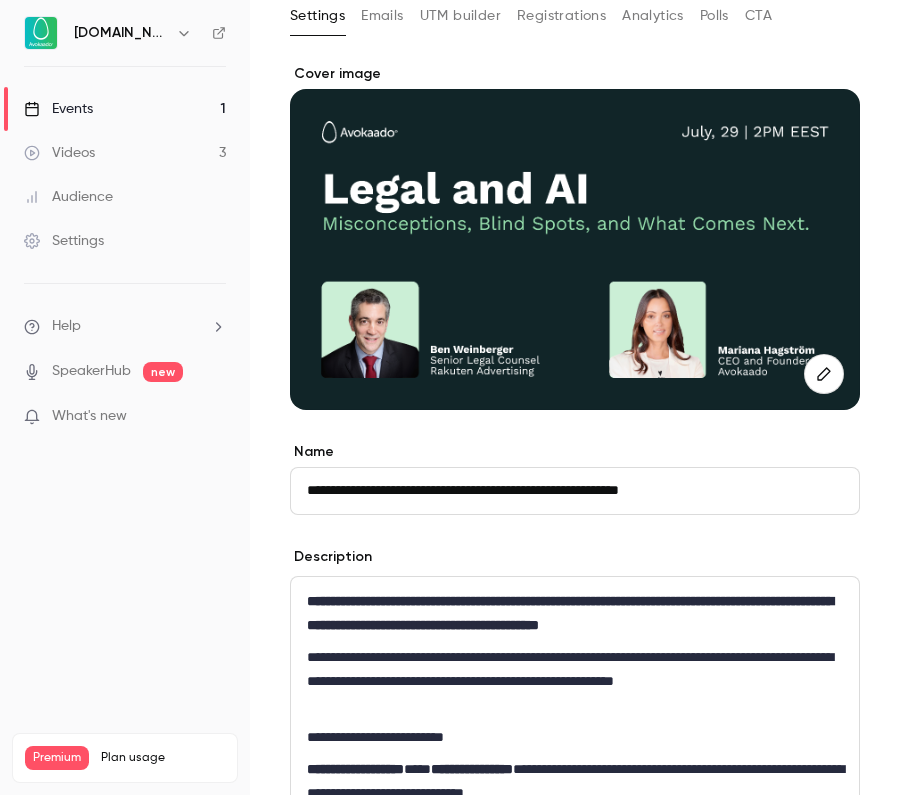 scroll, scrollTop: 183, scrollLeft: 0, axis: vertical 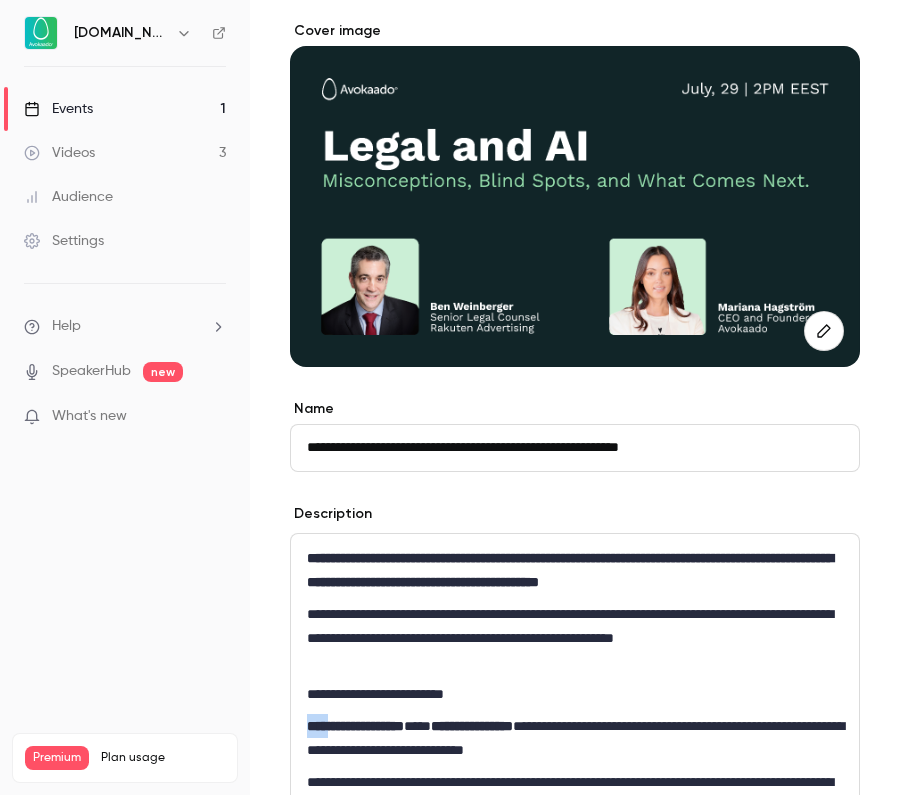 drag, startPoint x: 309, startPoint y: 750, endPoint x: 336, endPoint y: 752, distance: 27.073973 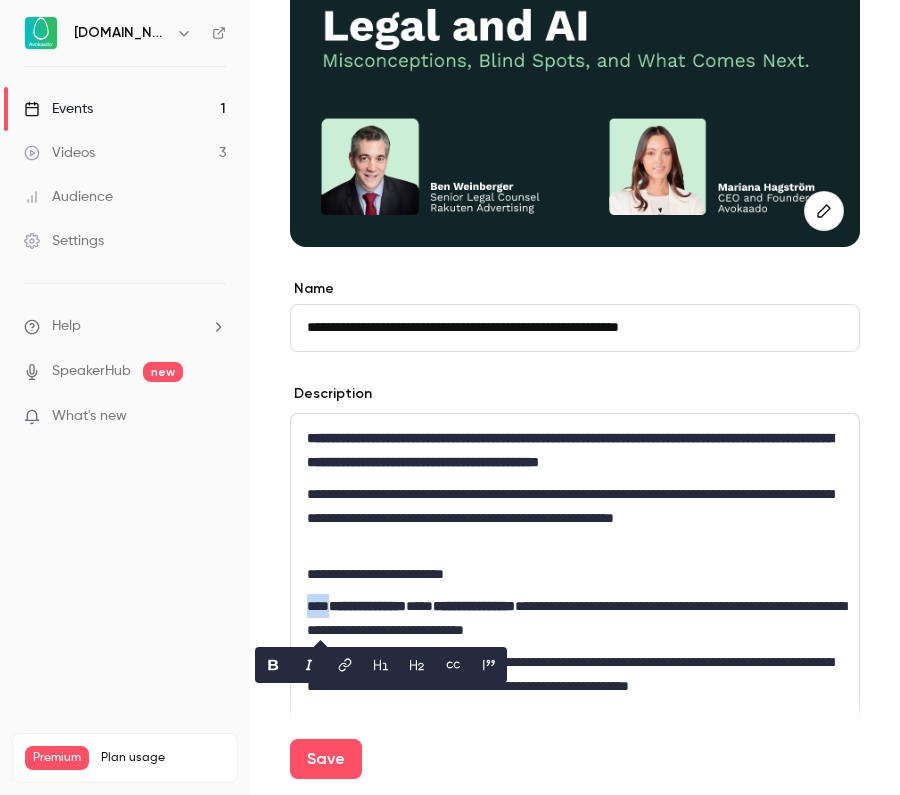 scroll, scrollTop: 301, scrollLeft: 0, axis: vertical 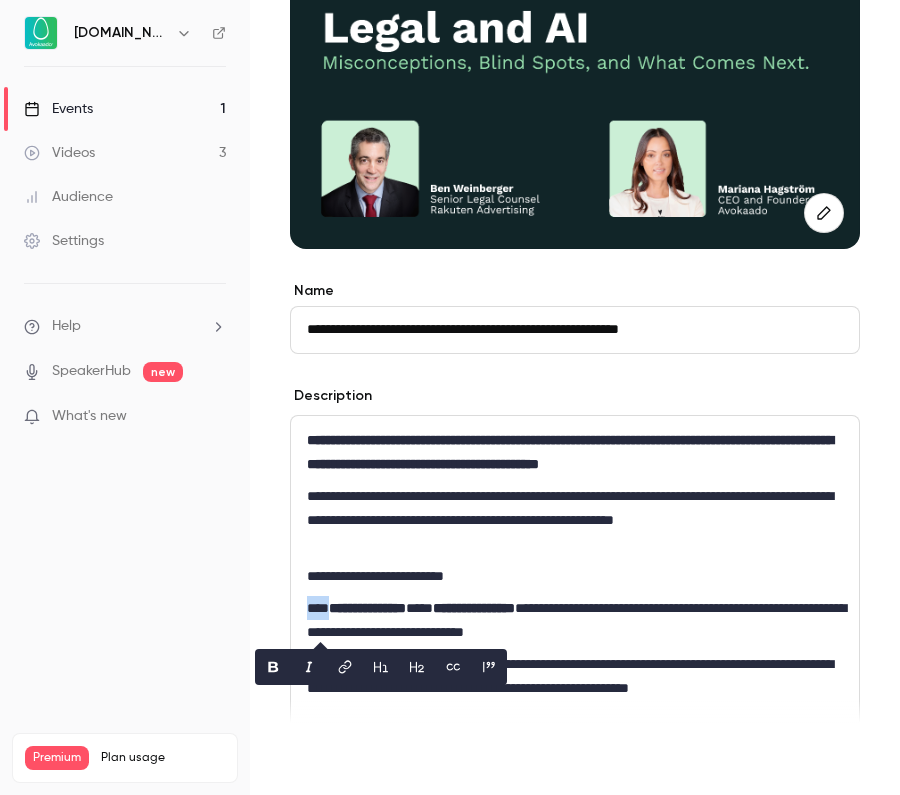 click on "Save" at bounding box center (326, 759) 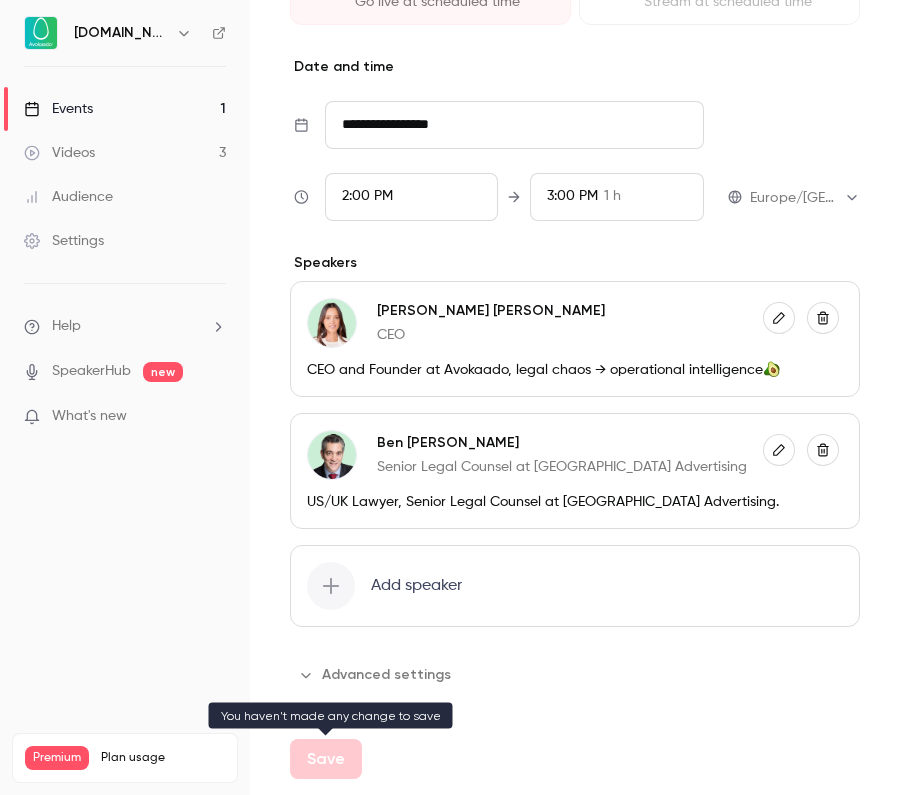 scroll, scrollTop: 1525, scrollLeft: 0, axis: vertical 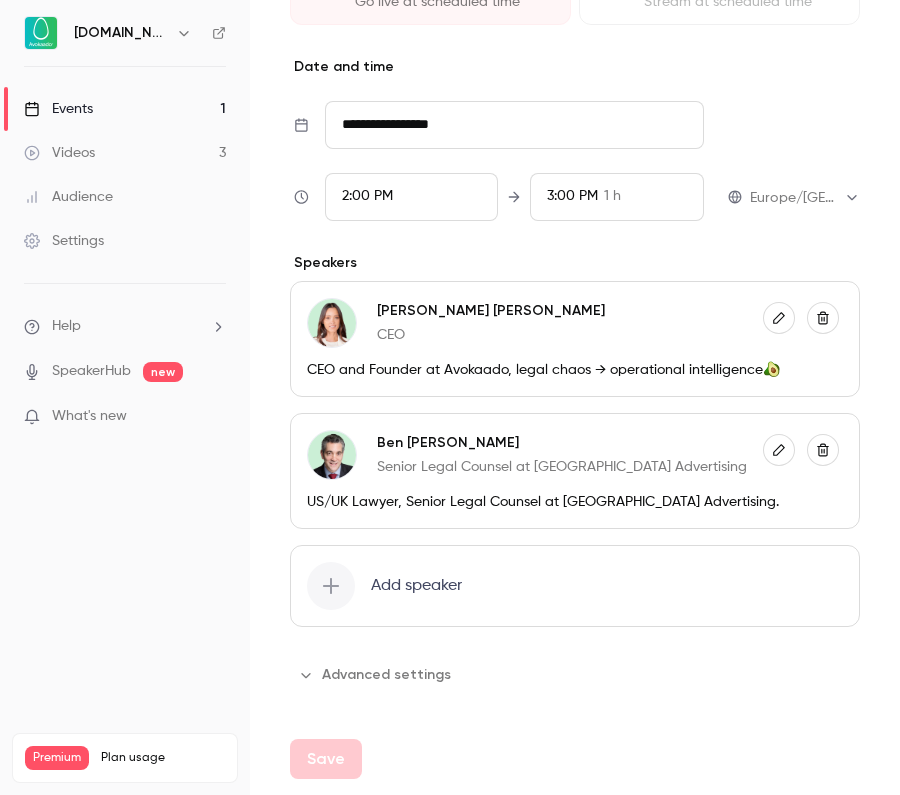 click on "Events 1" at bounding box center [125, 109] 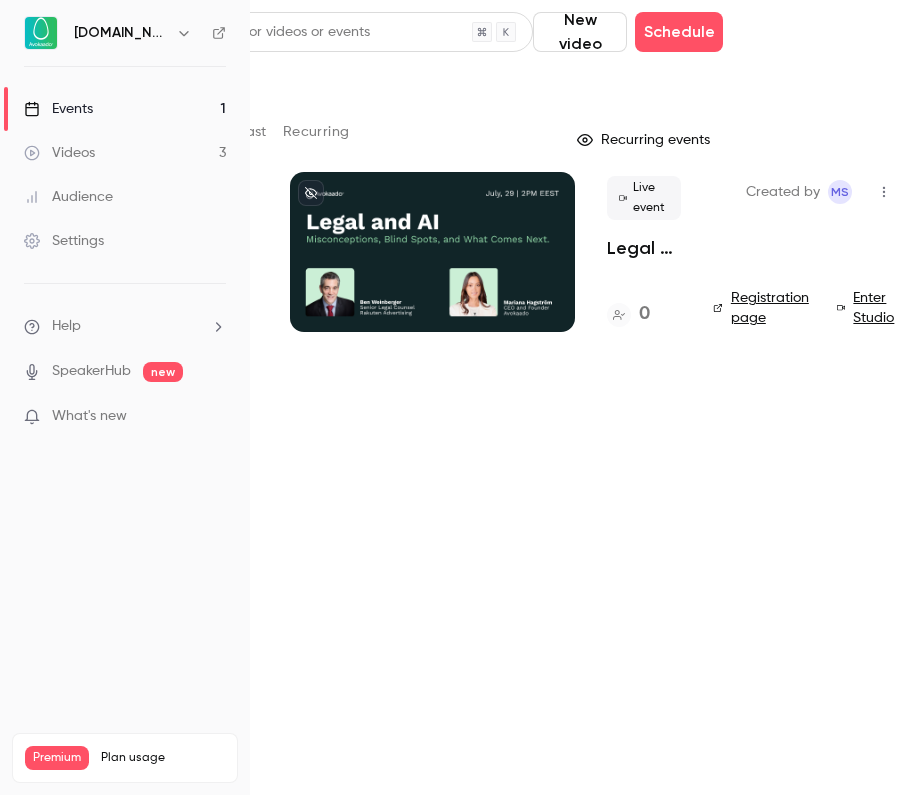 scroll, scrollTop: 0, scrollLeft: 136, axis: horizontal 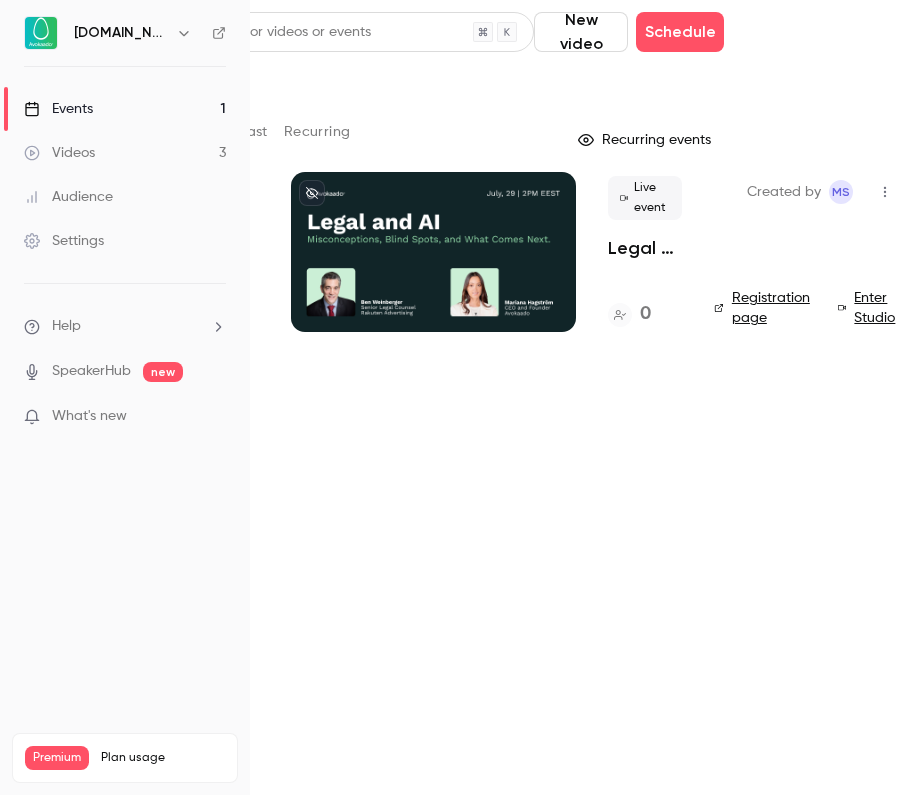 click on "Registration page" at bounding box center (764, 308) 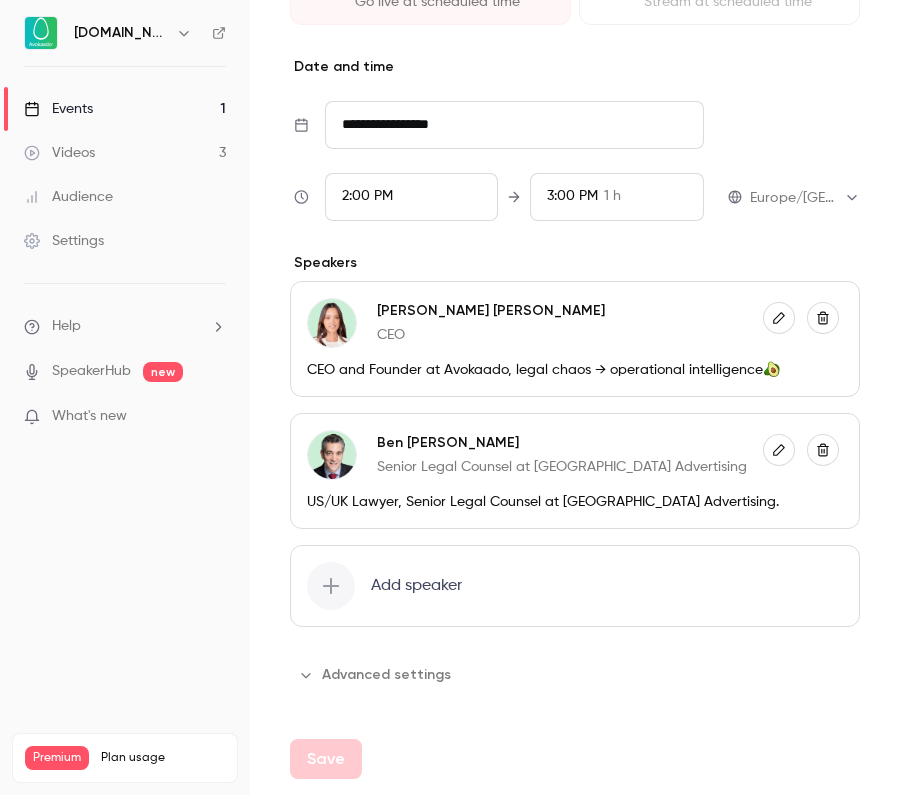 scroll, scrollTop: 1525, scrollLeft: 0, axis: vertical 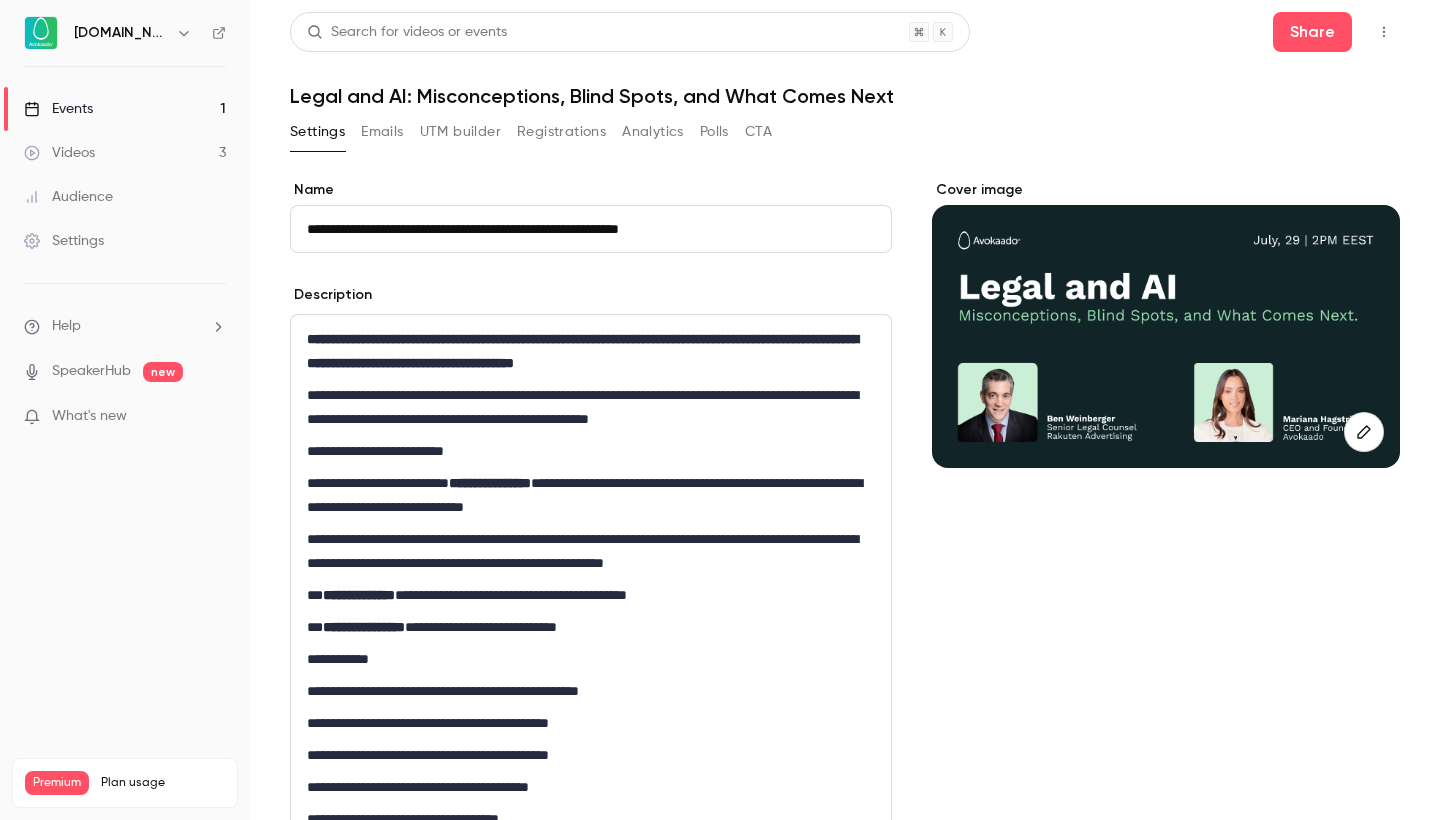 click on "UTM builder" at bounding box center (460, 132) 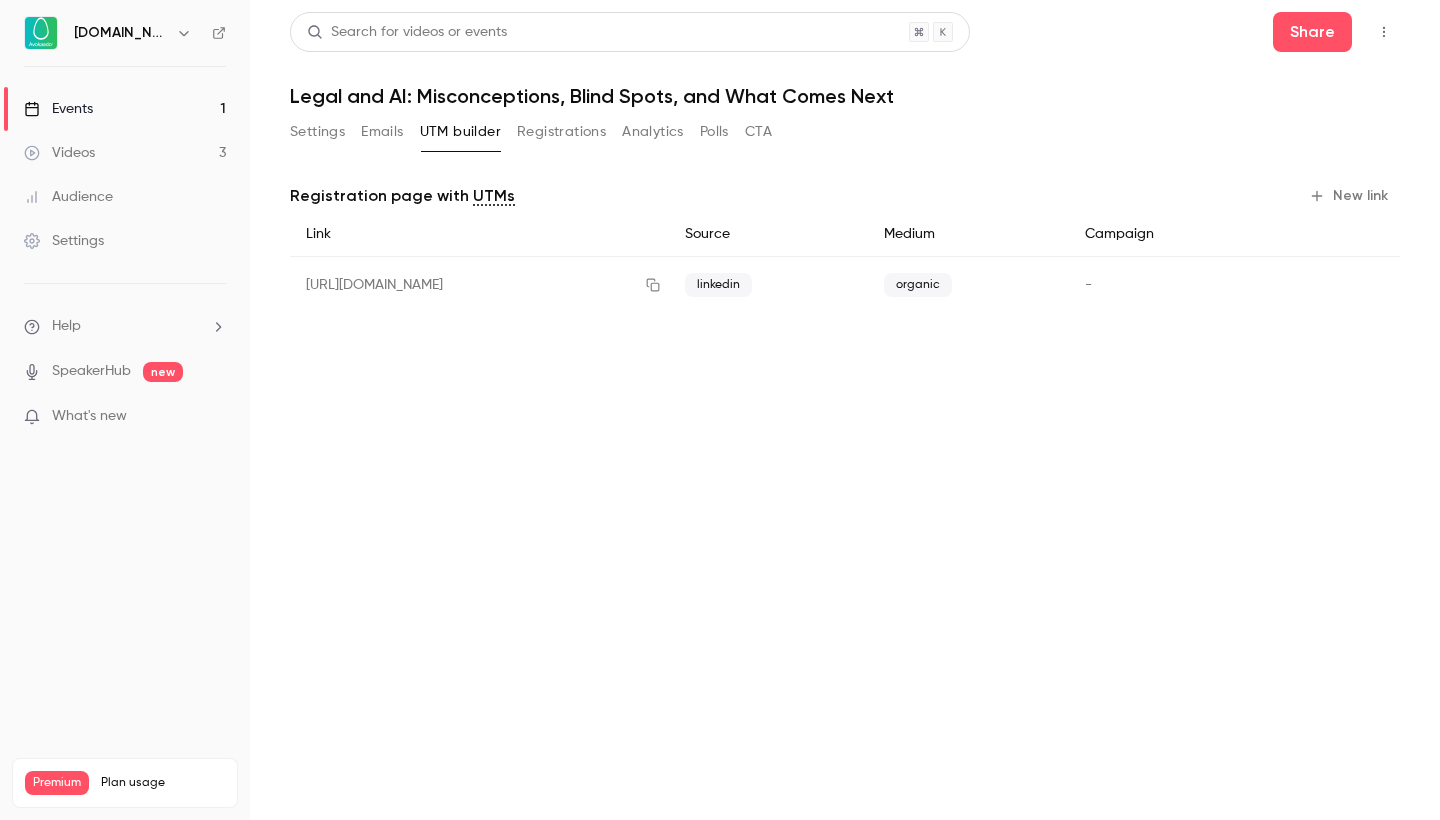 click on "Registrations" at bounding box center (561, 132) 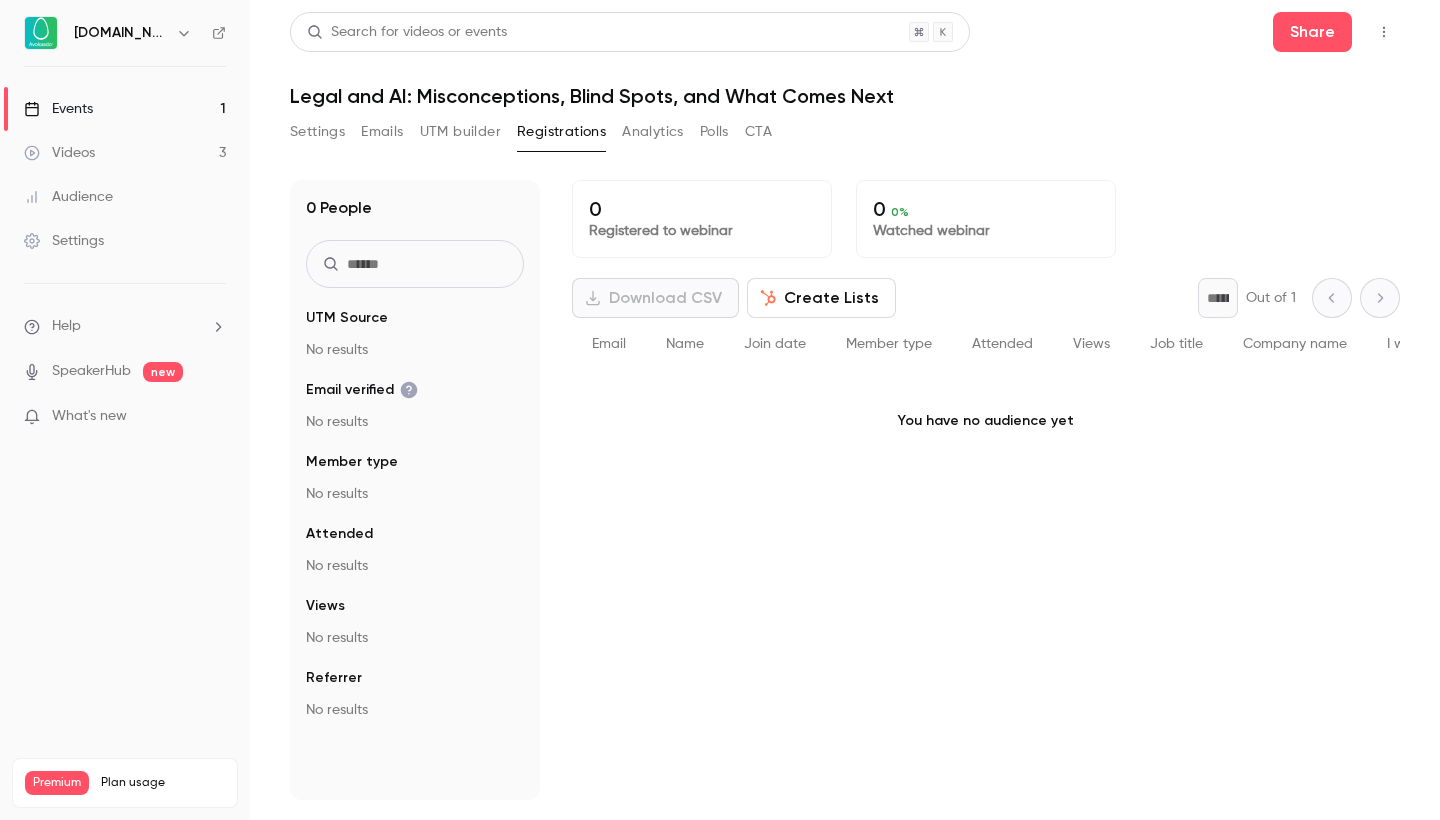 click on "Analytics" at bounding box center [653, 132] 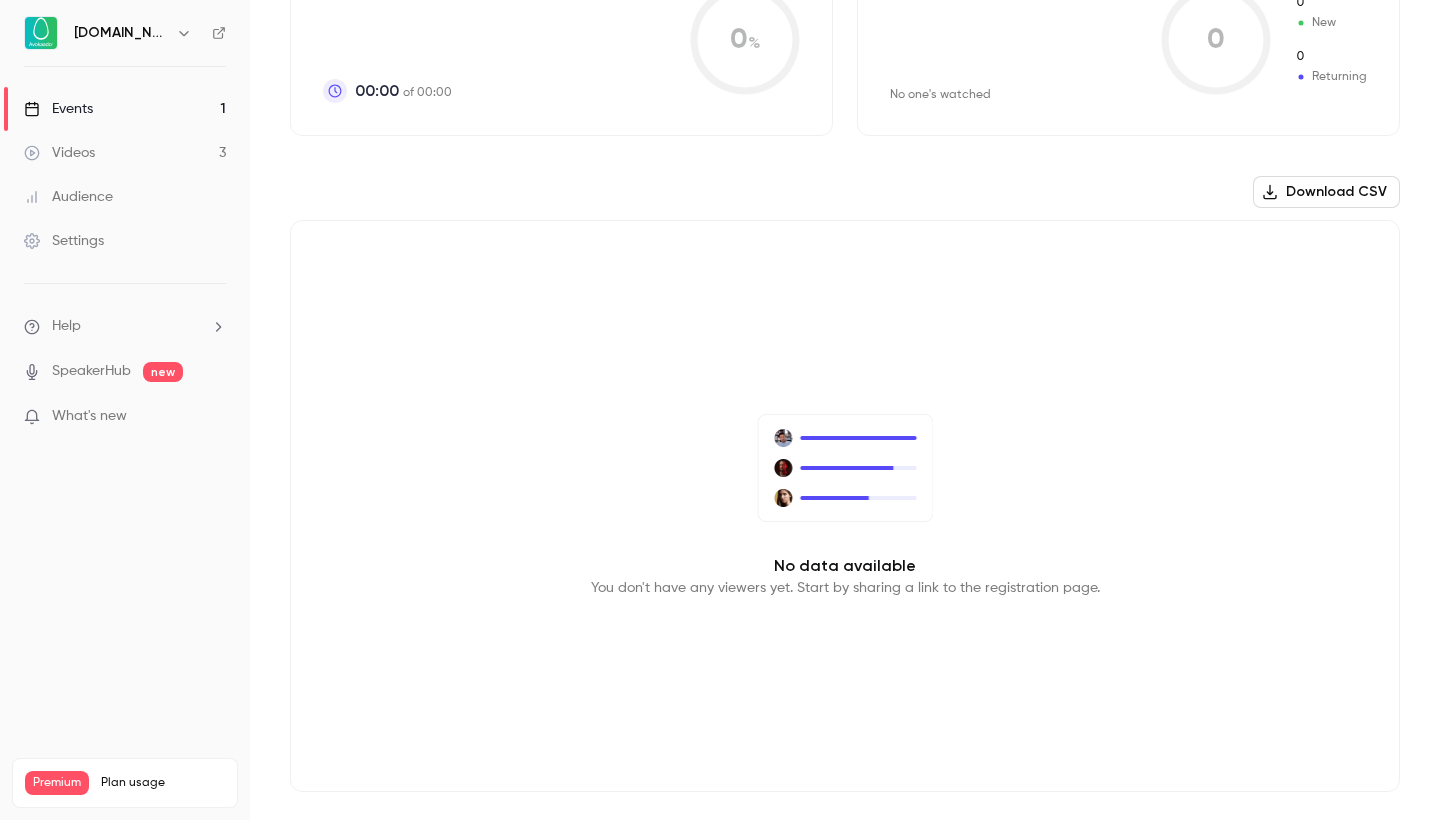 scroll, scrollTop: 552, scrollLeft: 0, axis: vertical 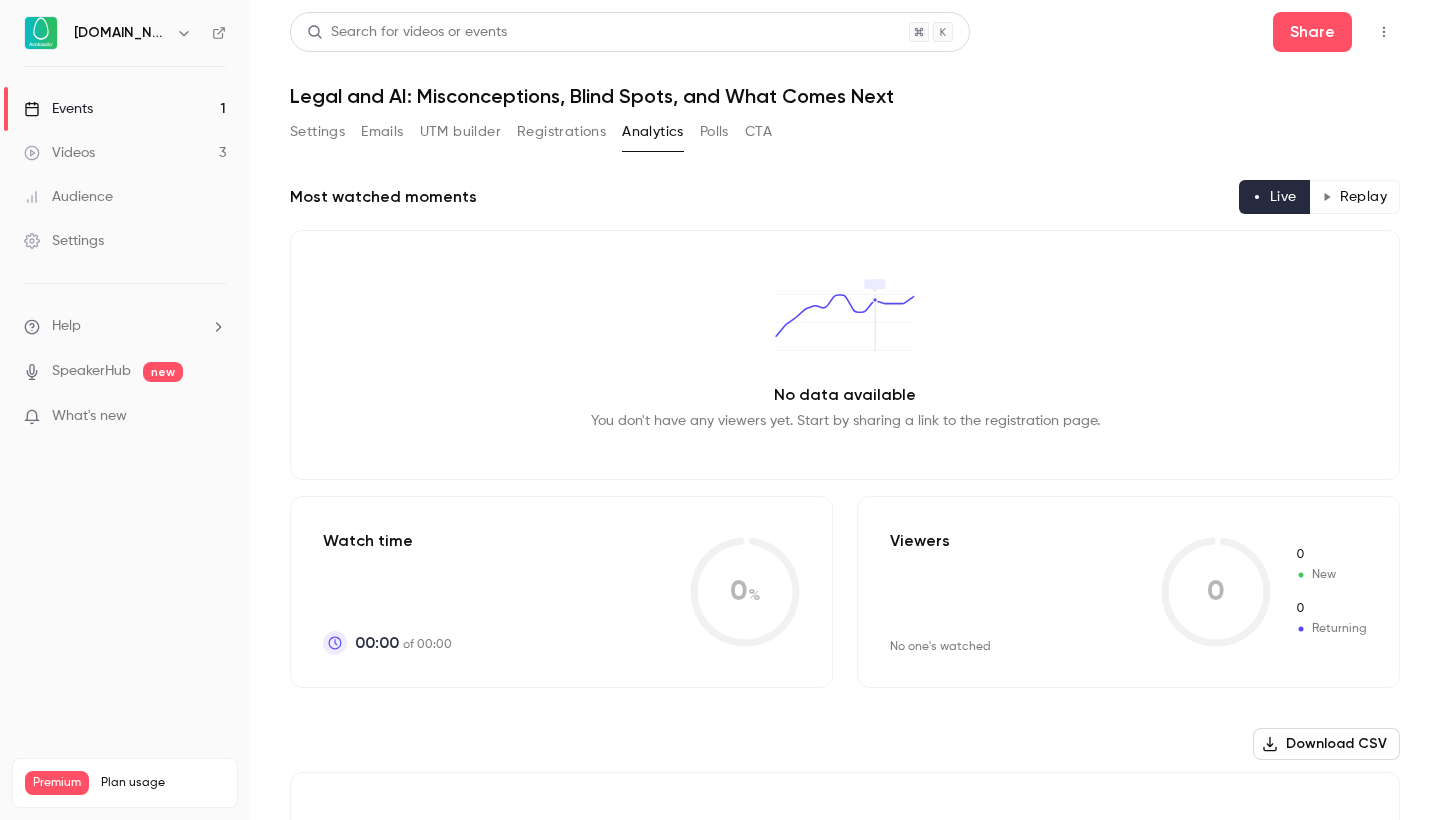 click on "Replay" at bounding box center (1354, 197) 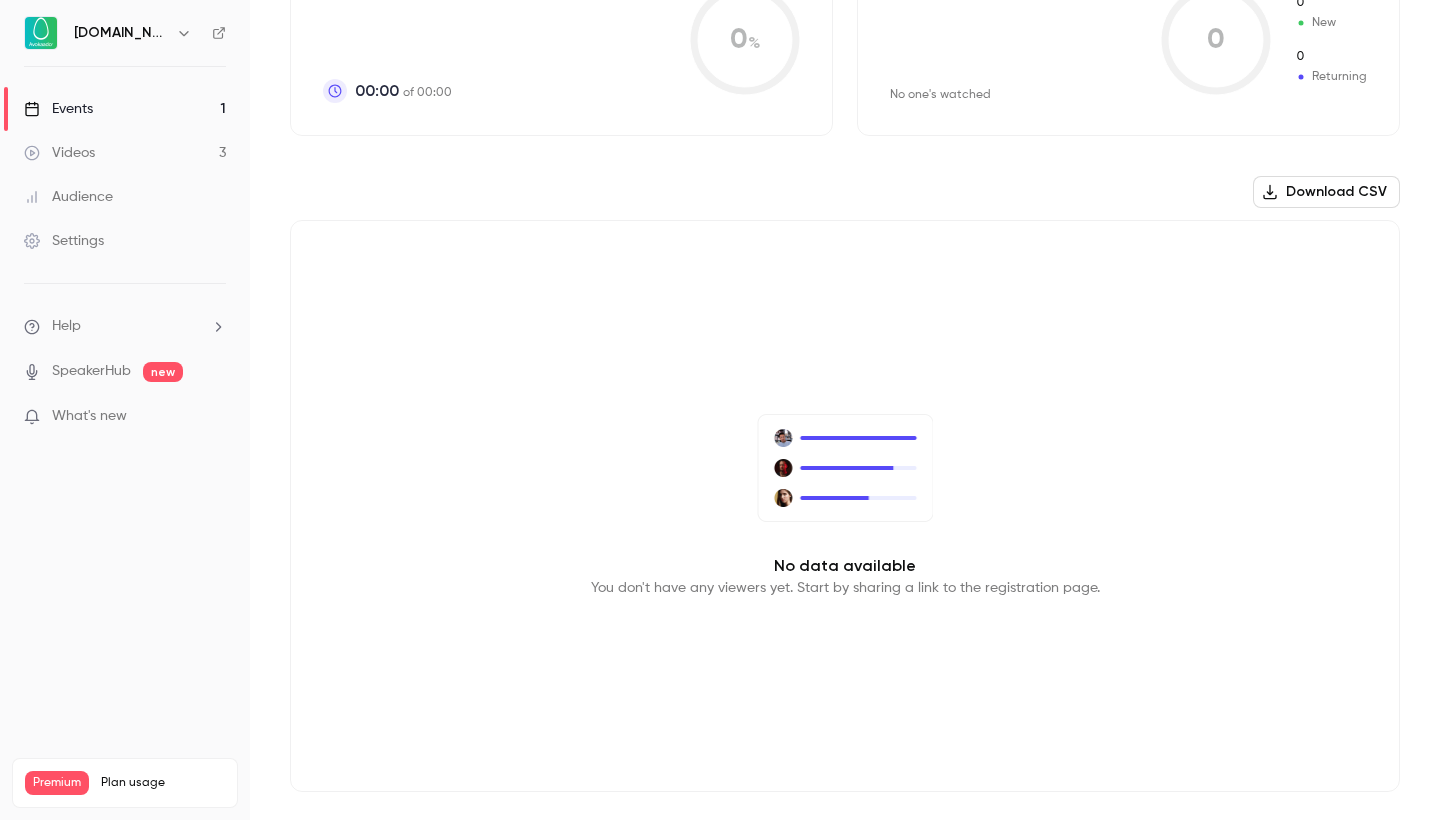scroll, scrollTop: 552, scrollLeft: 0, axis: vertical 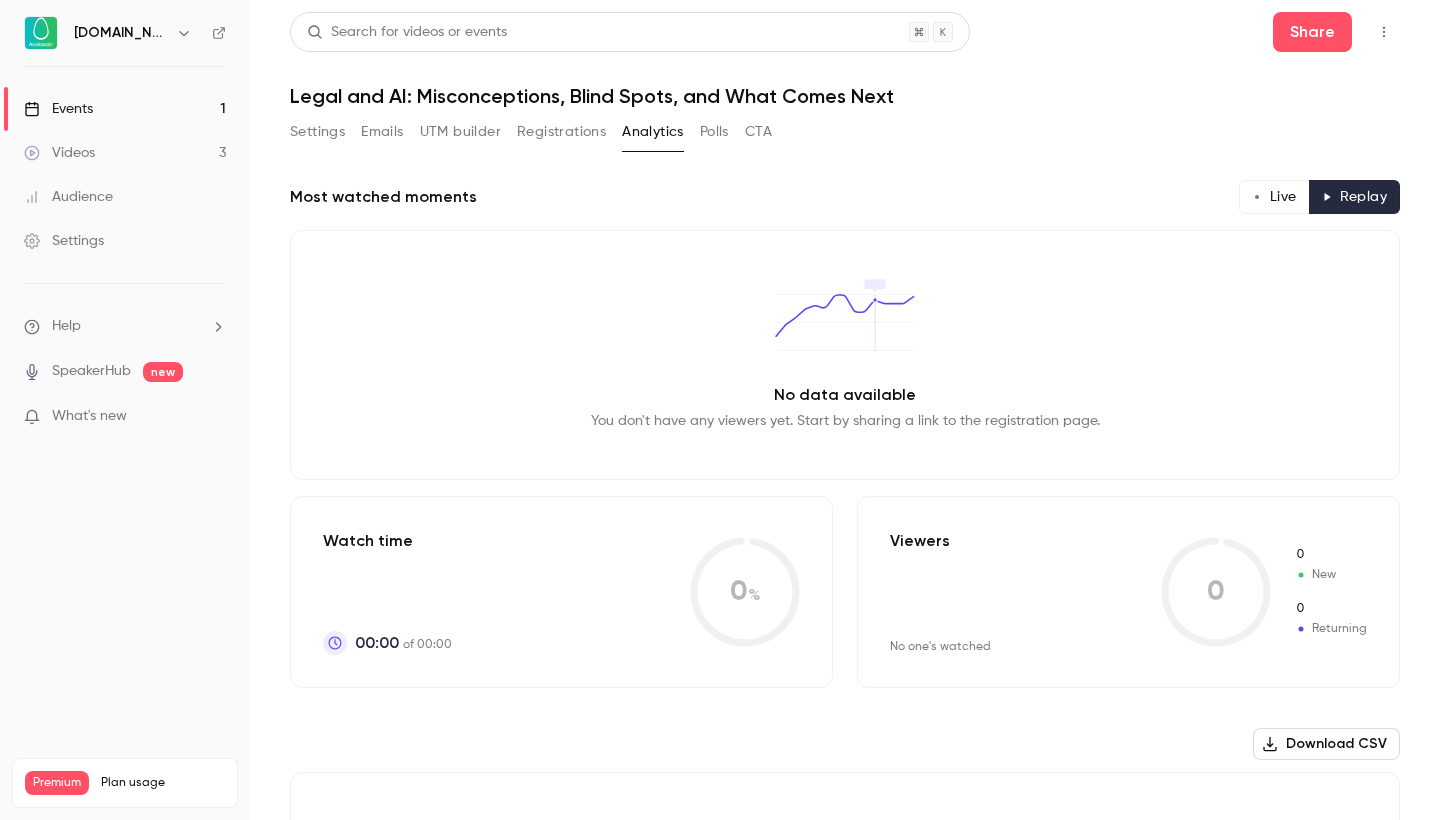 click on "Polls" at bounding box center (714, 132) 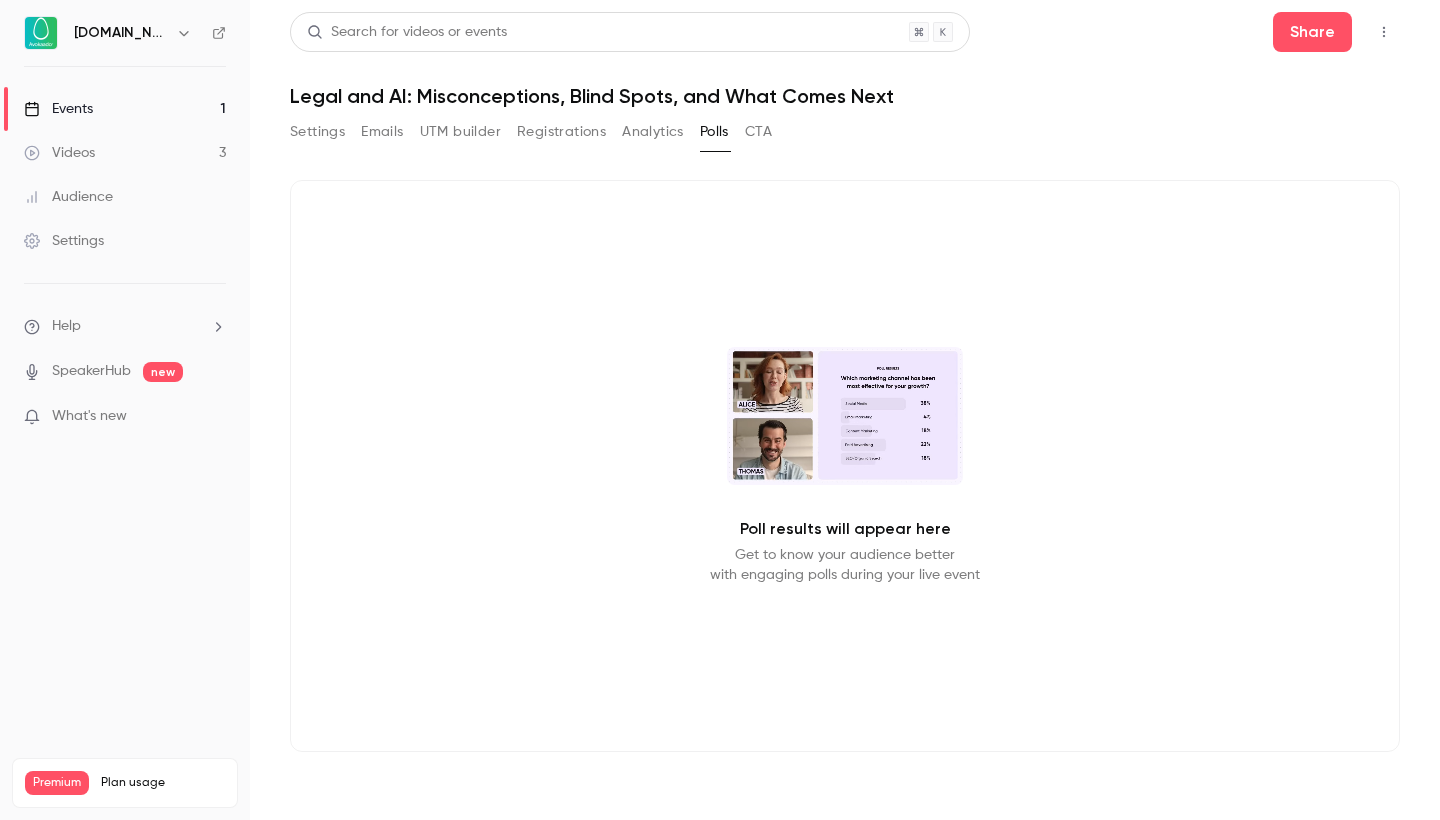 click on "CTA" at bounding box center (758, 132) 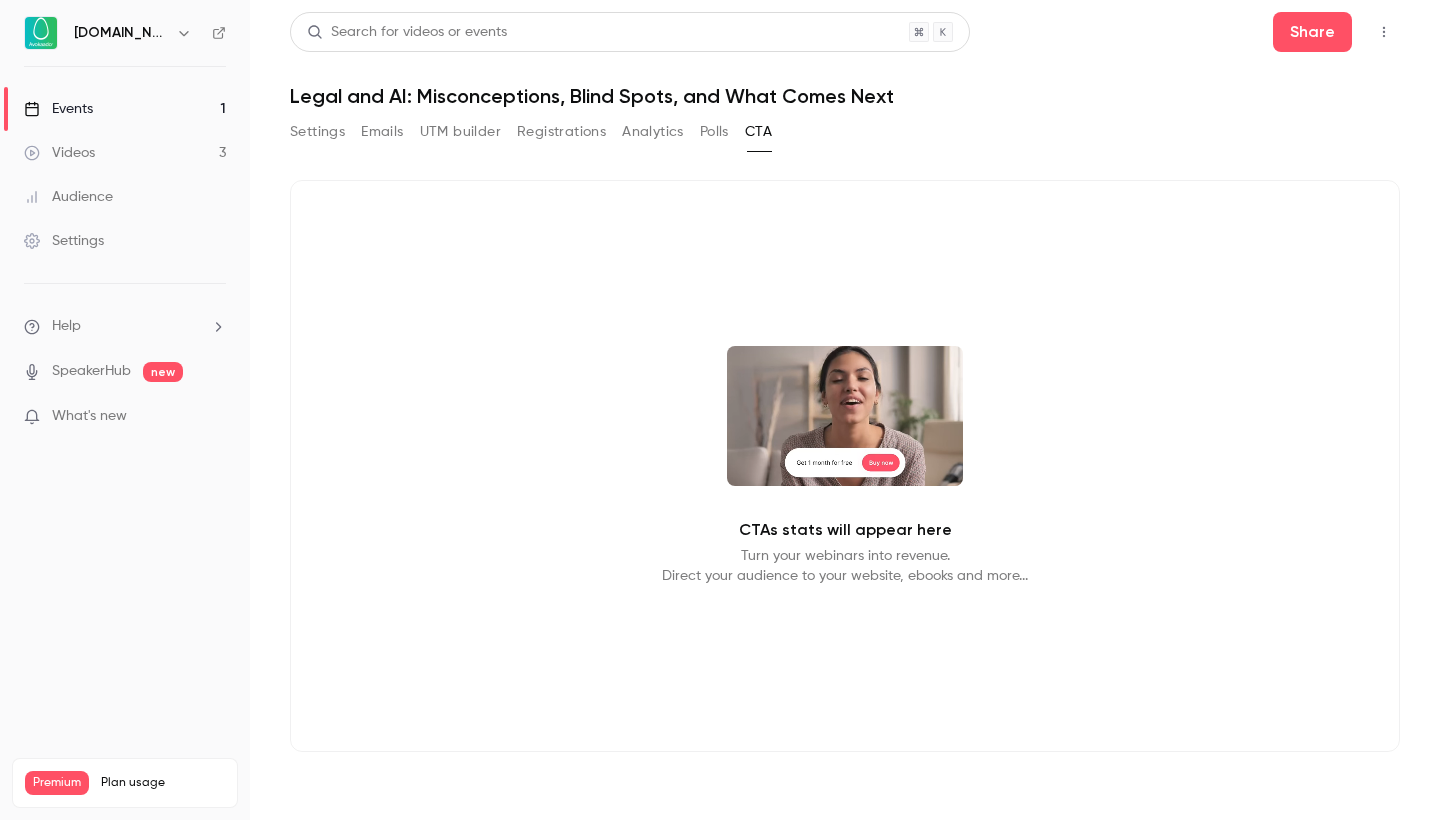 click on "Settings" at bounding box center (317, 132) 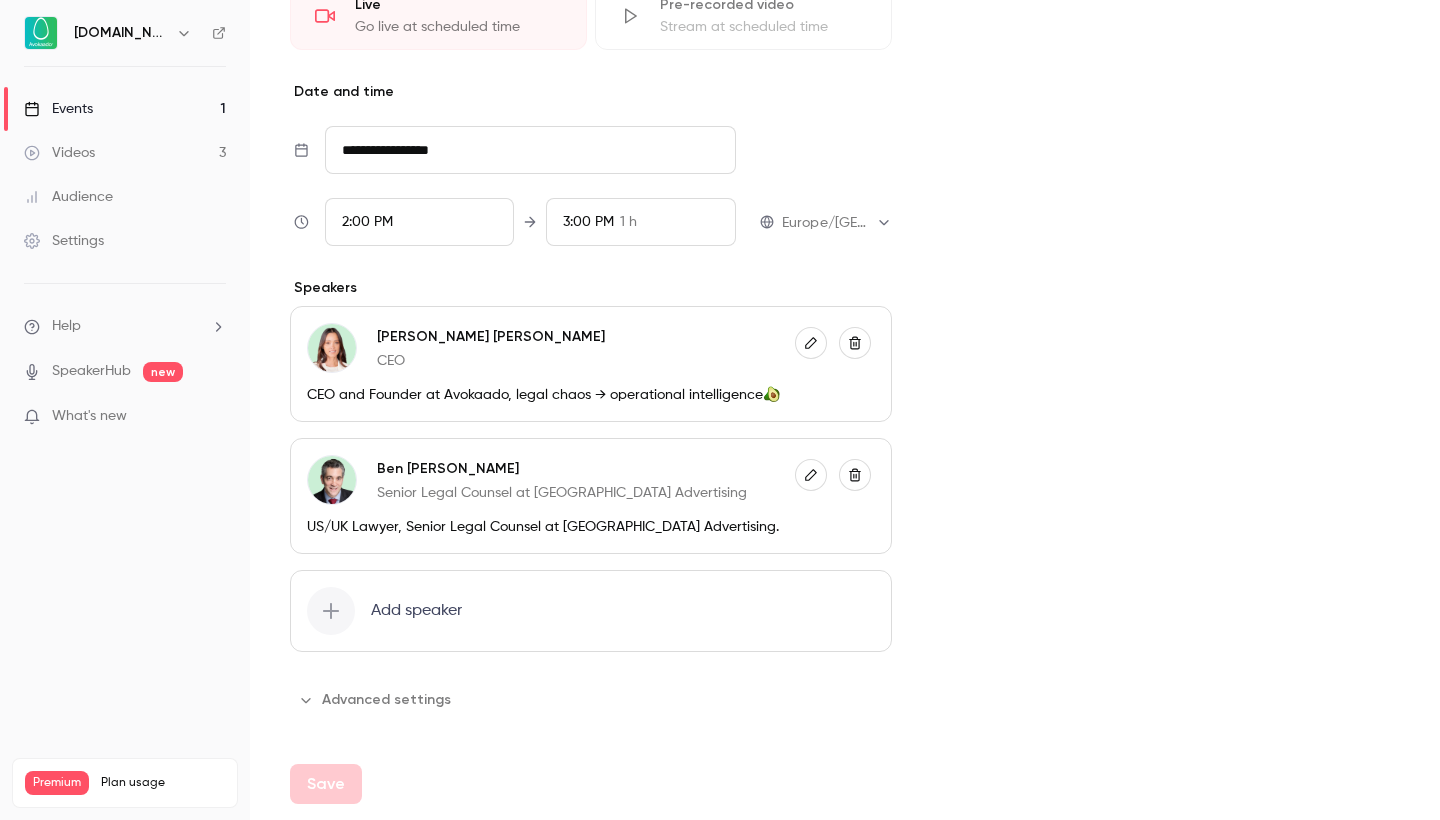 scroll, scrollTop: 1049, scrollLeft: 0, axis: vertical 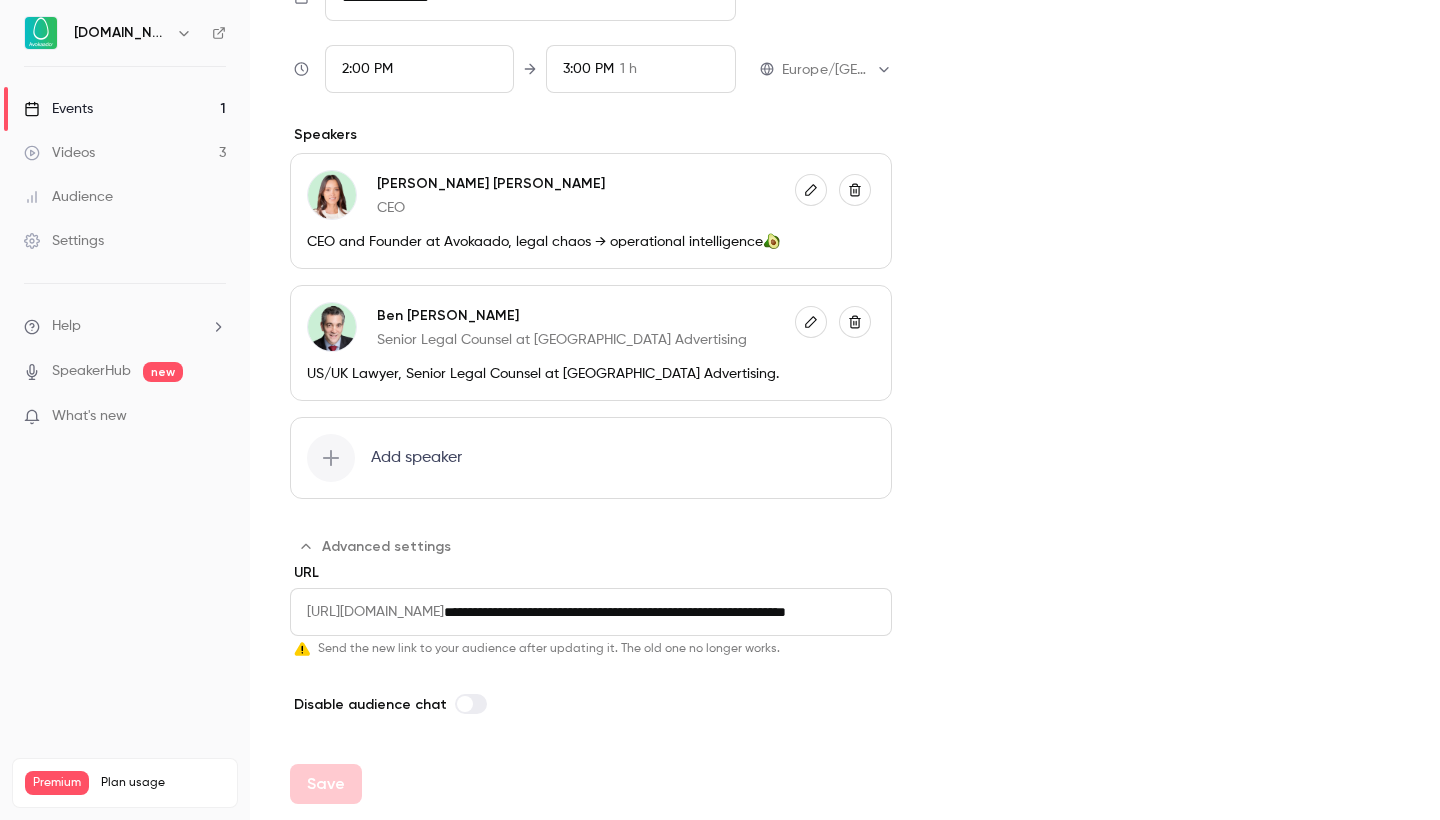 click at bounding box center (41, 33) 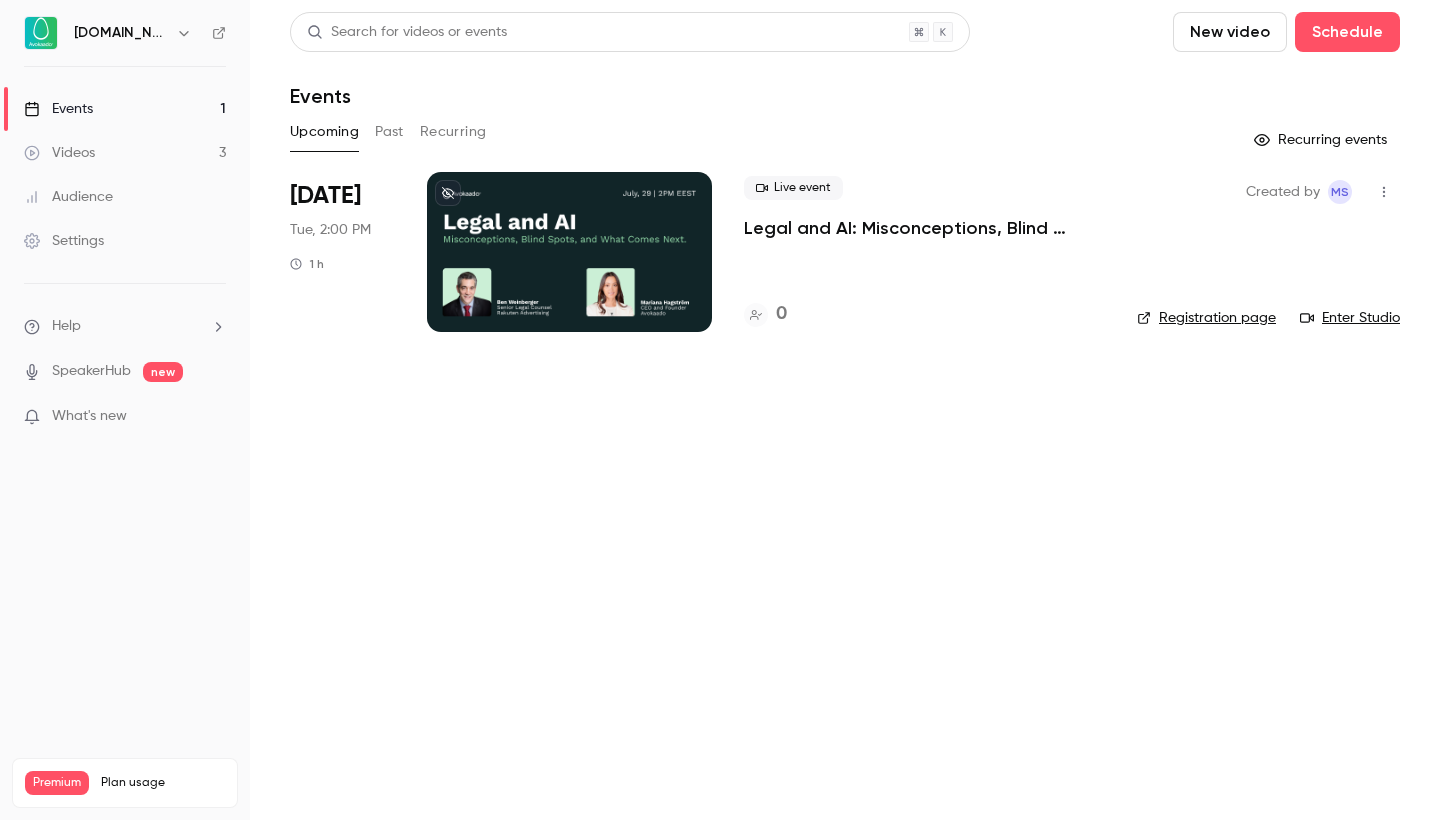 click 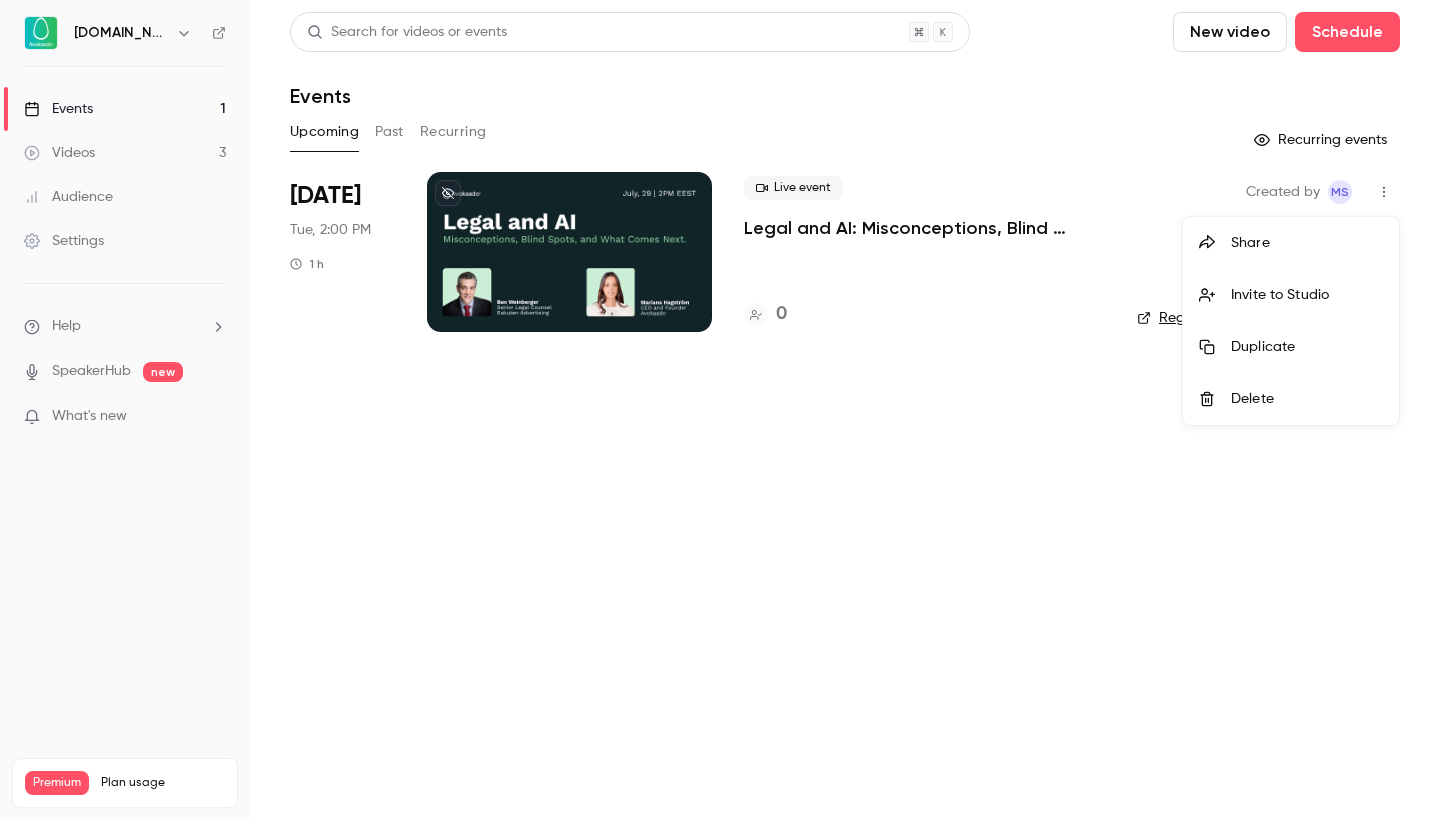 click at bounding box center [720, 410] 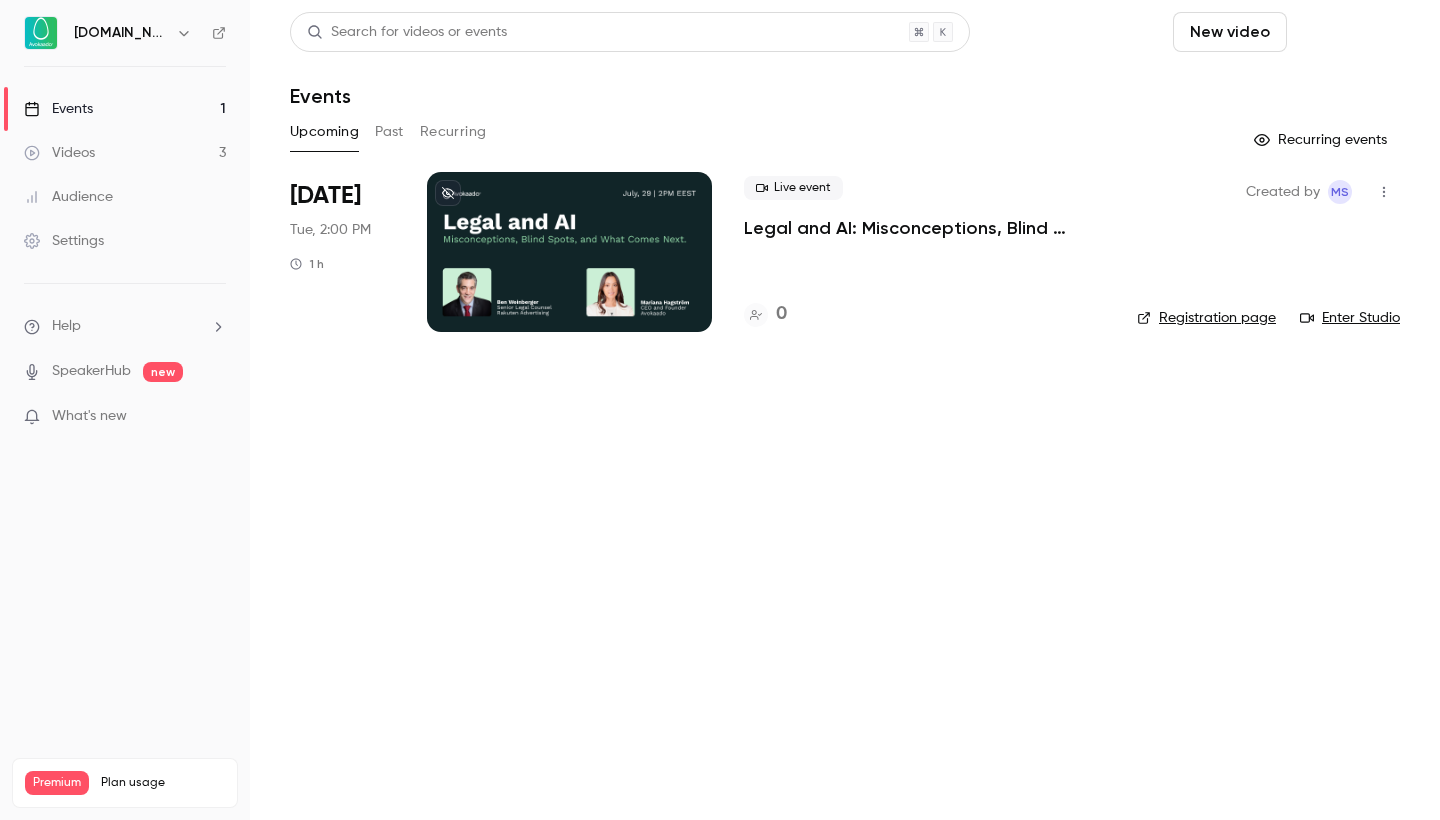 click on "Schedule" at bounding box center [1347, 32] 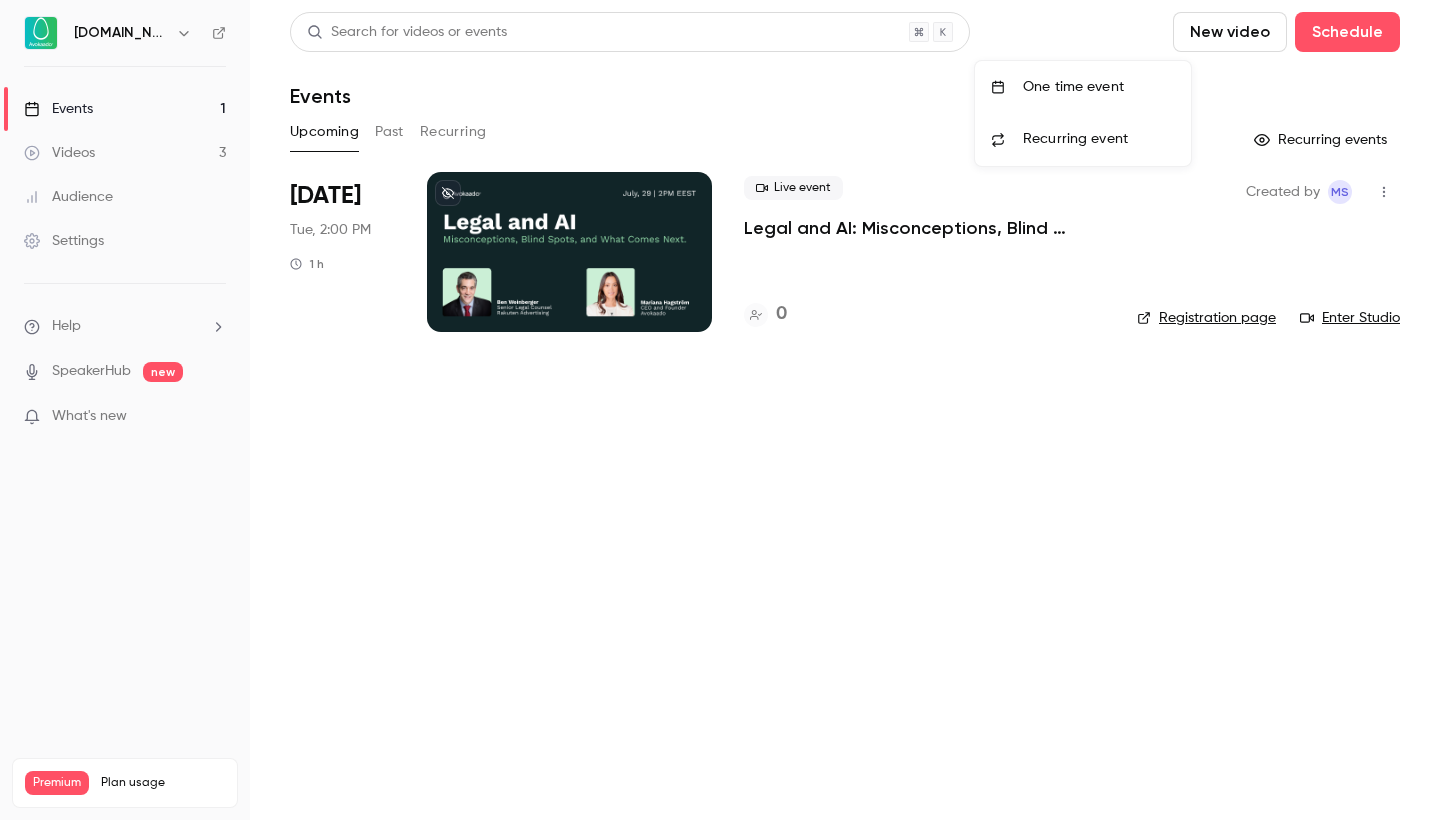 click on "One time event" at bounding box center [1099, 87] 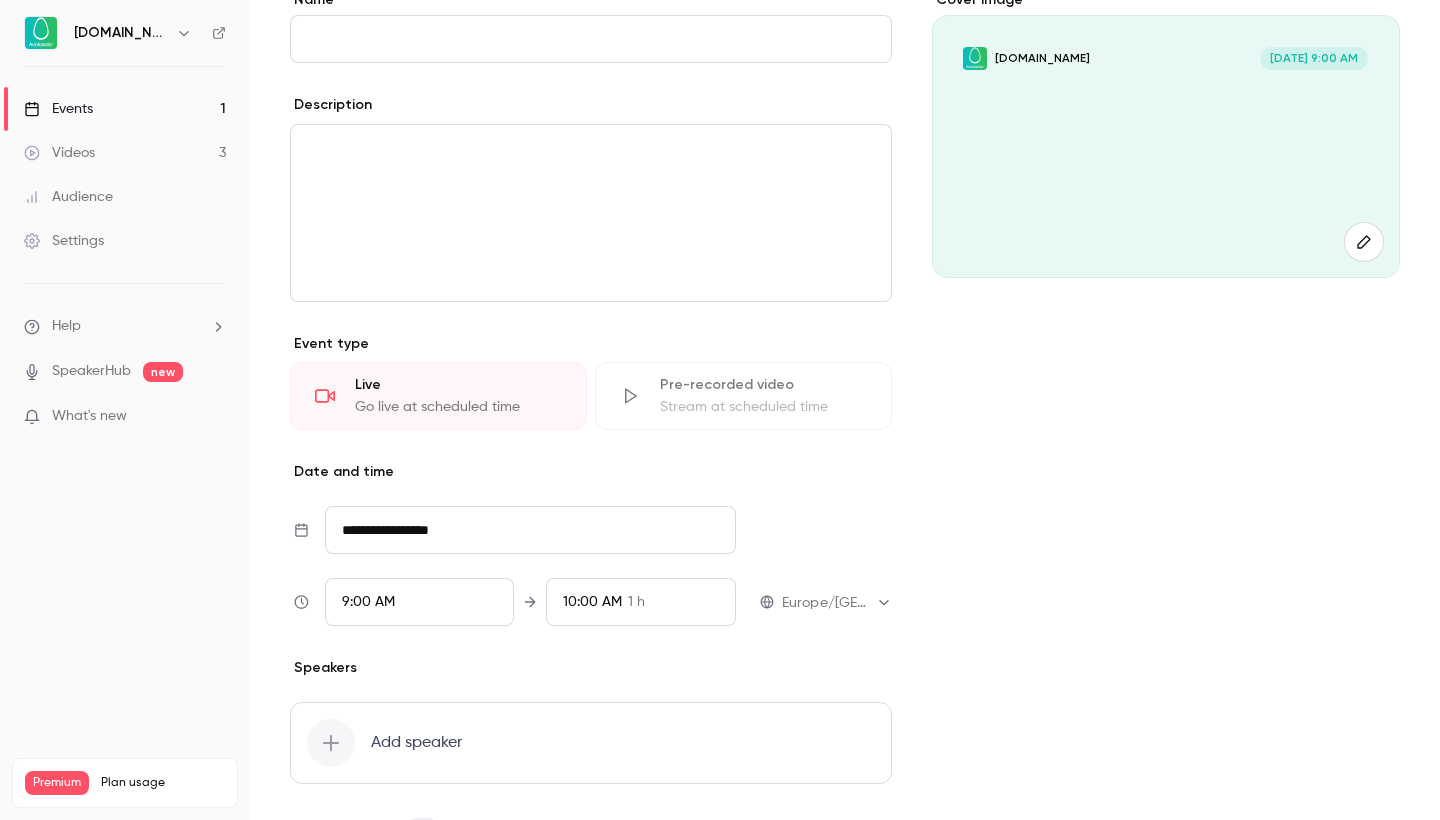 scroll, scrollTop: 314, scrollLeft: 0, axis: vertical 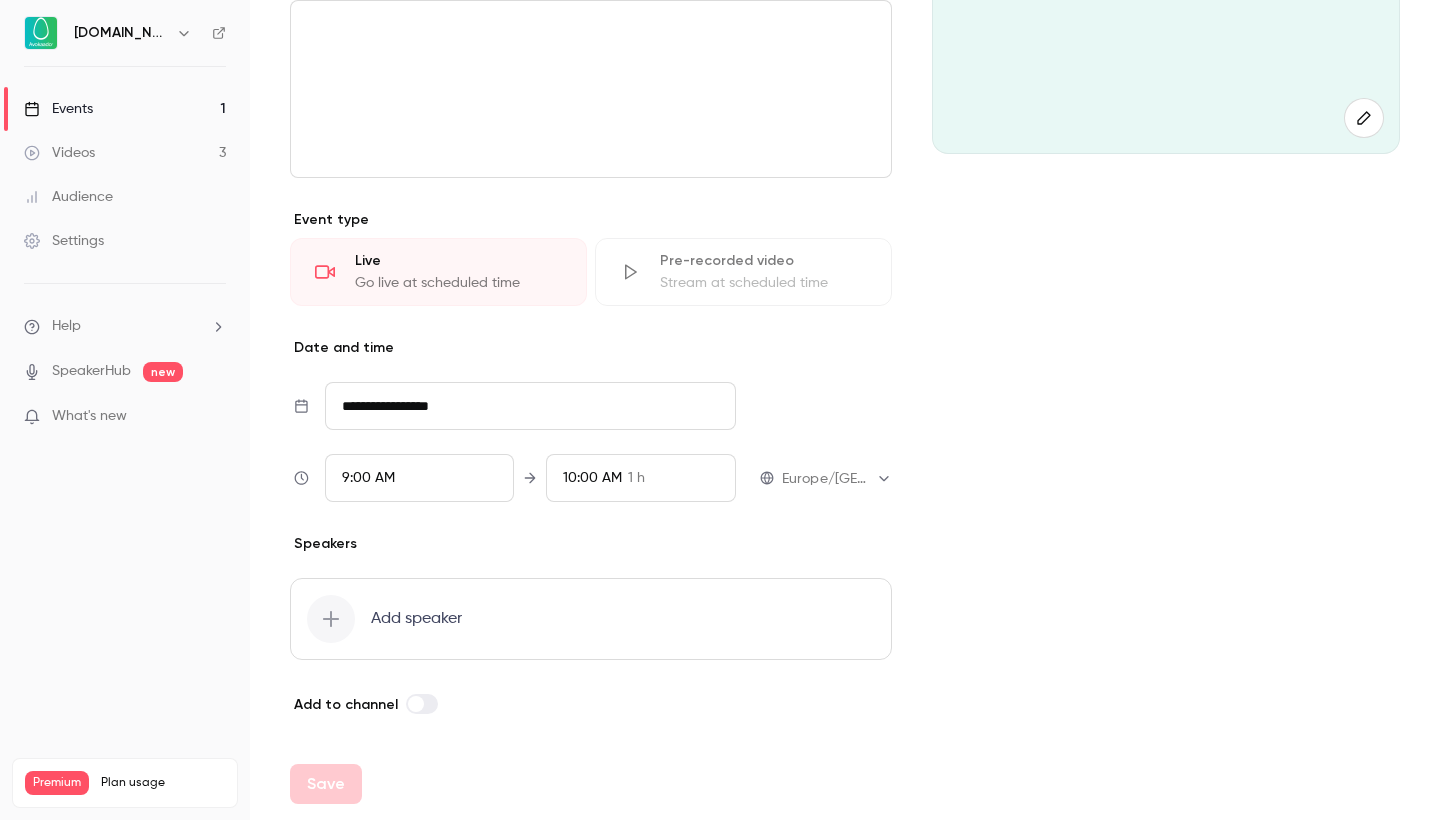 click at bounding box center (422, 704) 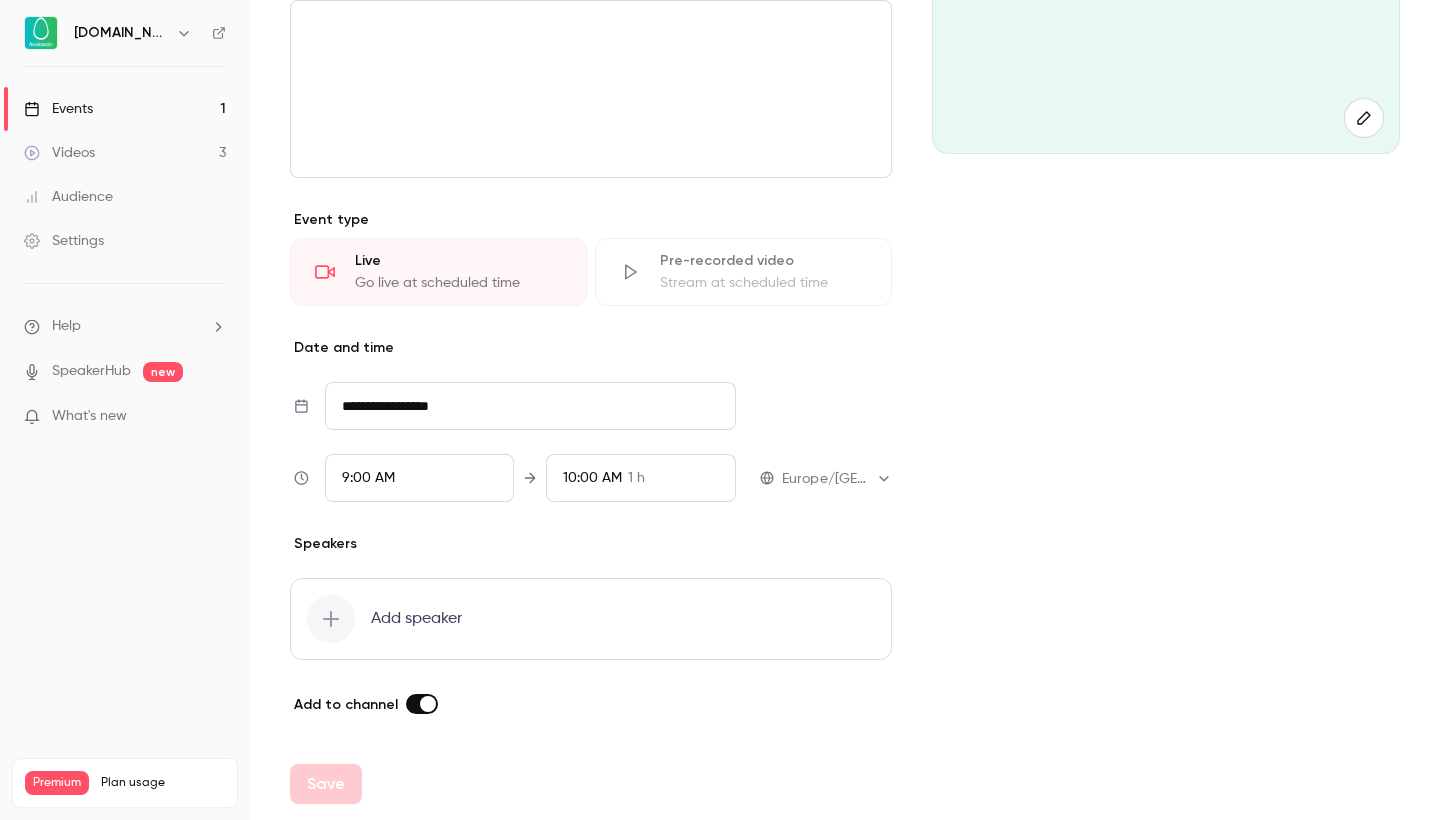 click at bounding box center (428, 704) 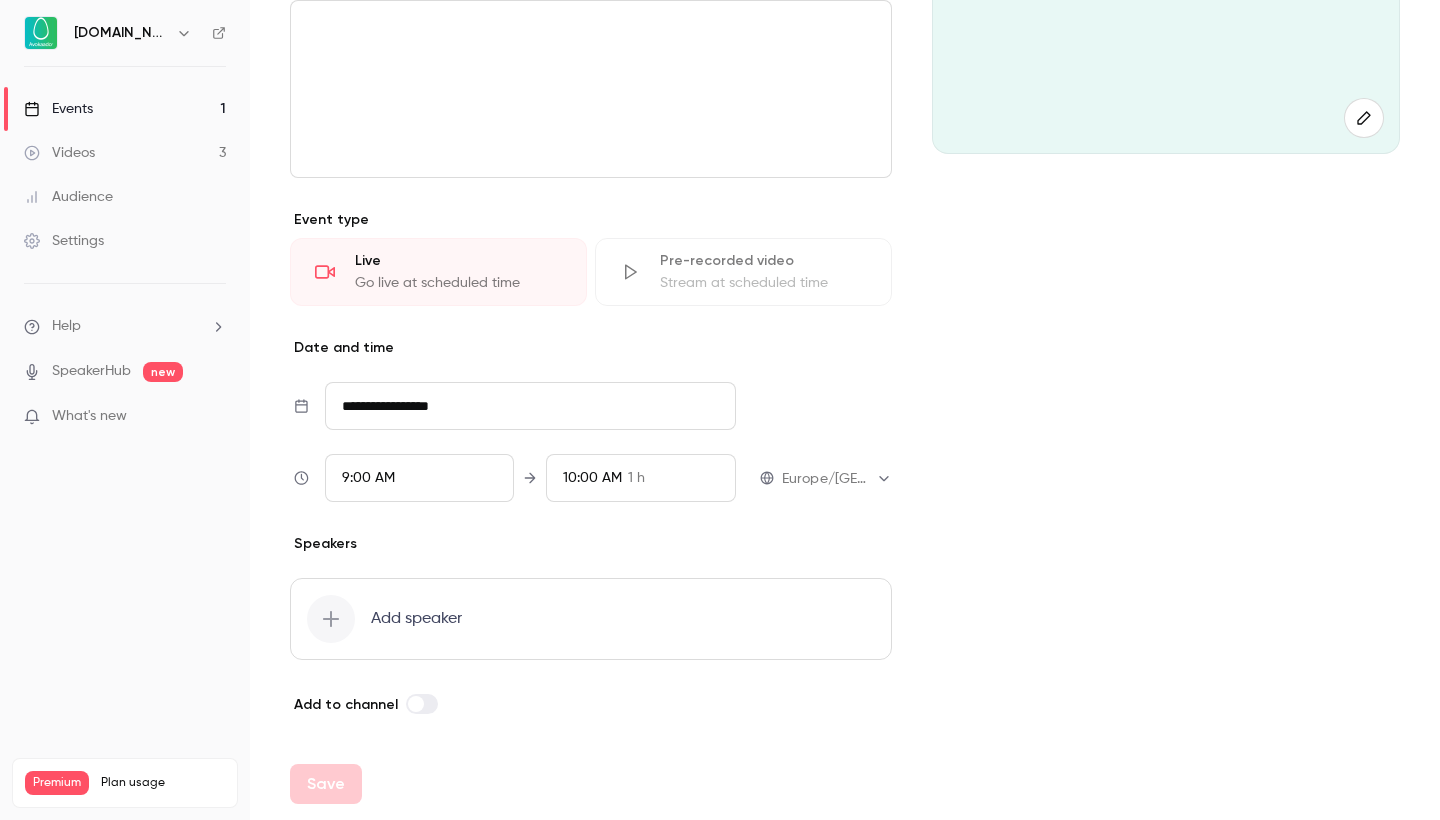 click on "Videos 3" at bounding box center [125, 153] 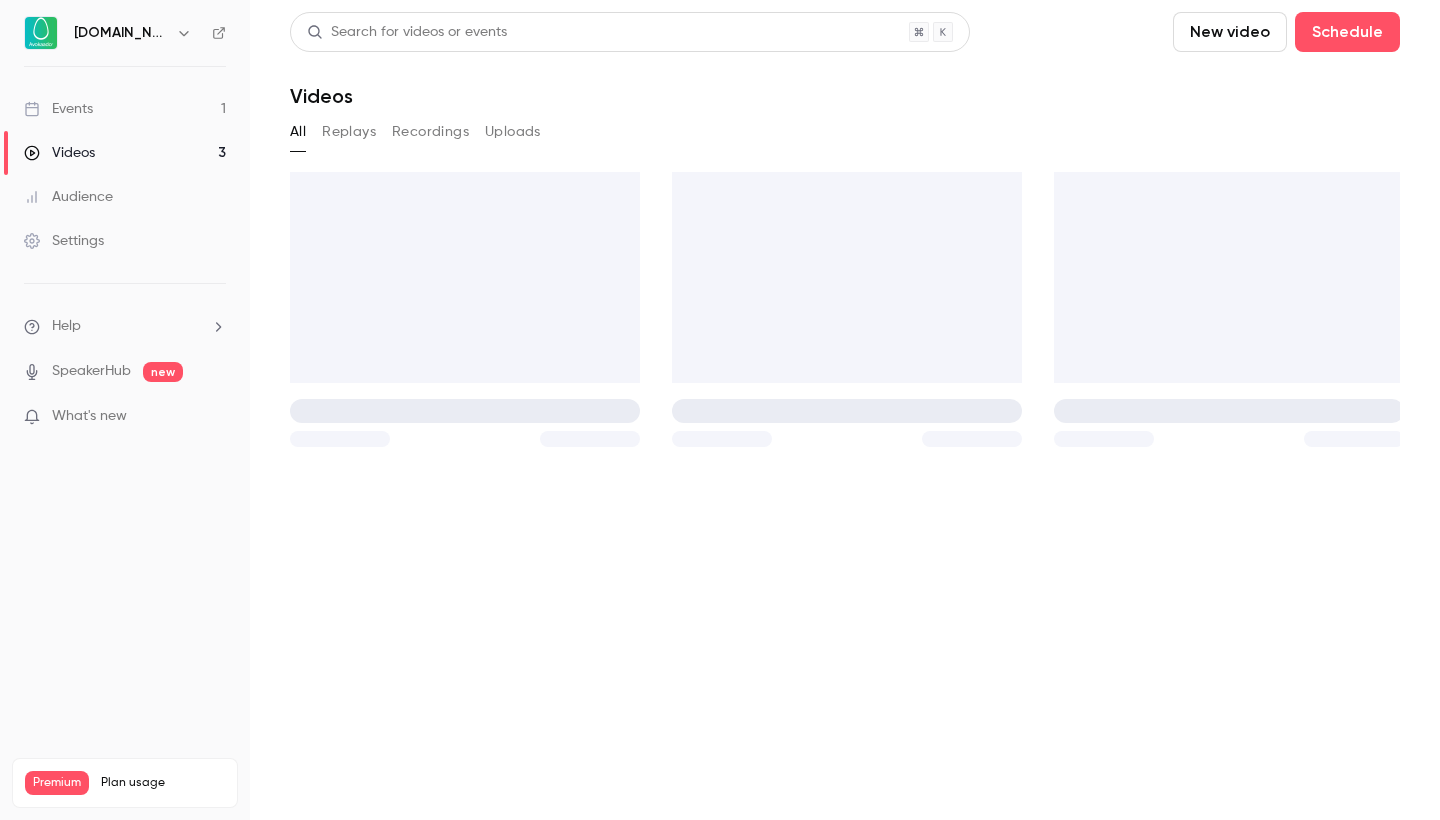 click on "Events 1" at bounding box center (125, 109) 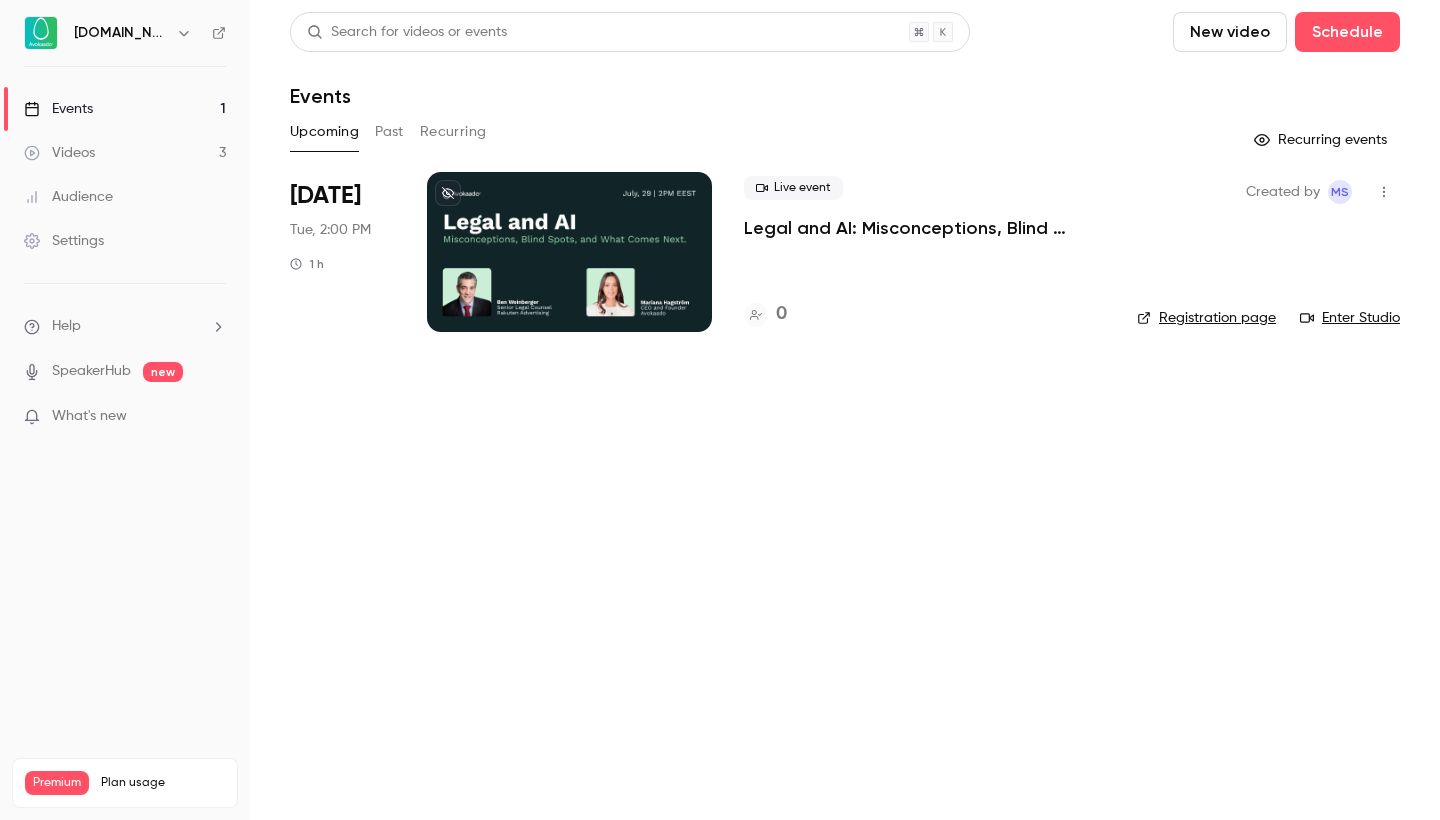 click at bounding box center (569, 252) 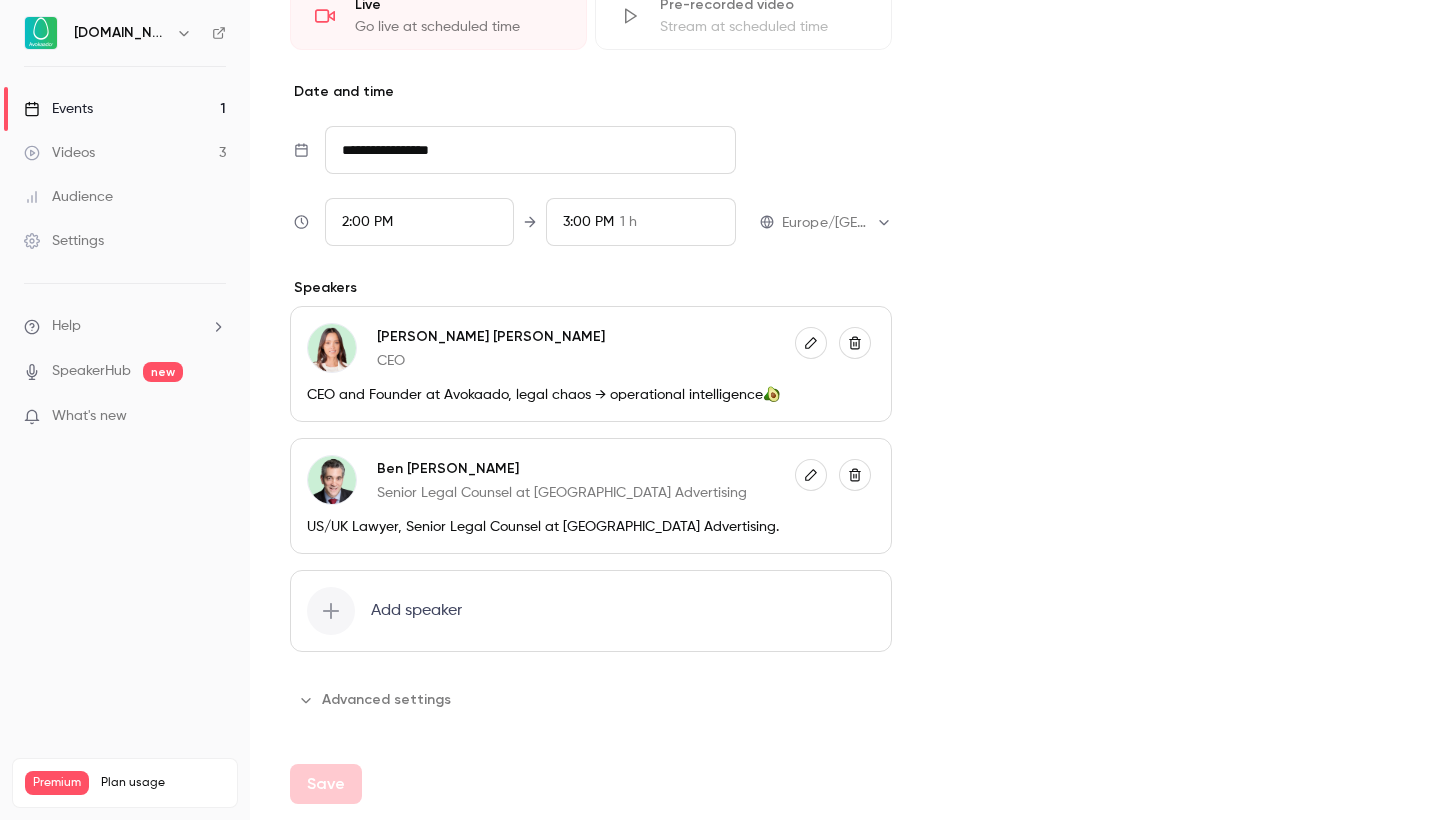 scroll, scrollTop: 1050, scrollLeft: 0, axis: vertical 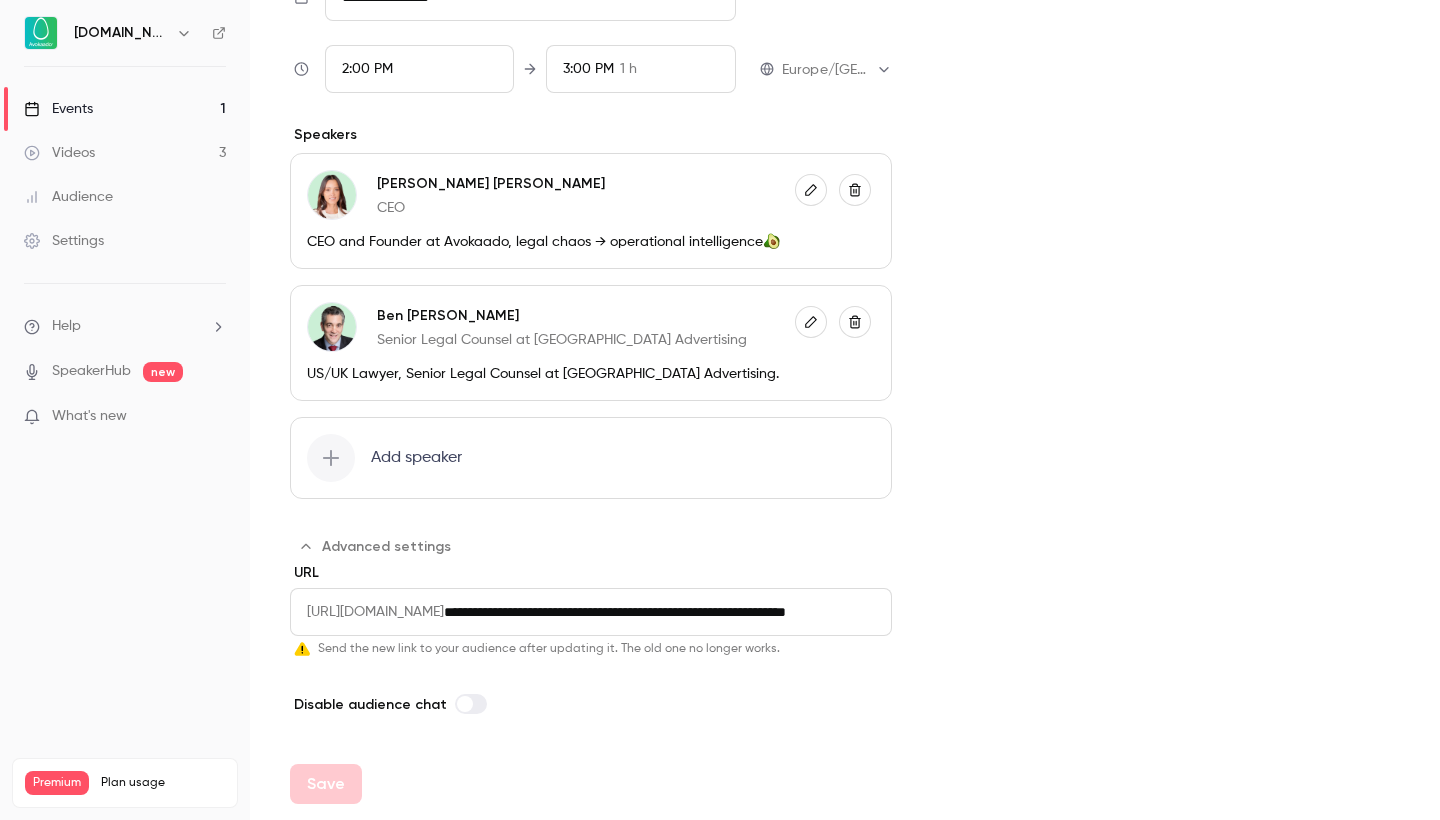 click on "**********" at bounding box center (591, 623) 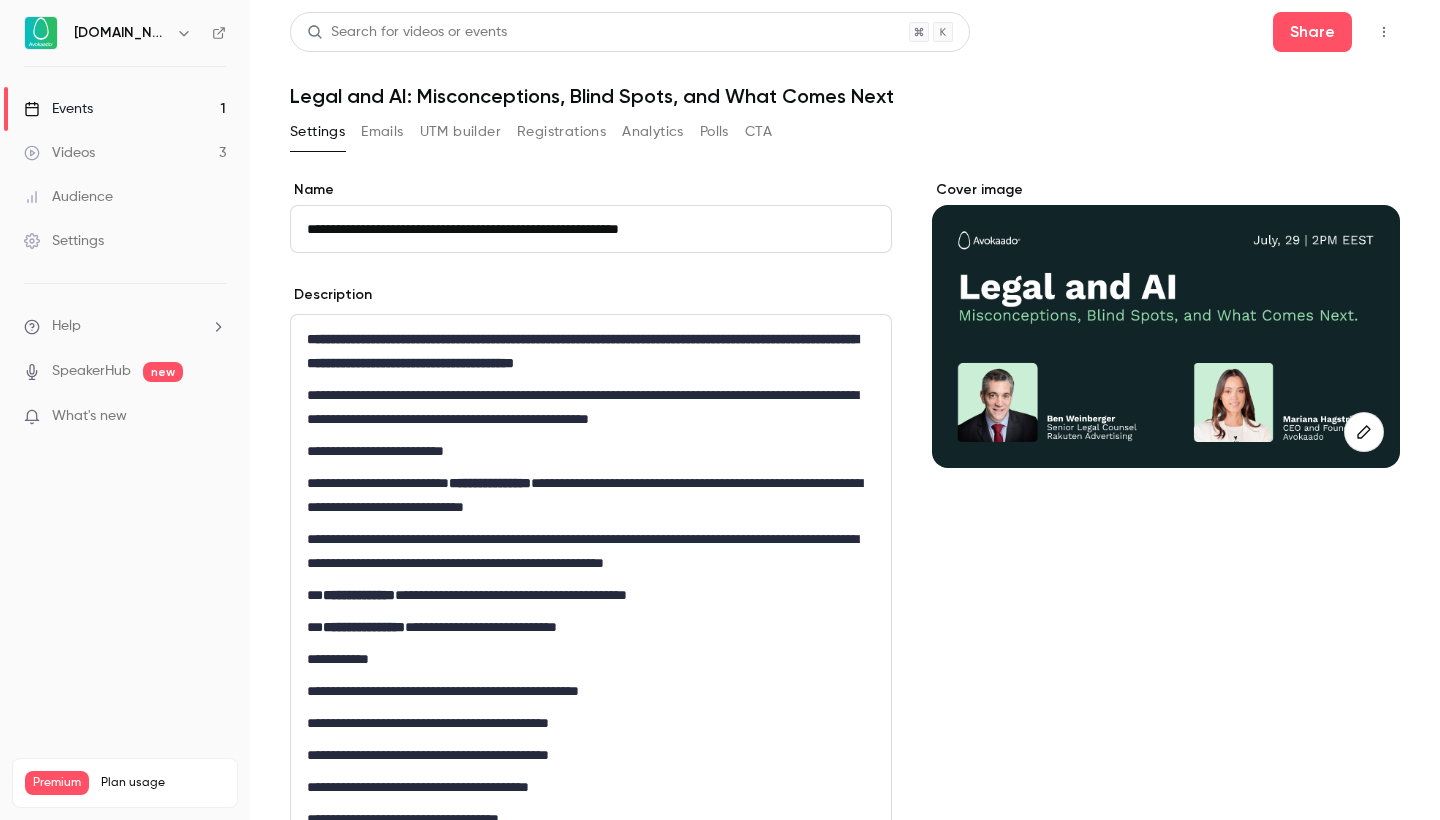scroll, scrollTop: 0, scrollLeft: 0, axis: both 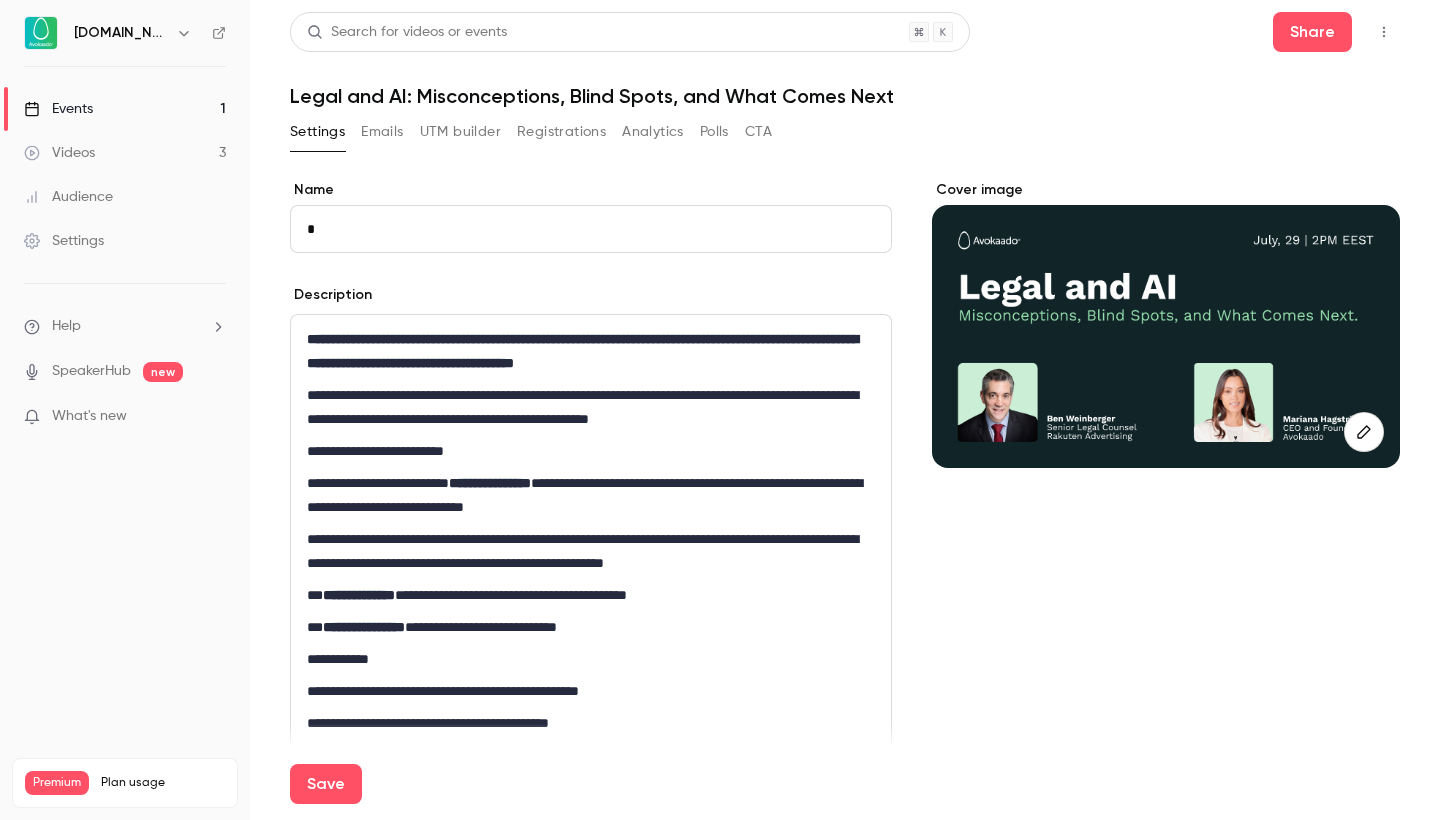 type on "**********" 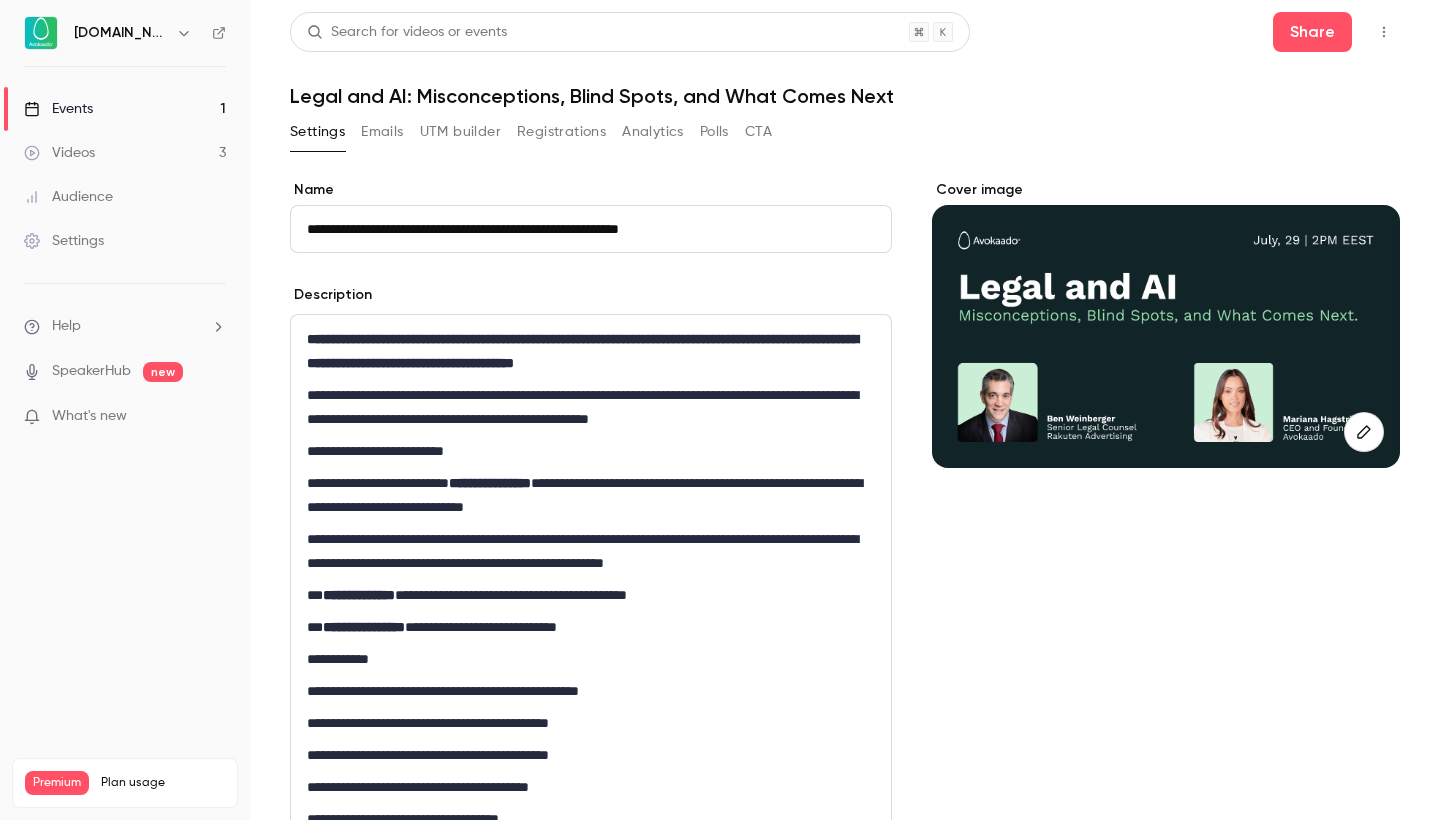 click on "Cover image" at bounding box center [1166, 1037] 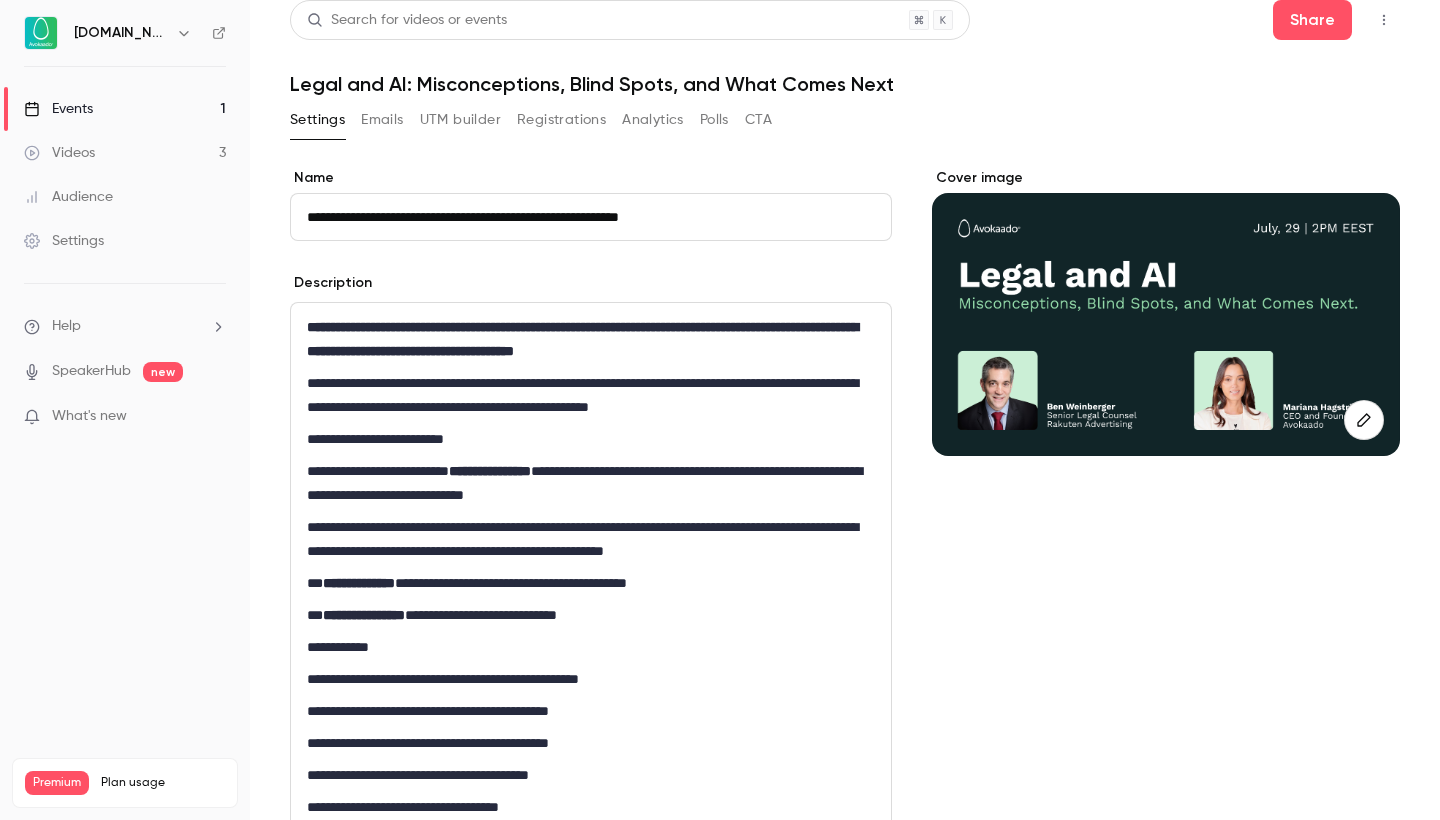 drag, startPoint x: 766, startPoint y: 222, endPoint x: 344, endPoint y: 214, distance: 422.07584 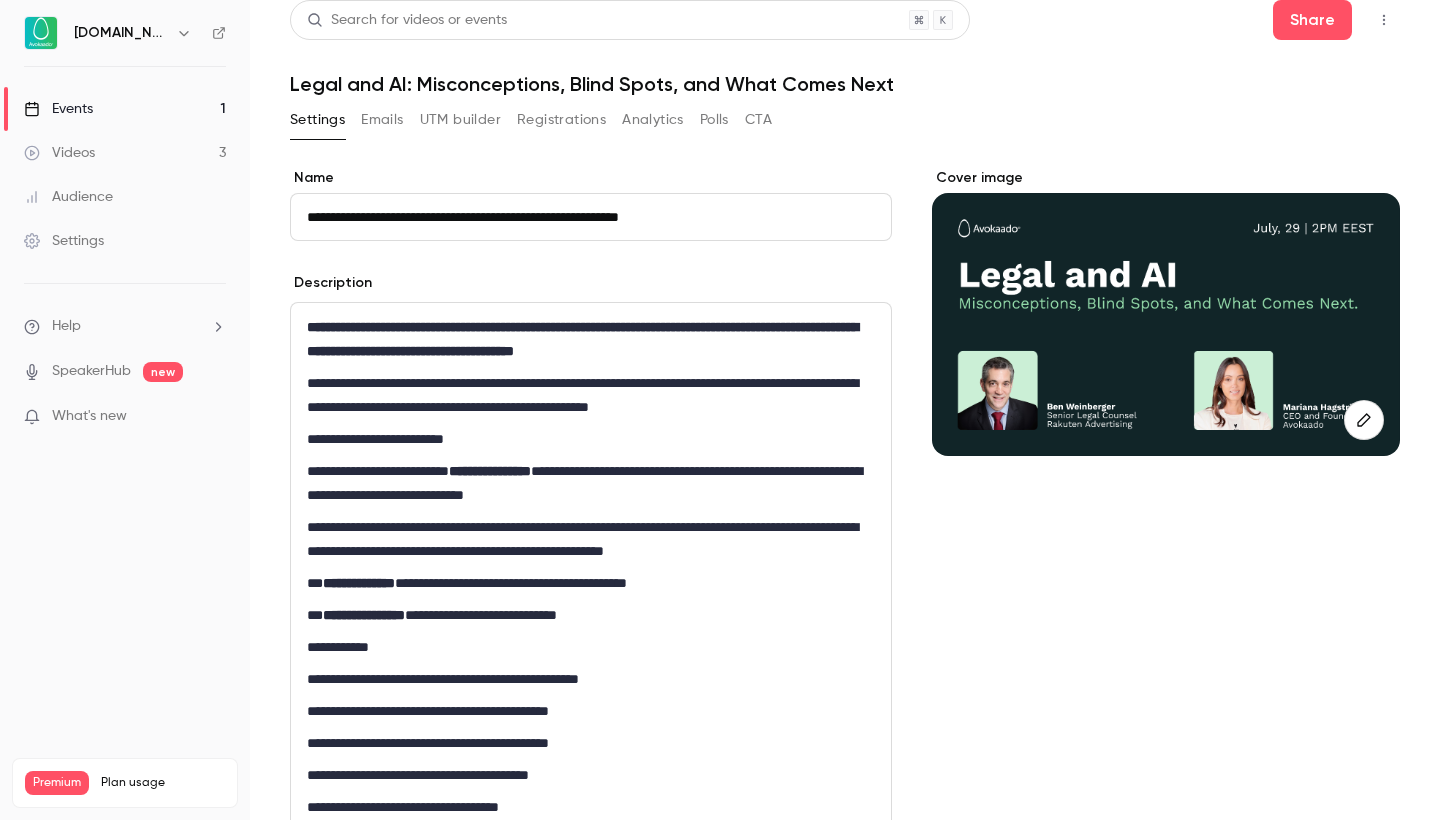drag, startPoint x: 306, startPoint y: 216, endPoint x: 731, endPoint y: 224, distance: 425.0753 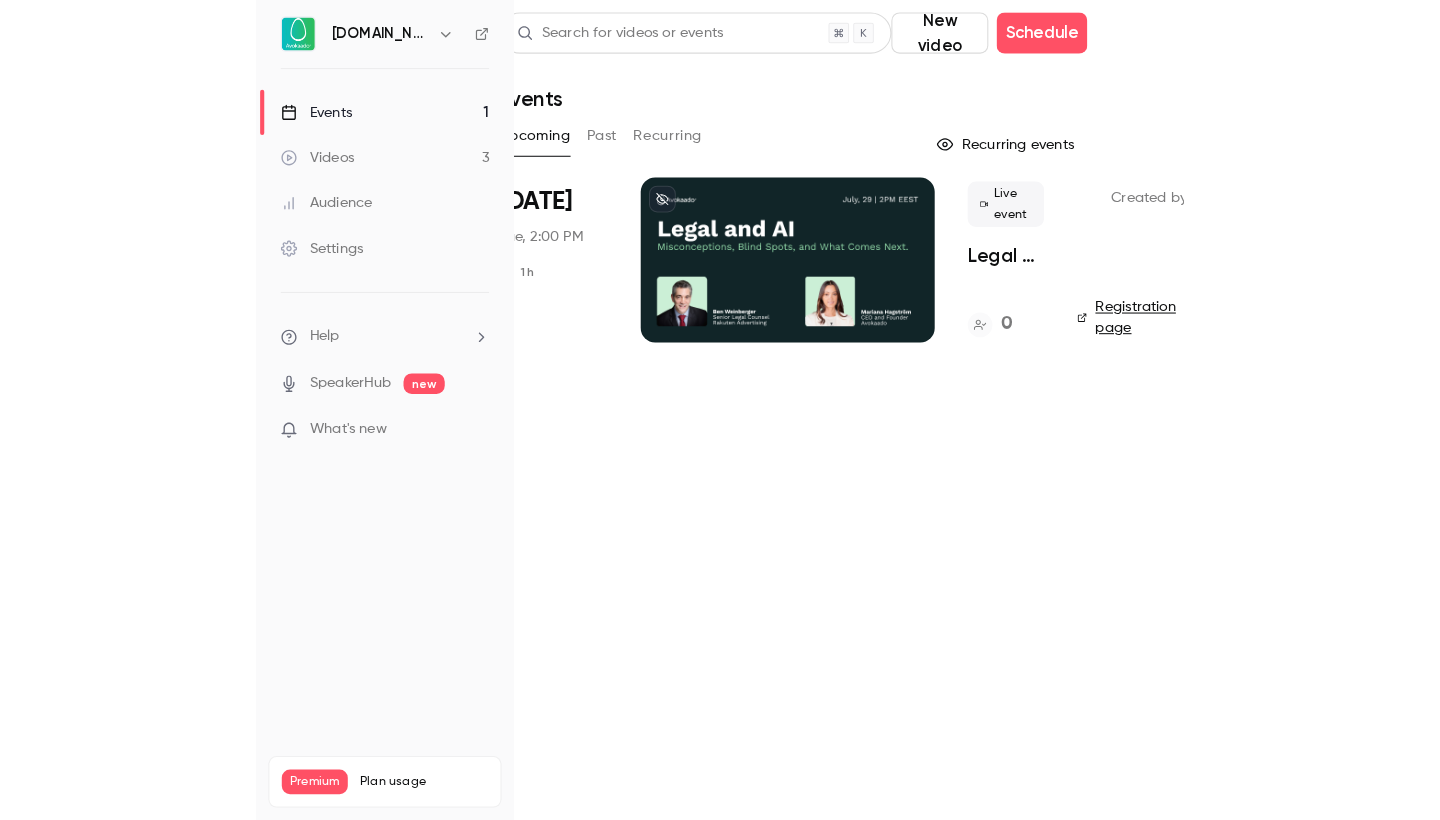 scroll, scrollTop: 0, scrollLeft: 0, axis: both 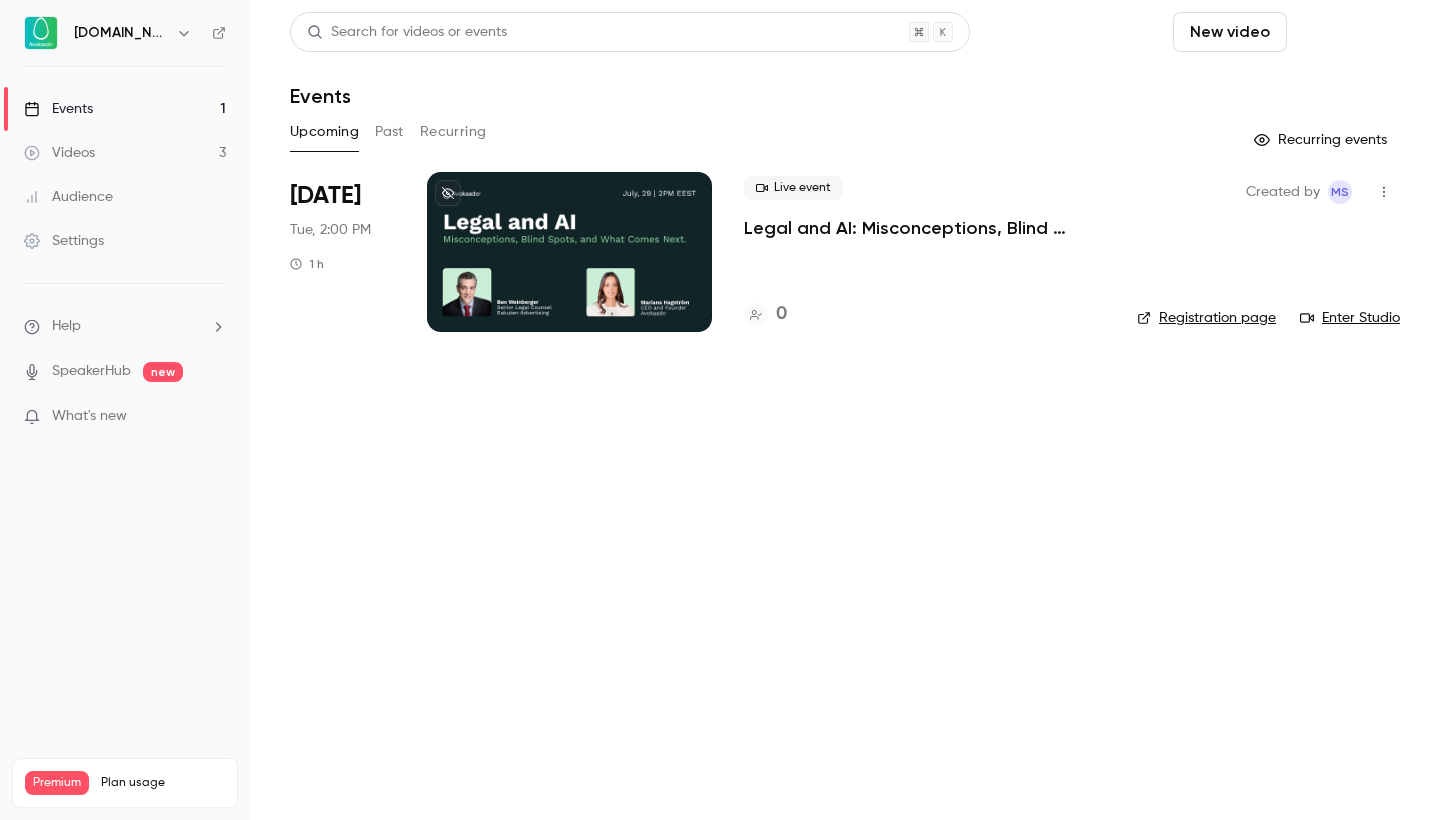 click on "Schedule" at bounding box center [1347, 32] 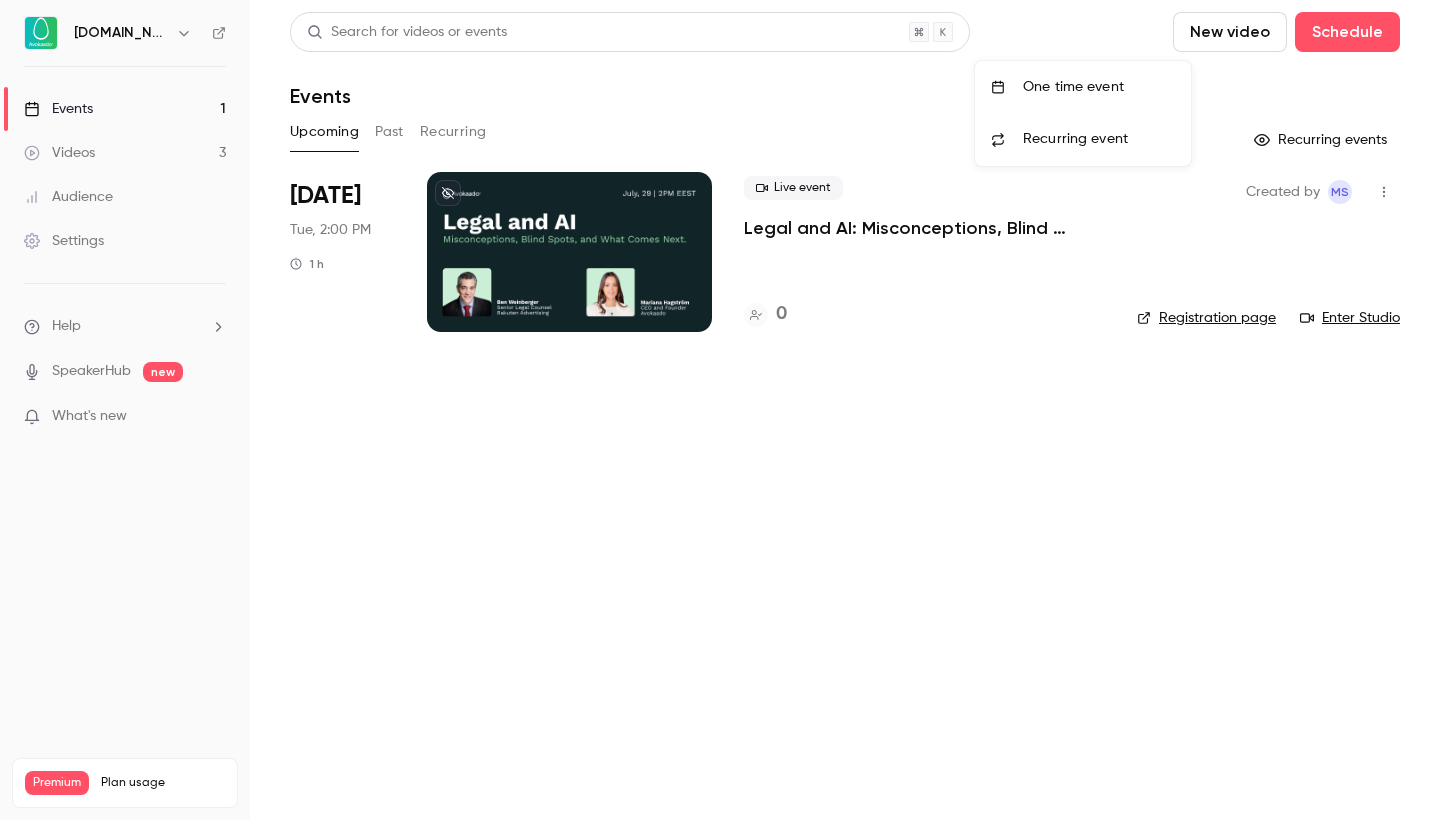 type 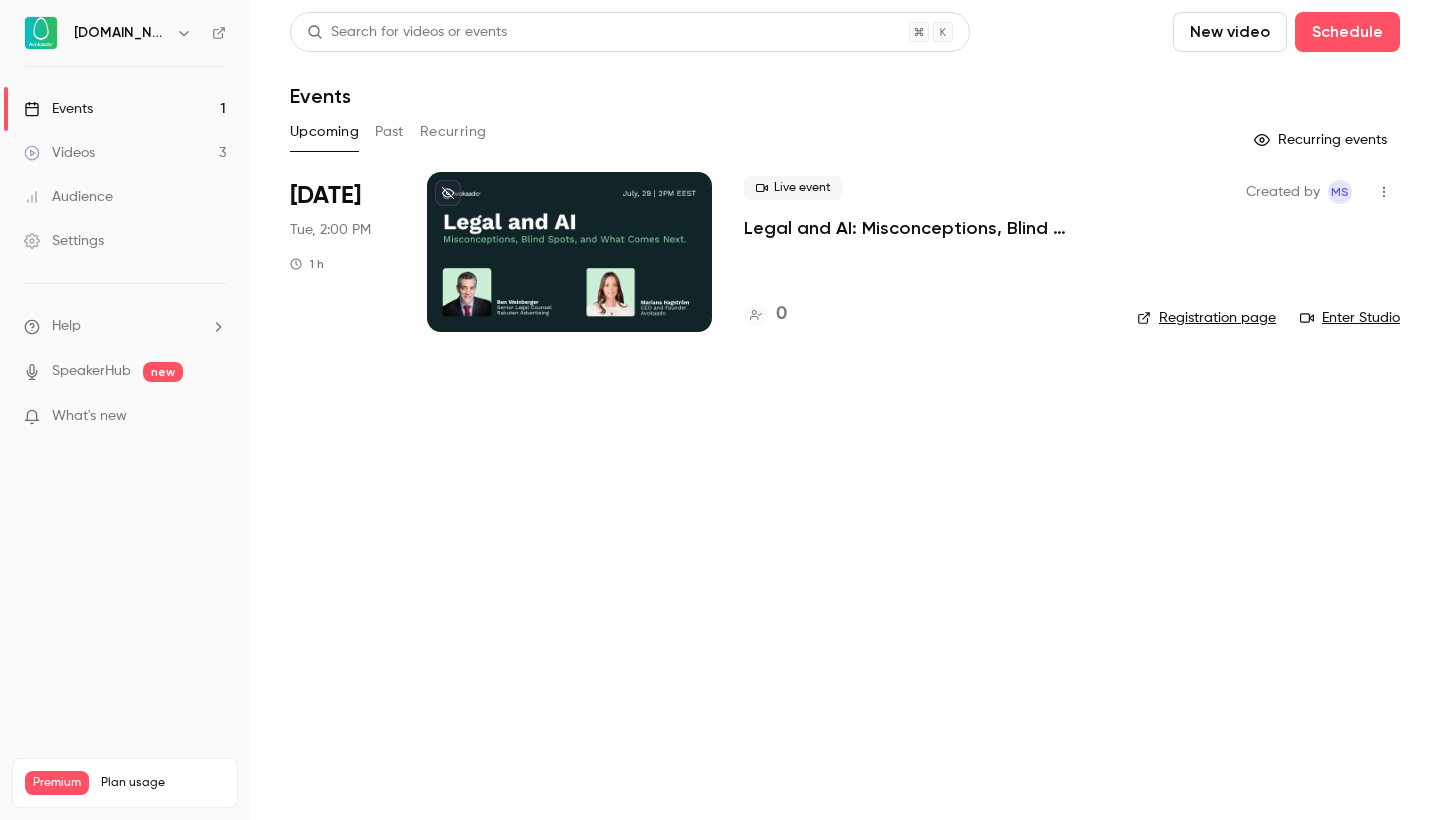 click on "Legal and AI: Misconceptions, Blind Spots, and What Comes Next" at bounding box center [924, 228] 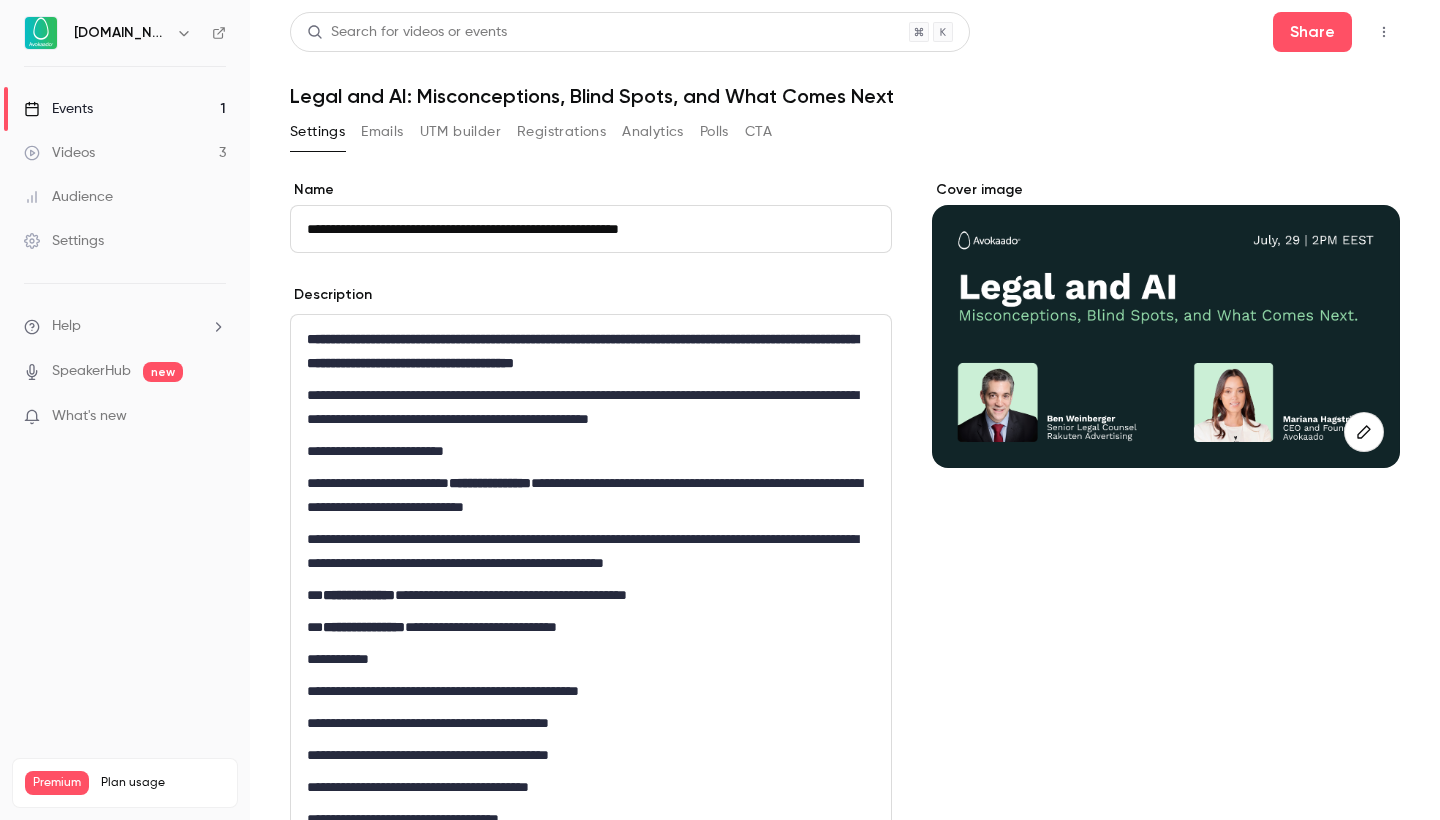 drag, startPoint x: 309, startPoint y: 230, endPoint x: 768, endPoint y: 235, distance: 459.02722 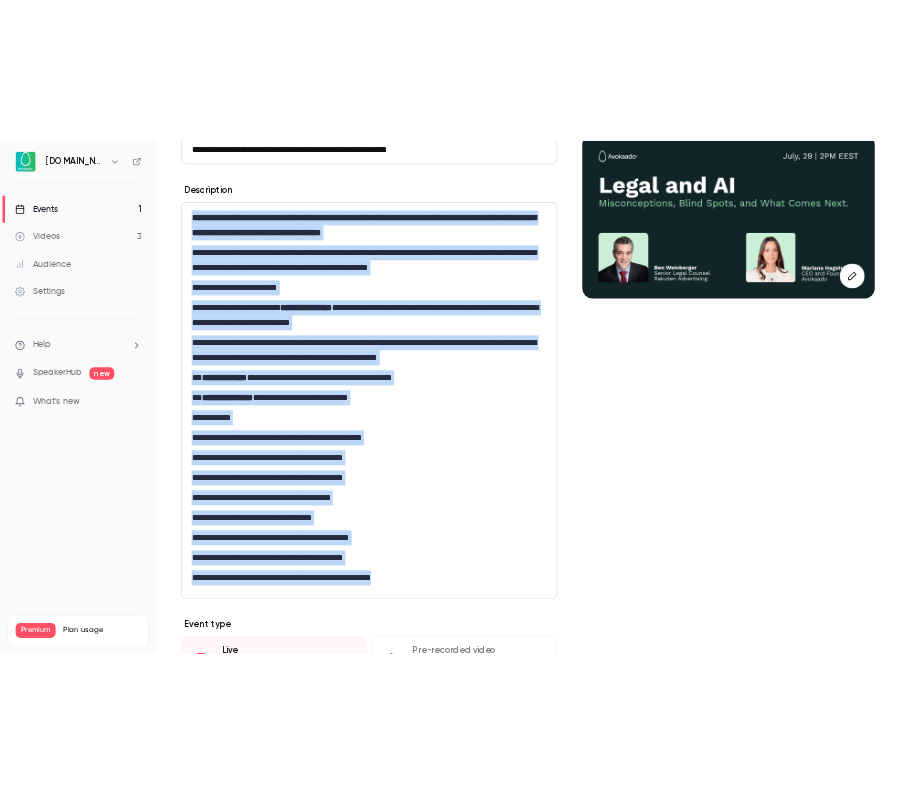 scroll, scrollTop: 291, scrollLeft: 0, axis: vertical 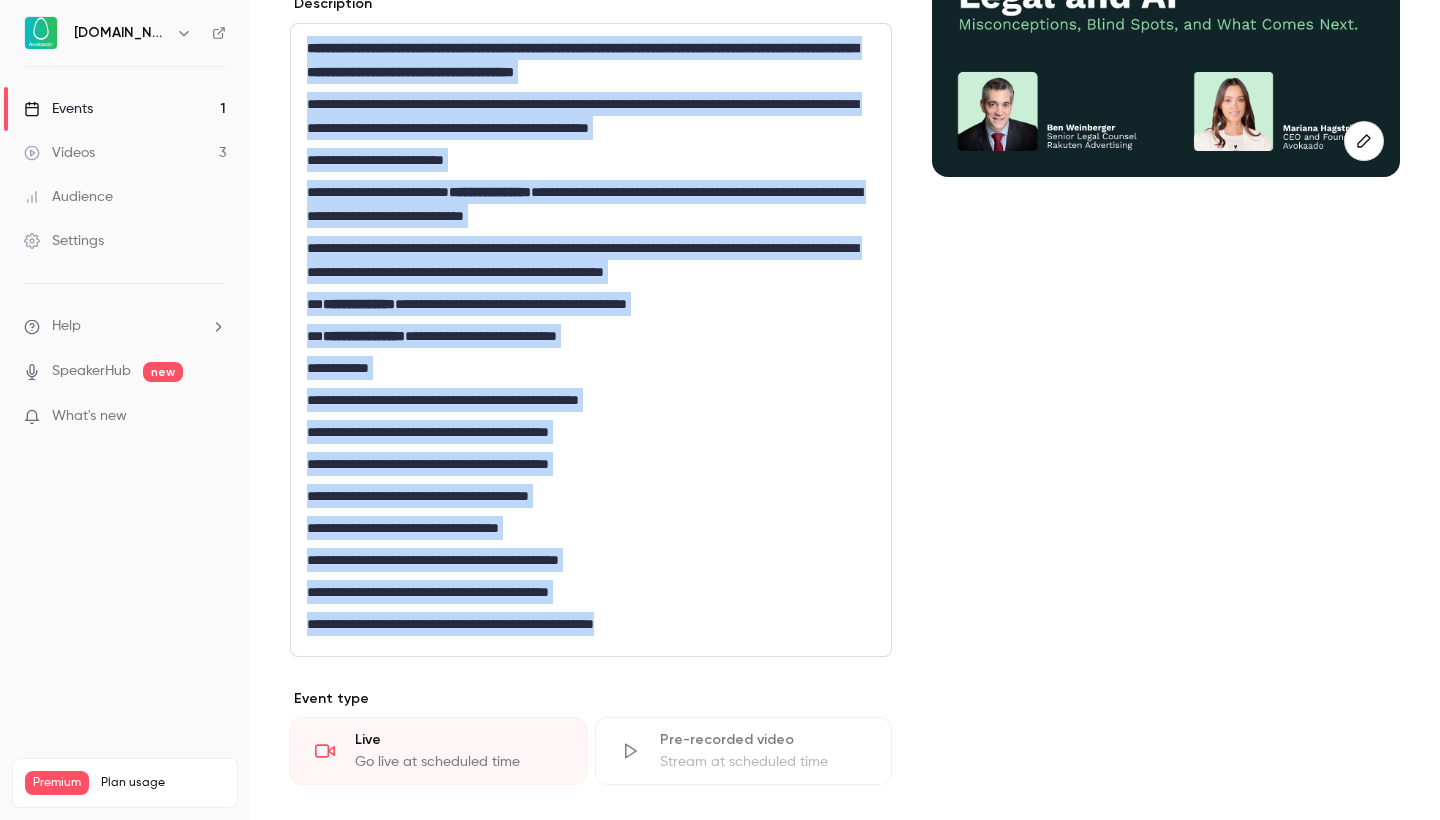 drag, startPoint x: 306, startPoint y: 341, endPoint x: 690, endPoint y: 651, distance: 493.51392 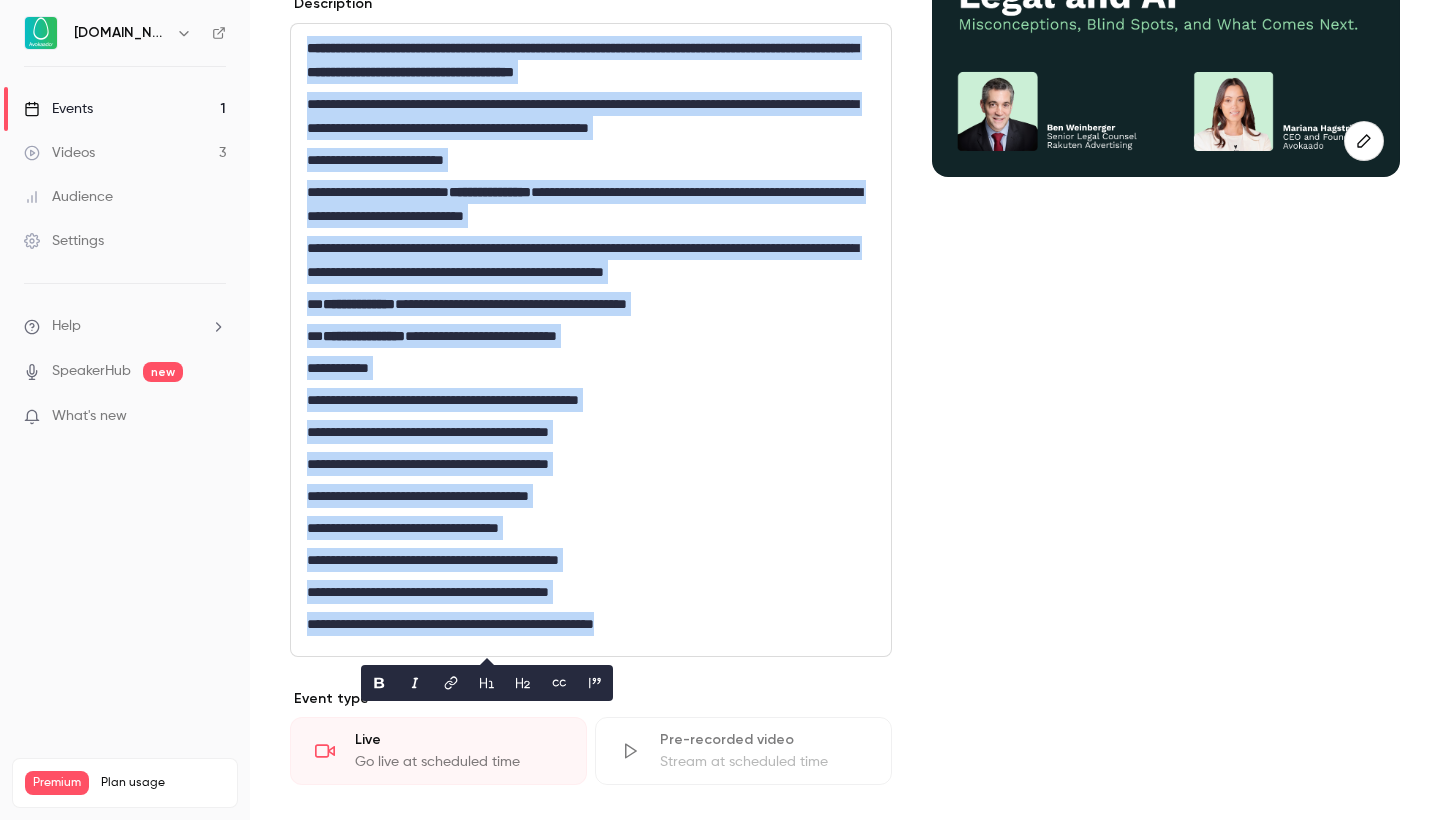 copy on "**********" 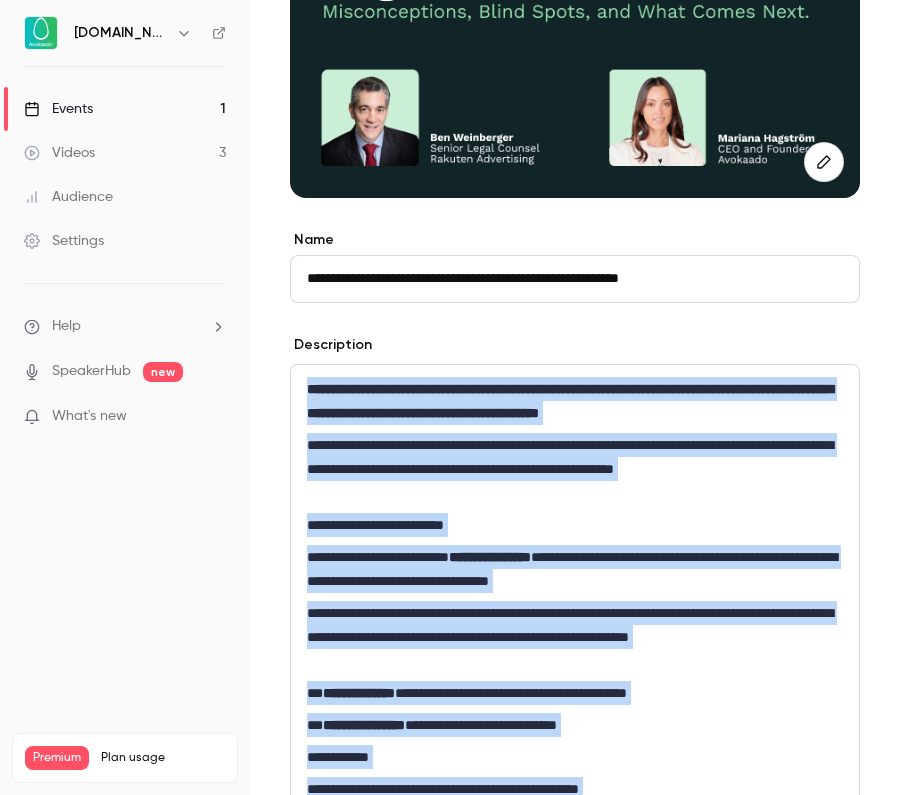 scroll, scrollTop: 355, scrollLeft: 0, axis: vertical 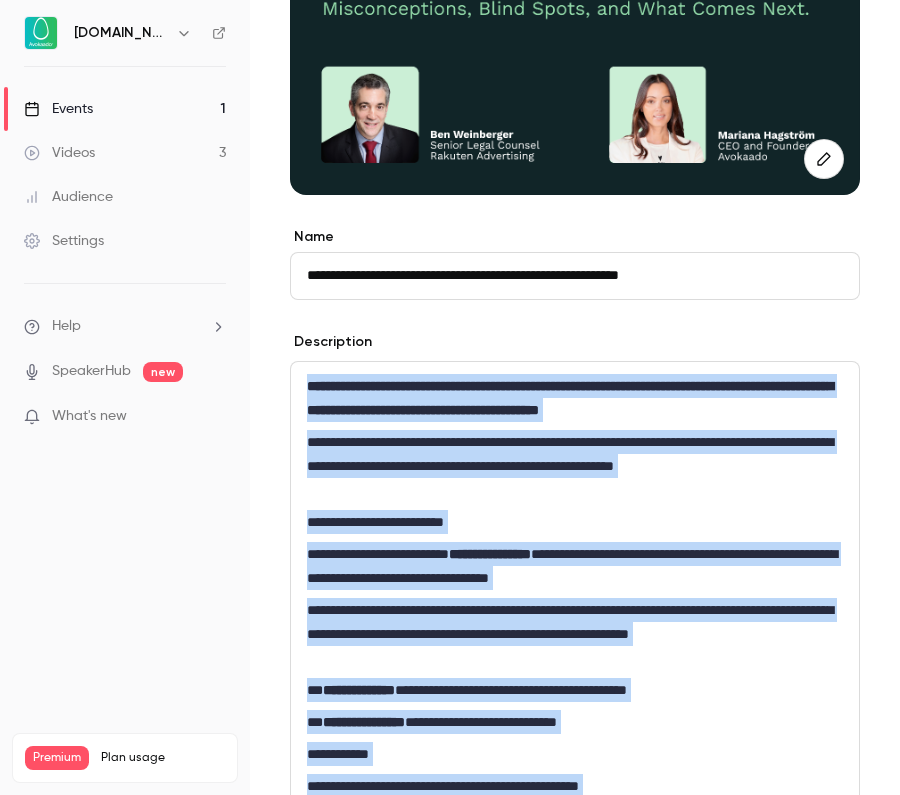 click on "Events 1" at bounding box center (125, 109) 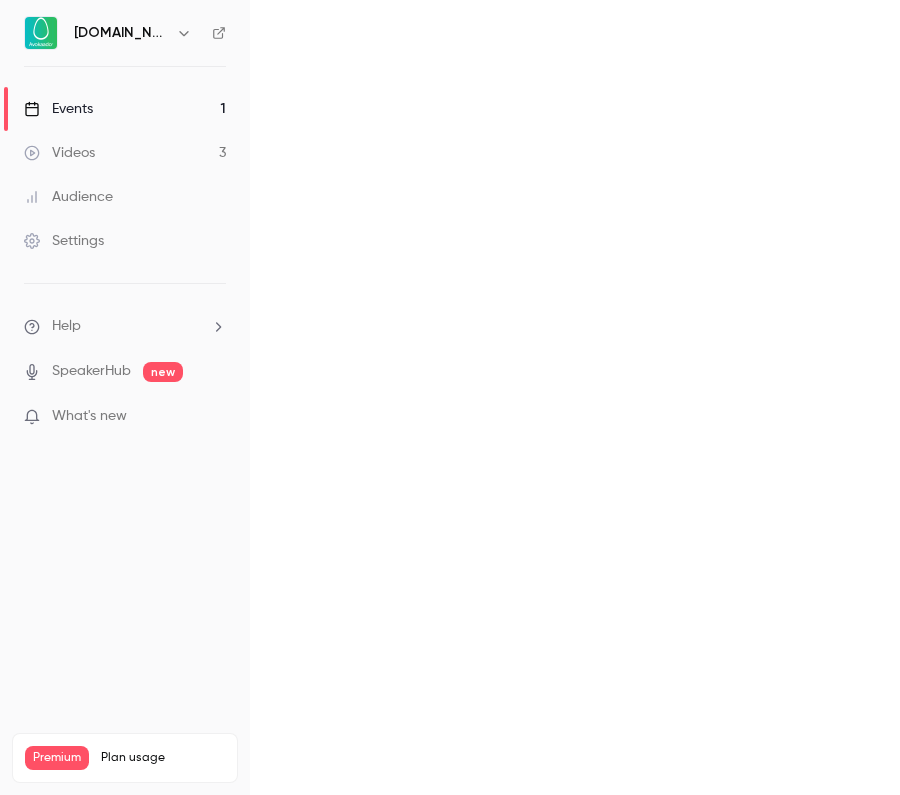 scroll, scrollTop: 0, scrollLeft: 0, axis: both 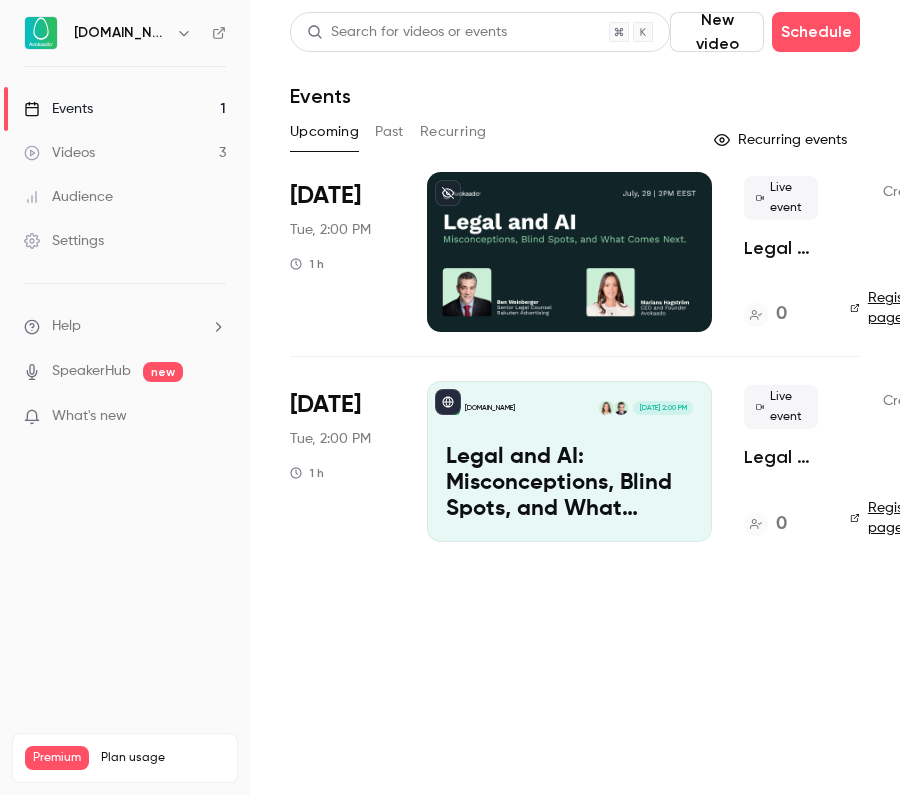 click on "Legal and AI: Misconceptions, Blind Spots, and What Comes Next" at bounding box center (569, 483) 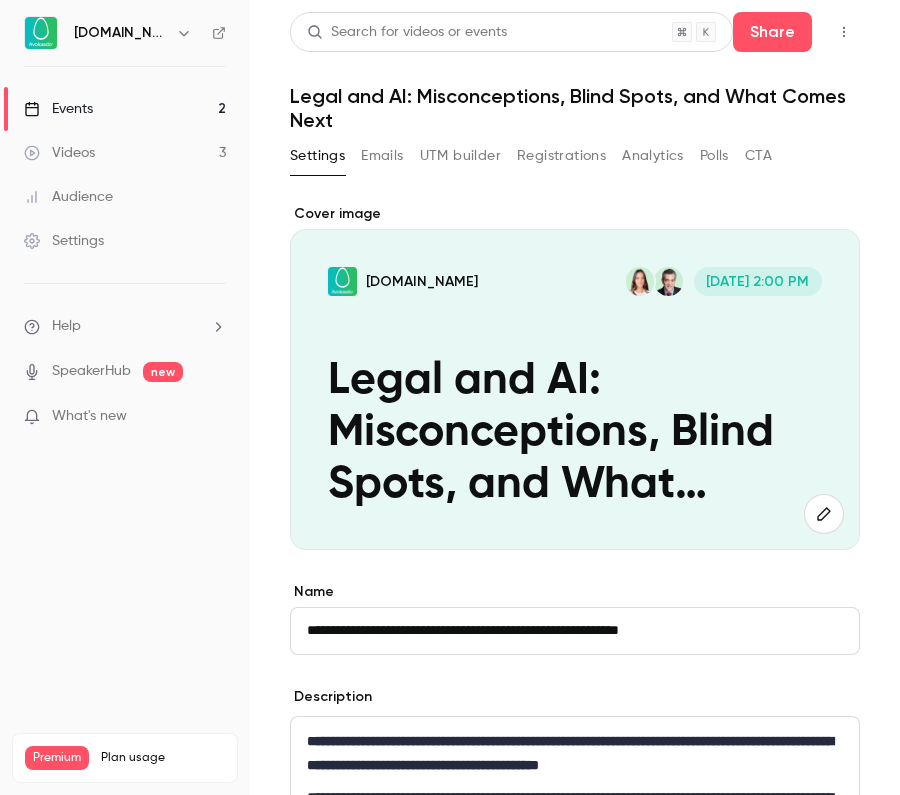 scroll, scrollTop: 0, scrollLeft: 0, axis: both 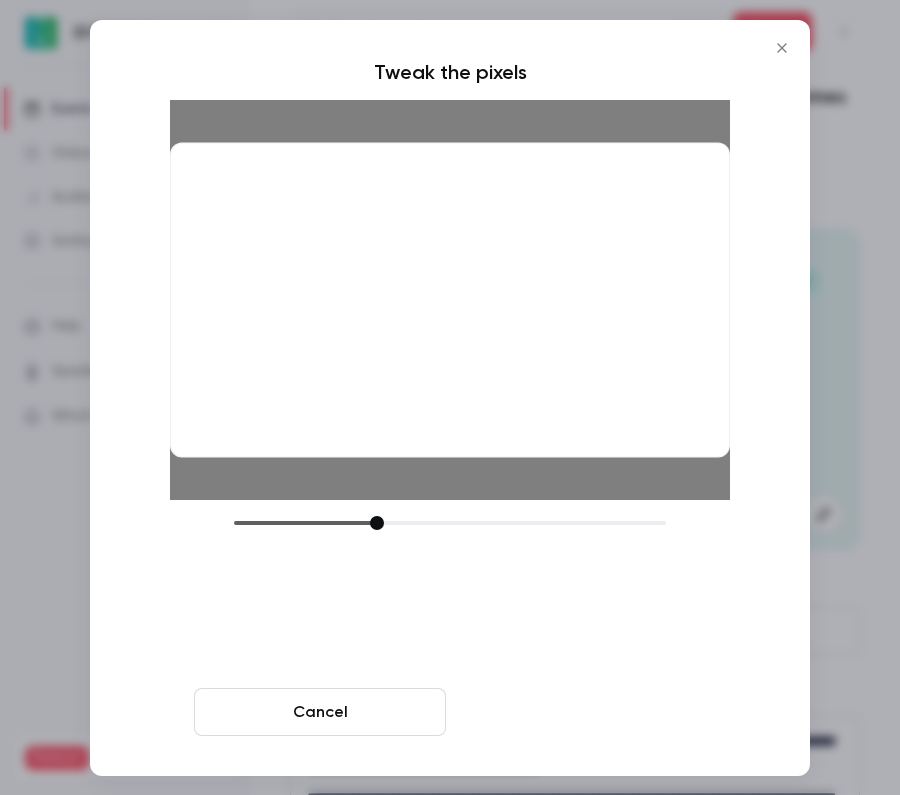 click on "Crop and save" at bounding box center [580, 712] 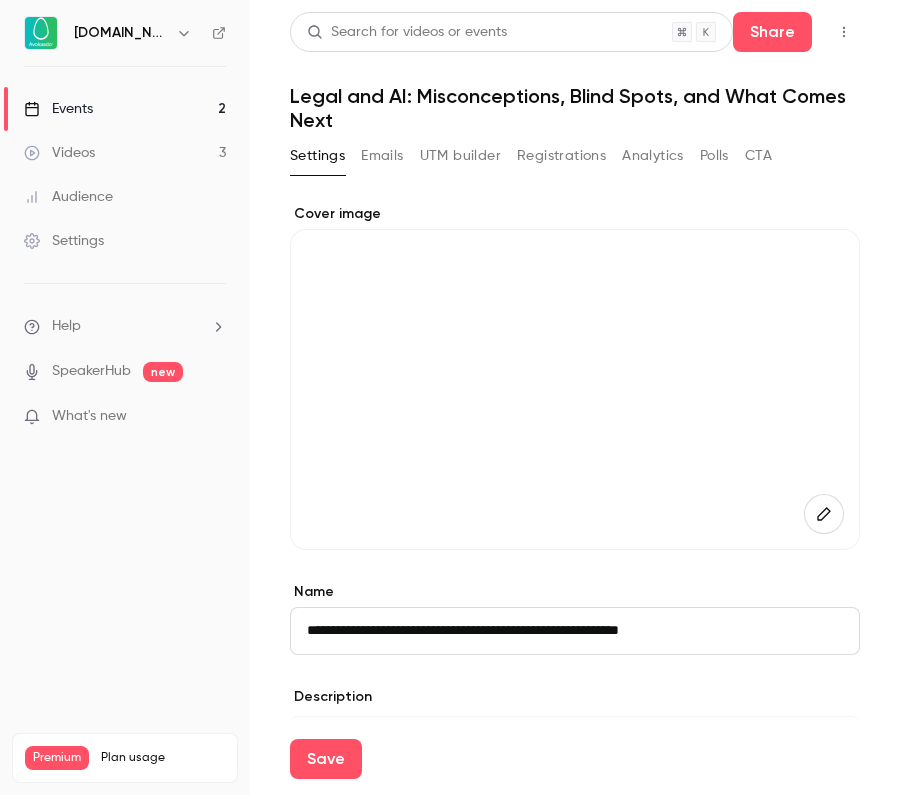 click at bounding box center (575, 389) 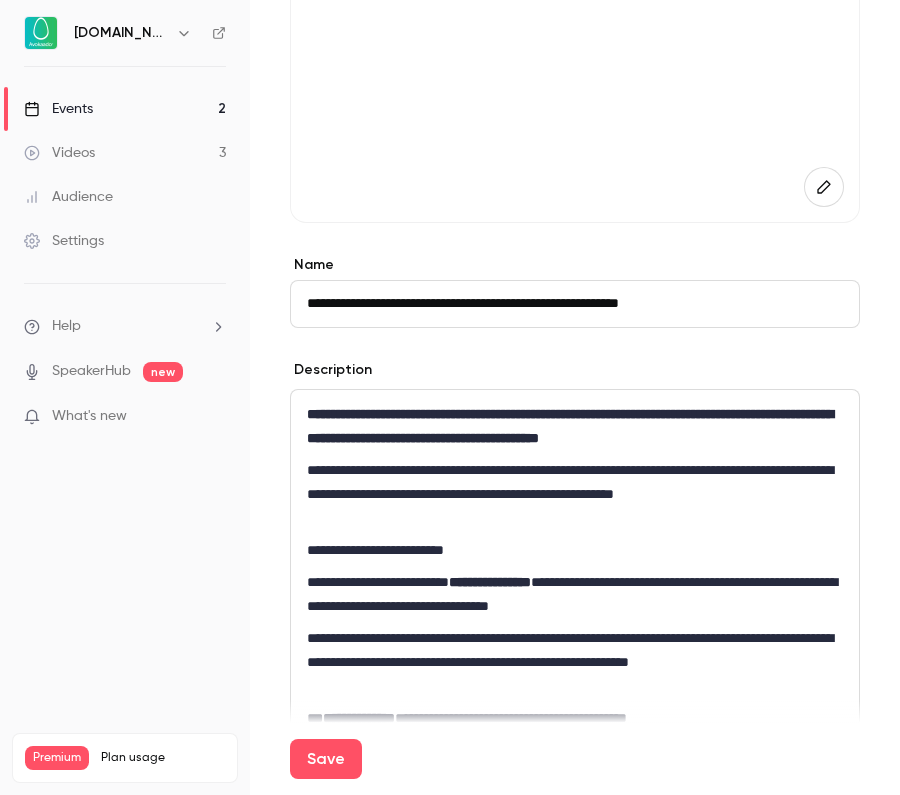 scroll, scrollTop: 831, scrollLeft: 0, axis: vertical 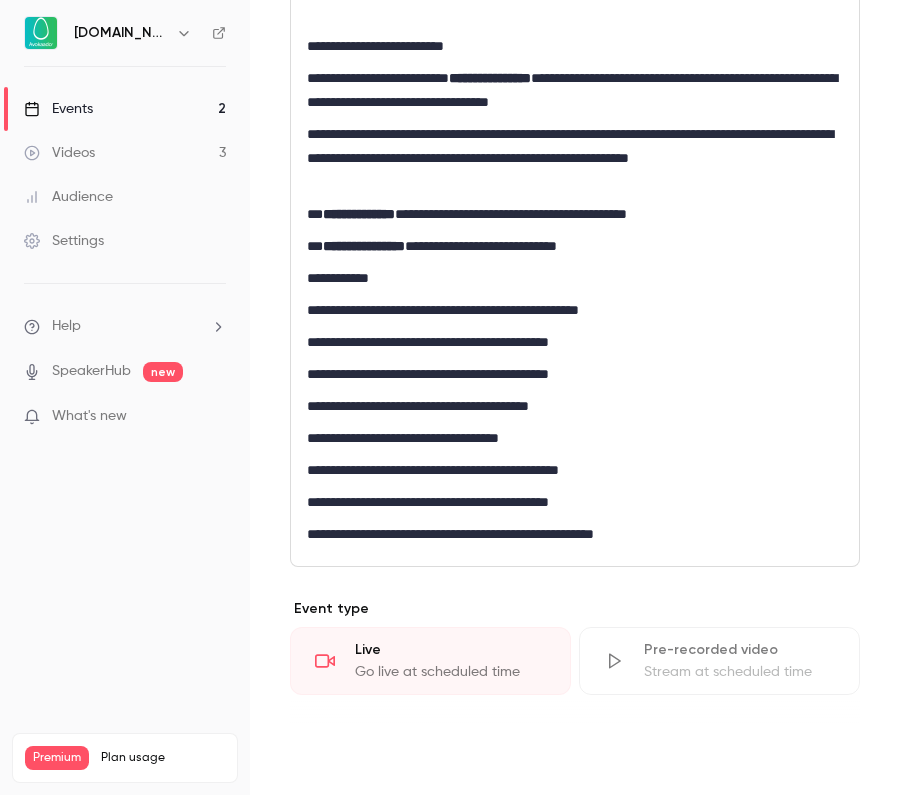 click on "Save" at bounding box center (326, 759) 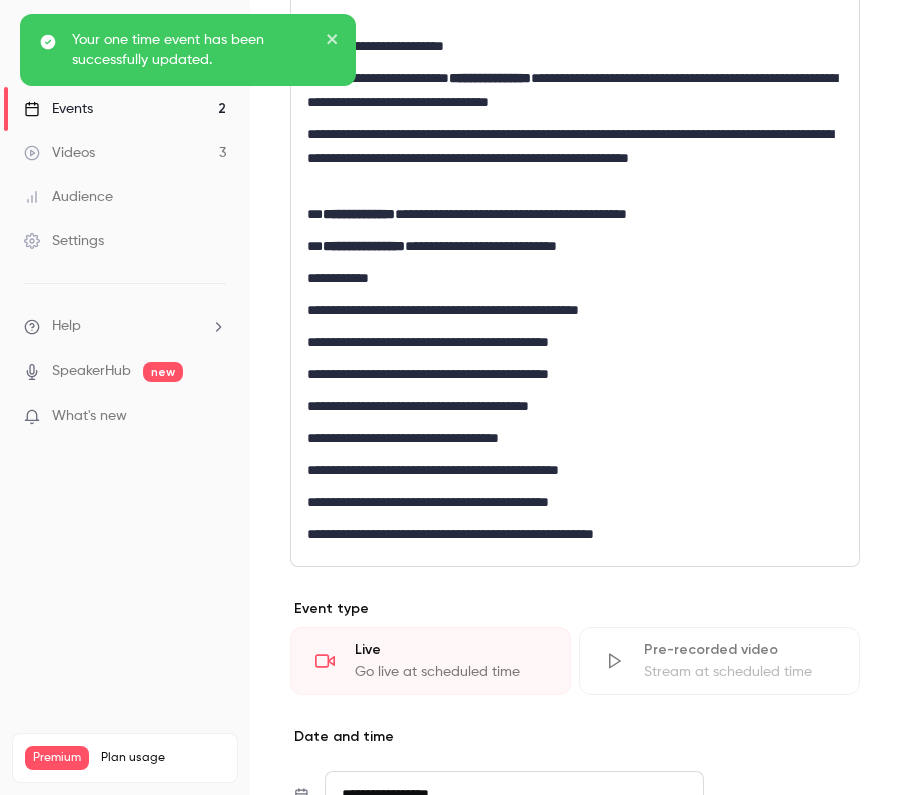 scroll, scrollTop: 0, scrollLeft: 0, axis: both 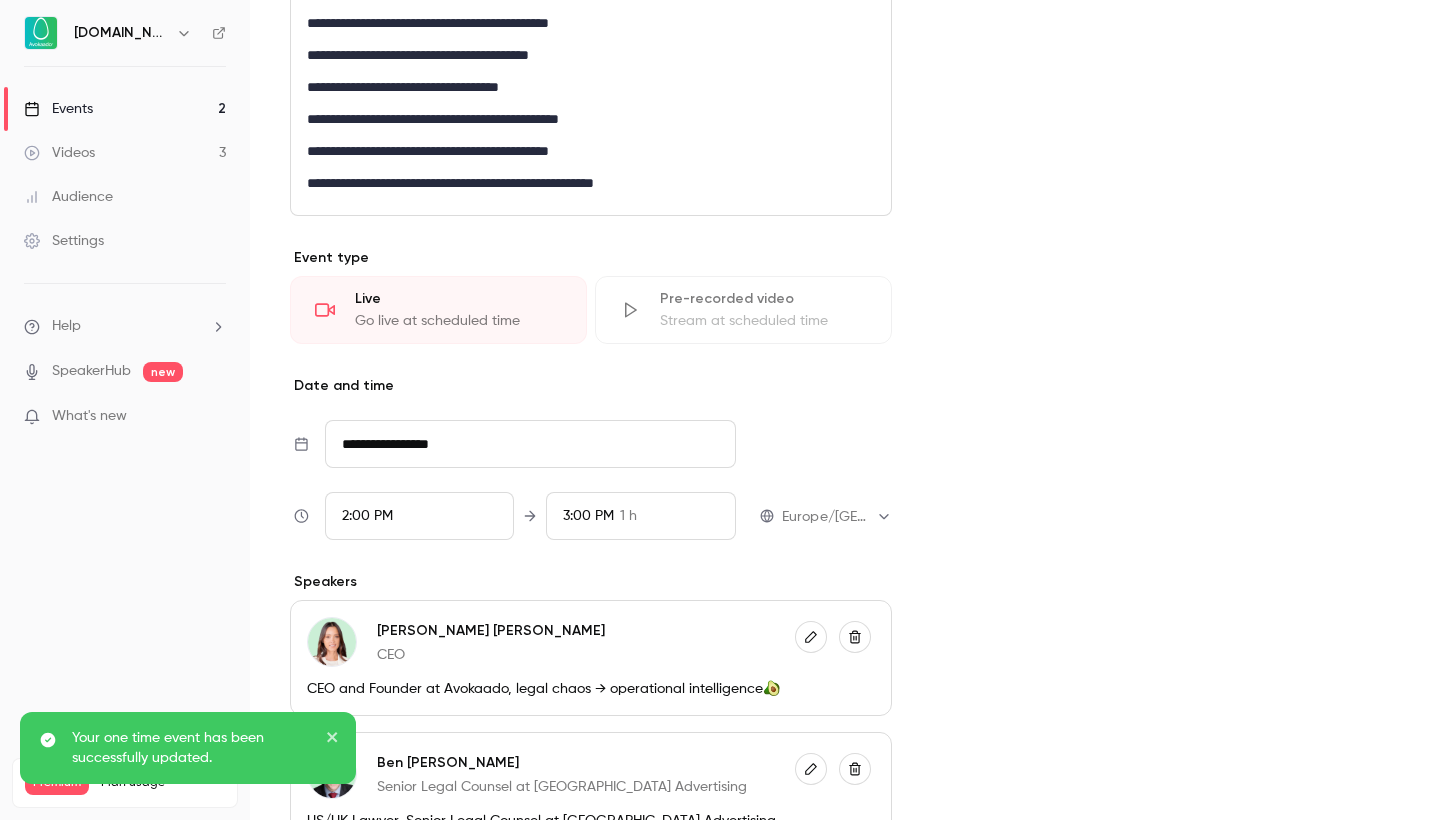 click on "Events 2" at bounding box center (125, 109) 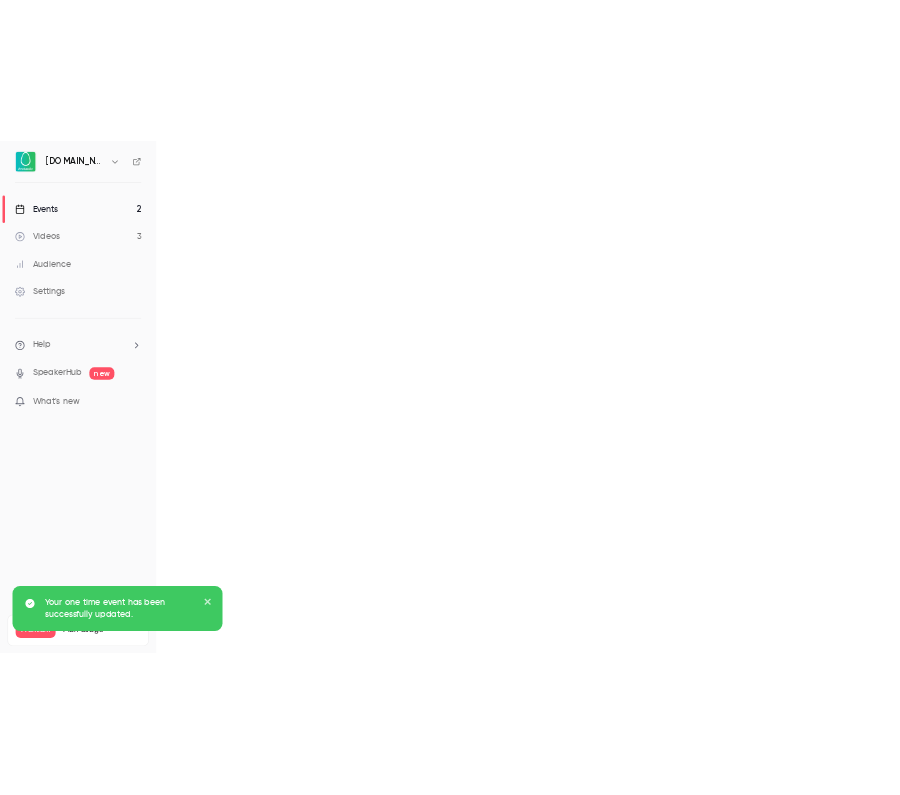 scroll, scrollTop: 0, scrollLeft: 0, axis: both 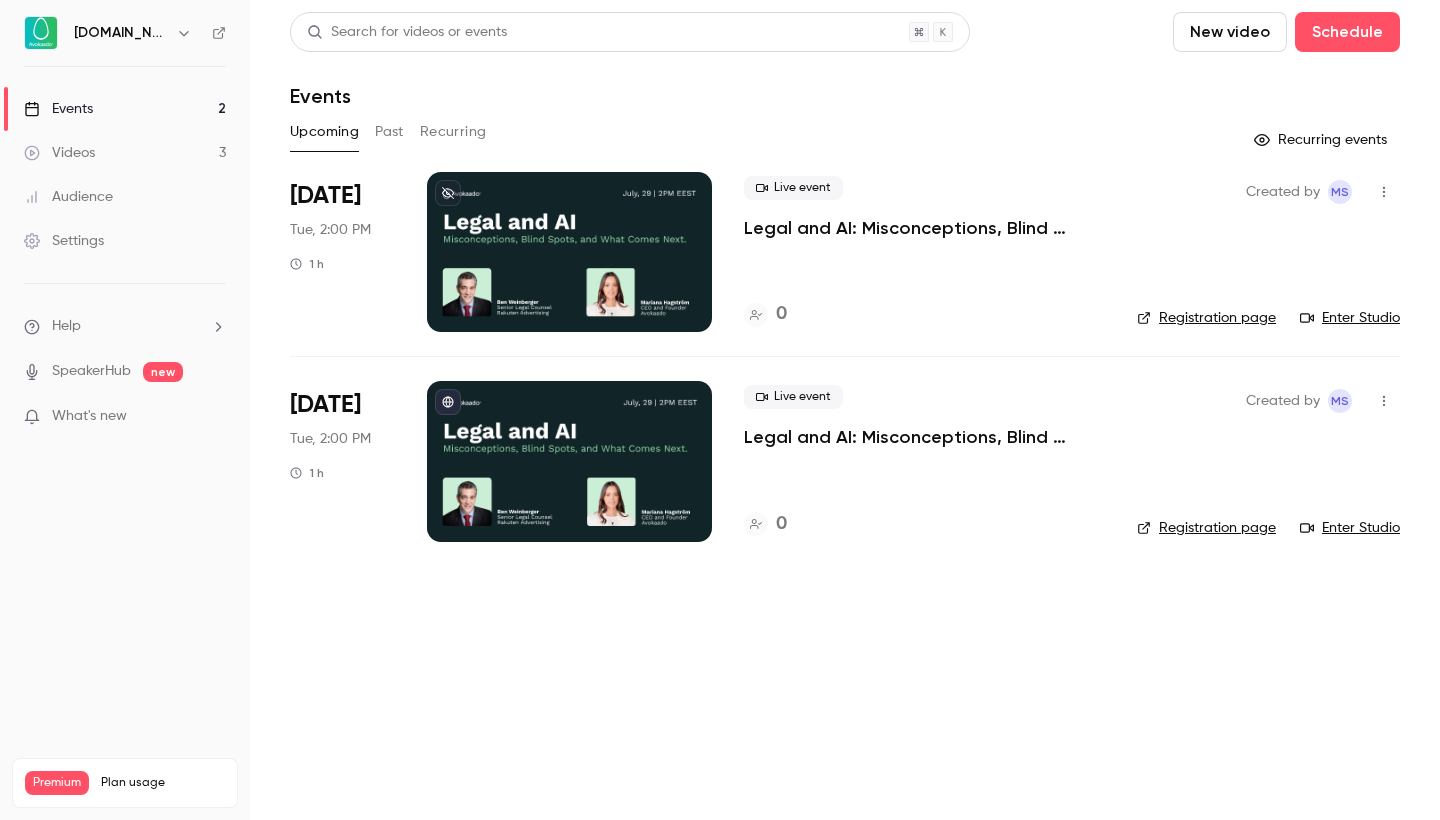 click on "Legal and AI: Misconceptions, Blind Spots, and What Comes Next" at bounding box center (924, 228) 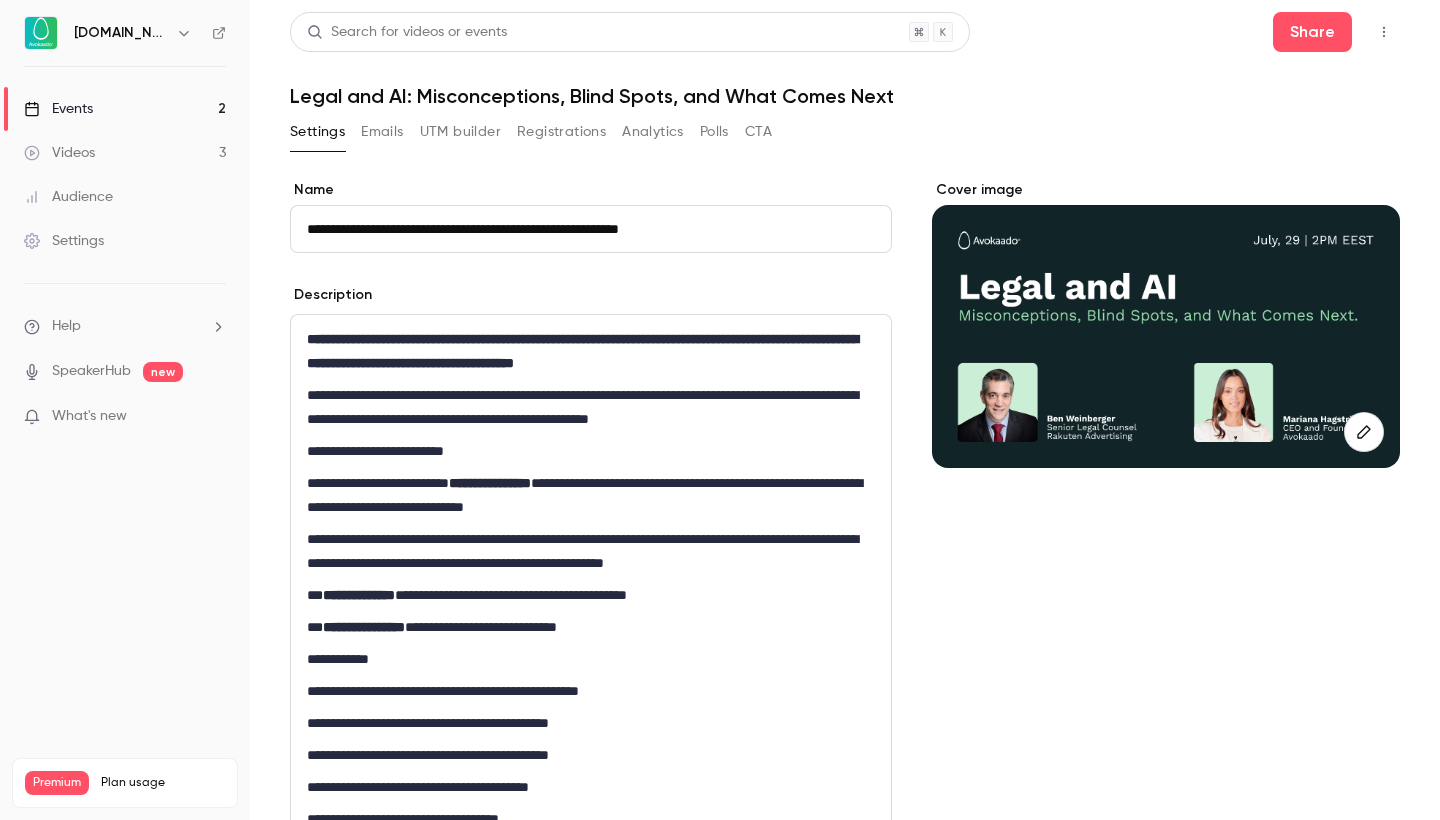 click on "Registrations" at bounding box center [561, 132] 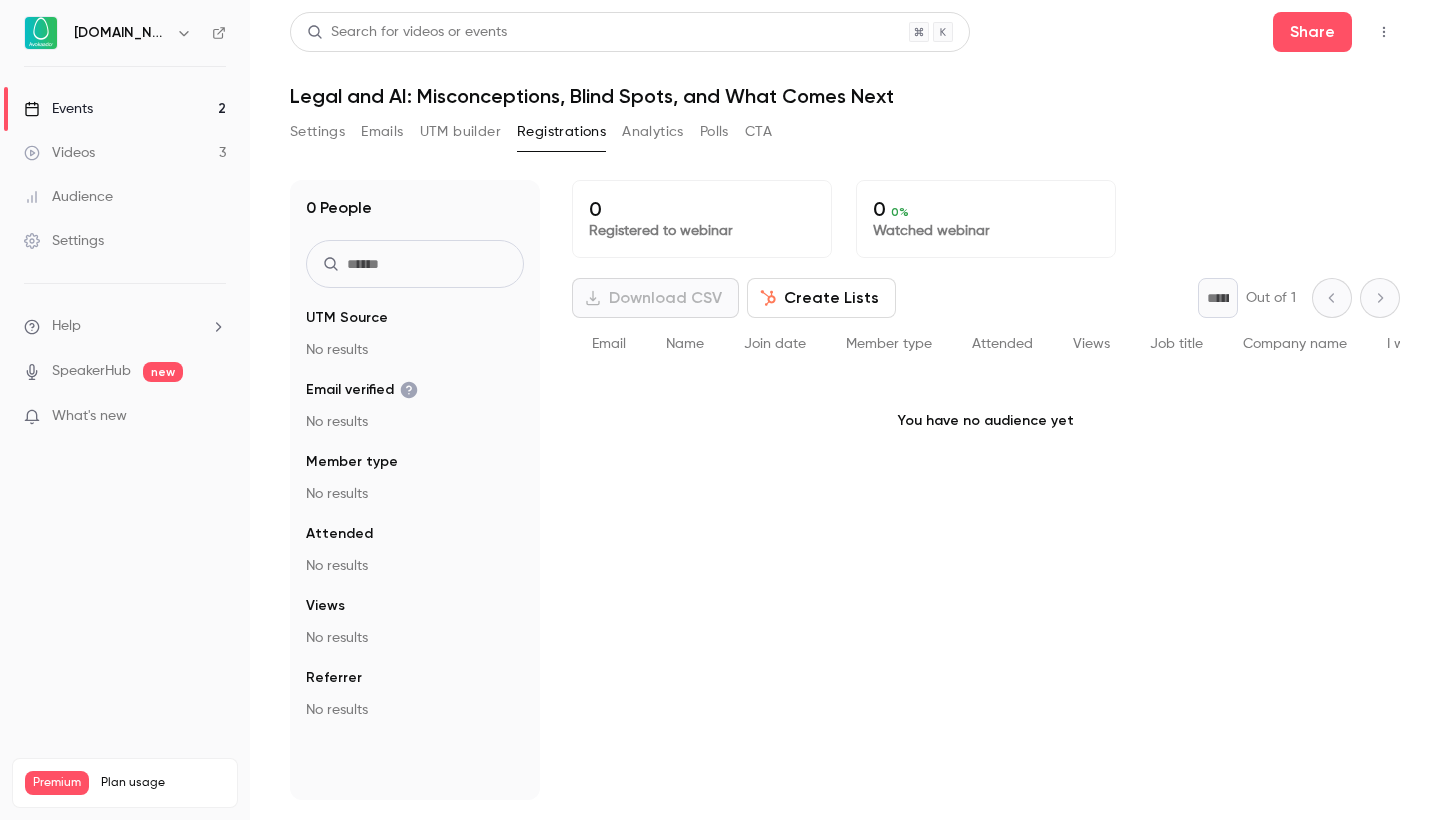click on "UTM builder" at bounding box center (460, 132) 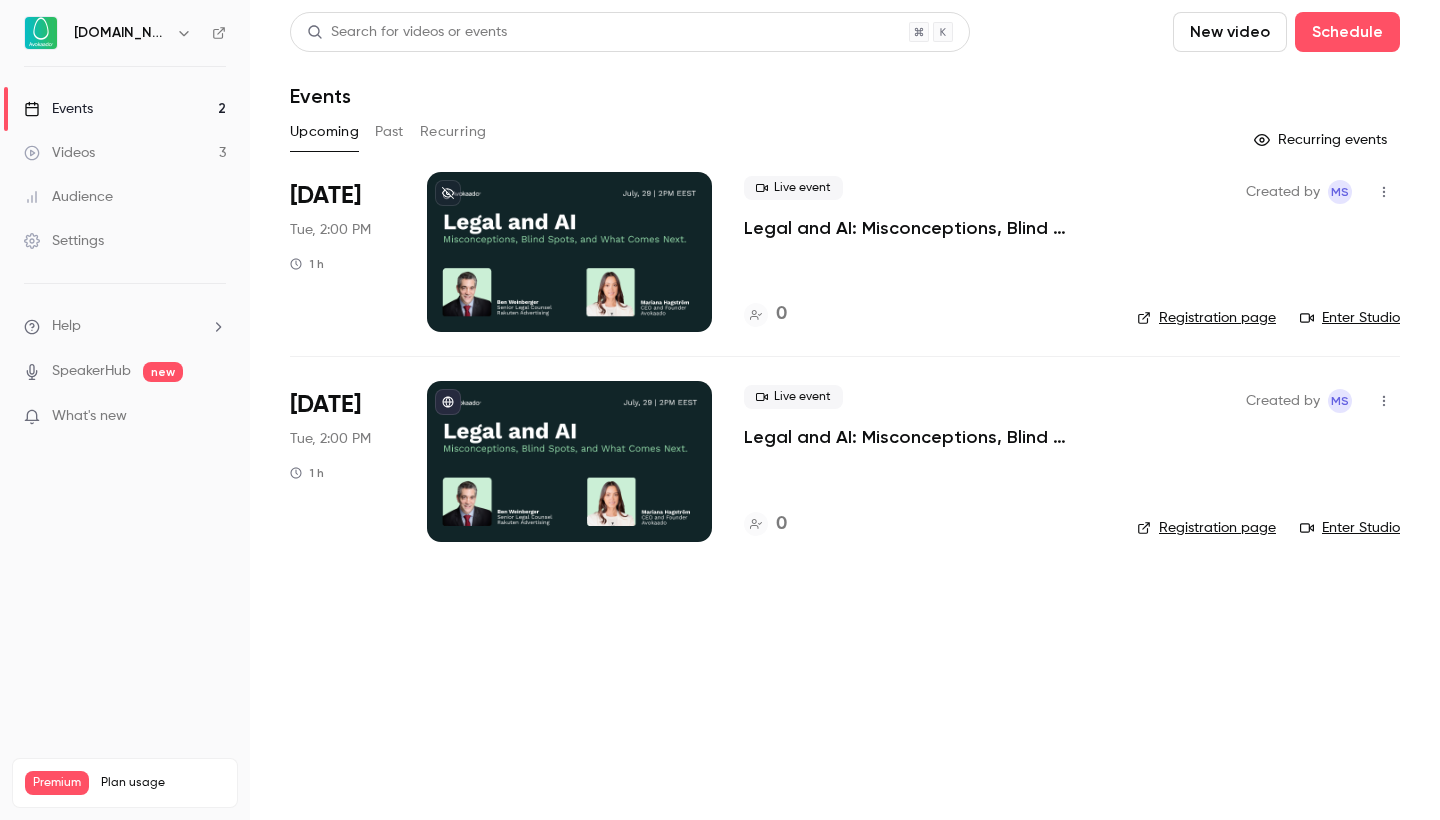 click at bounding box center [569, 461] 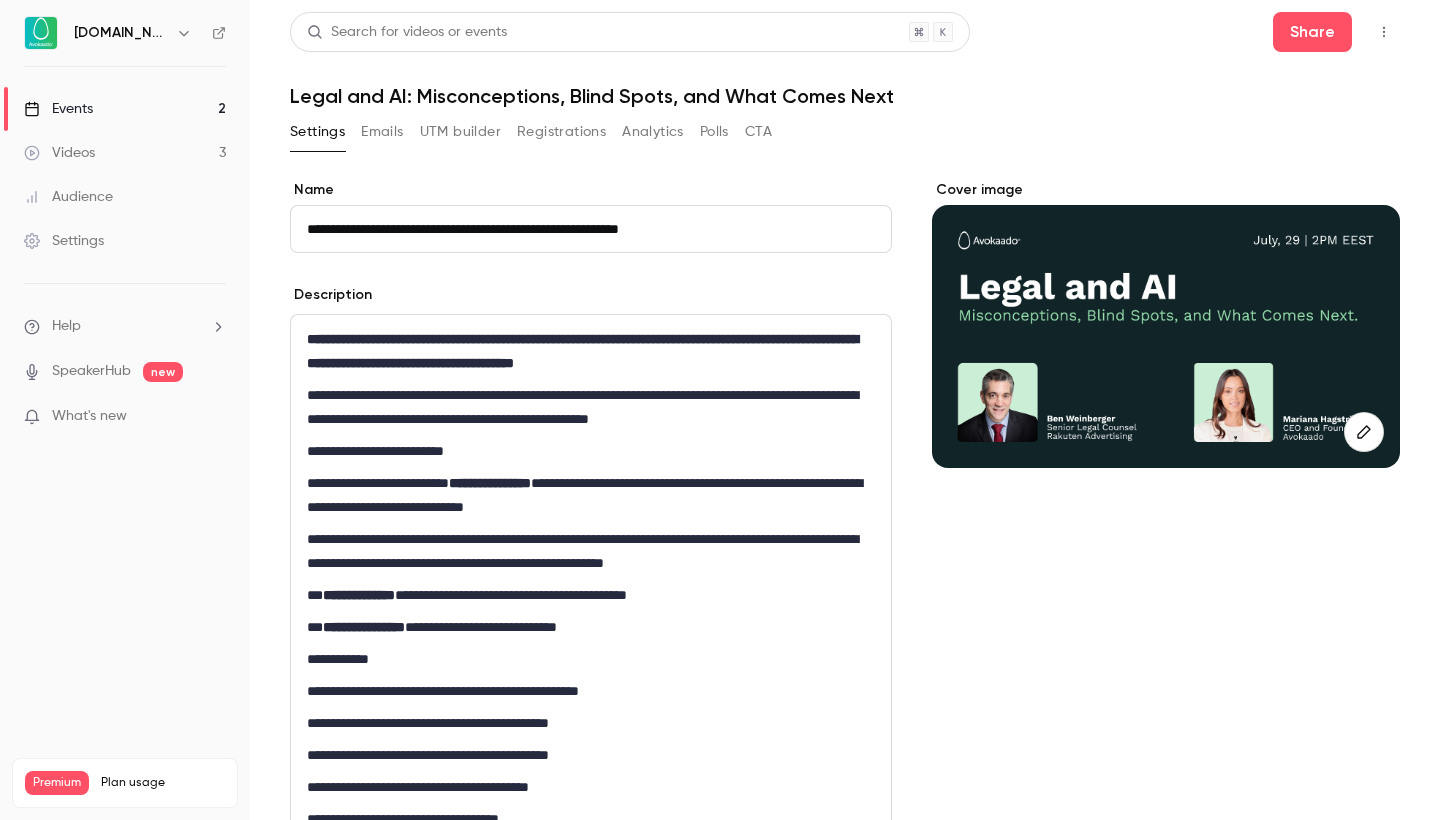 click on "UTM builder" at bounding box center [460, 132] 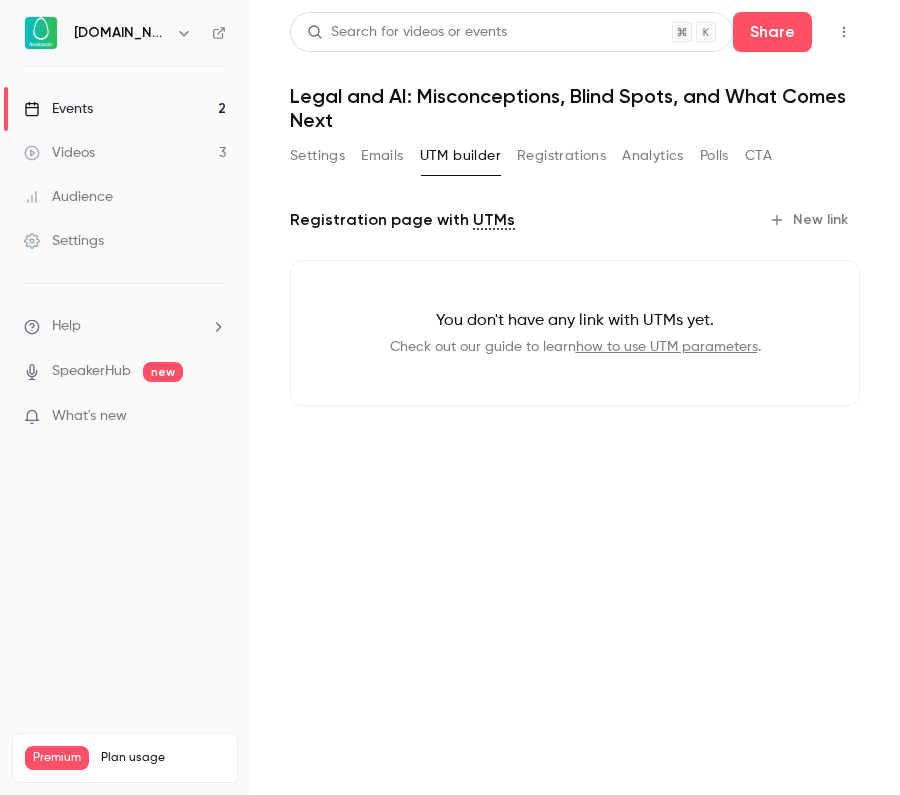 click on "Events" at bounding box center [58, 109] 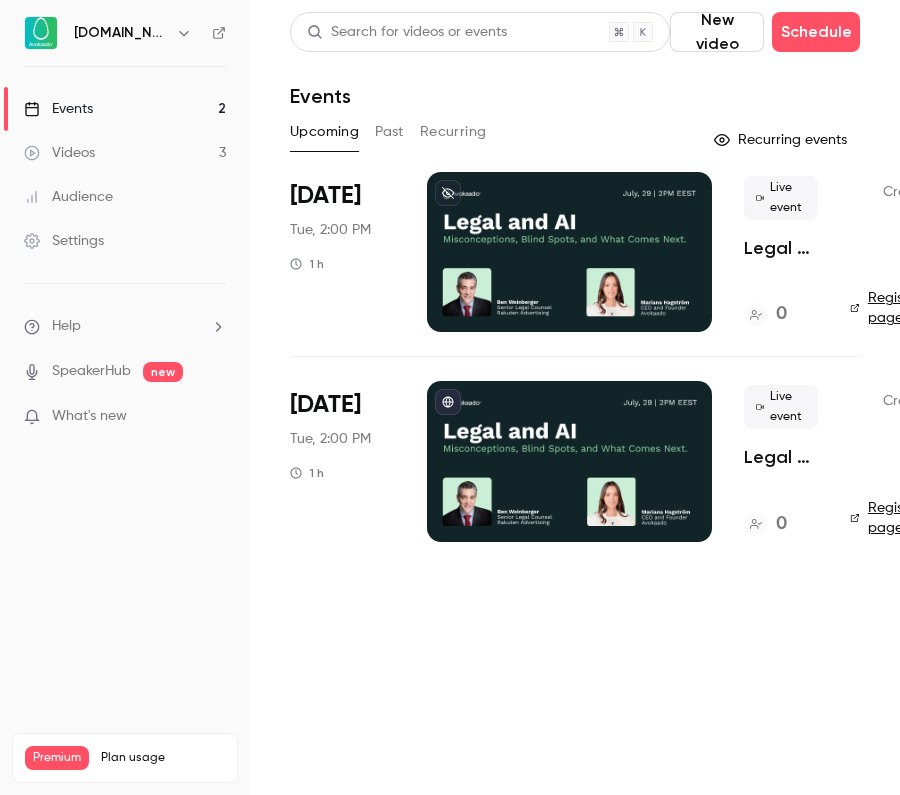 click at bounding box center (569, 252) 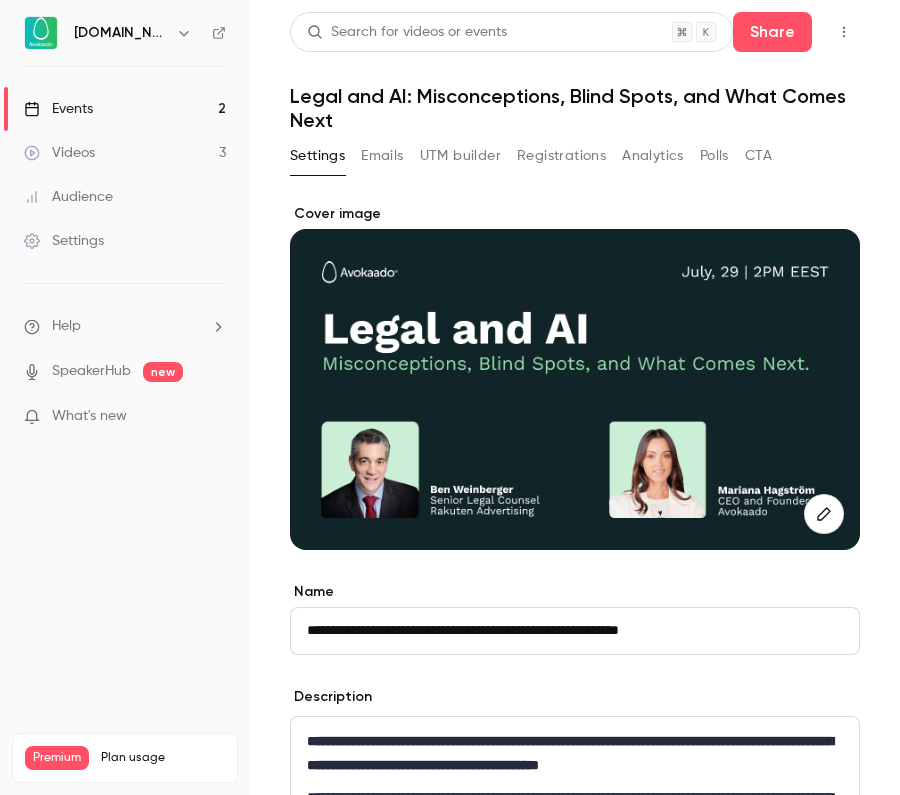 click on "Settings Emails UTM builder Registrations Analytics Polls CTA" at bounding box center [531, 160] 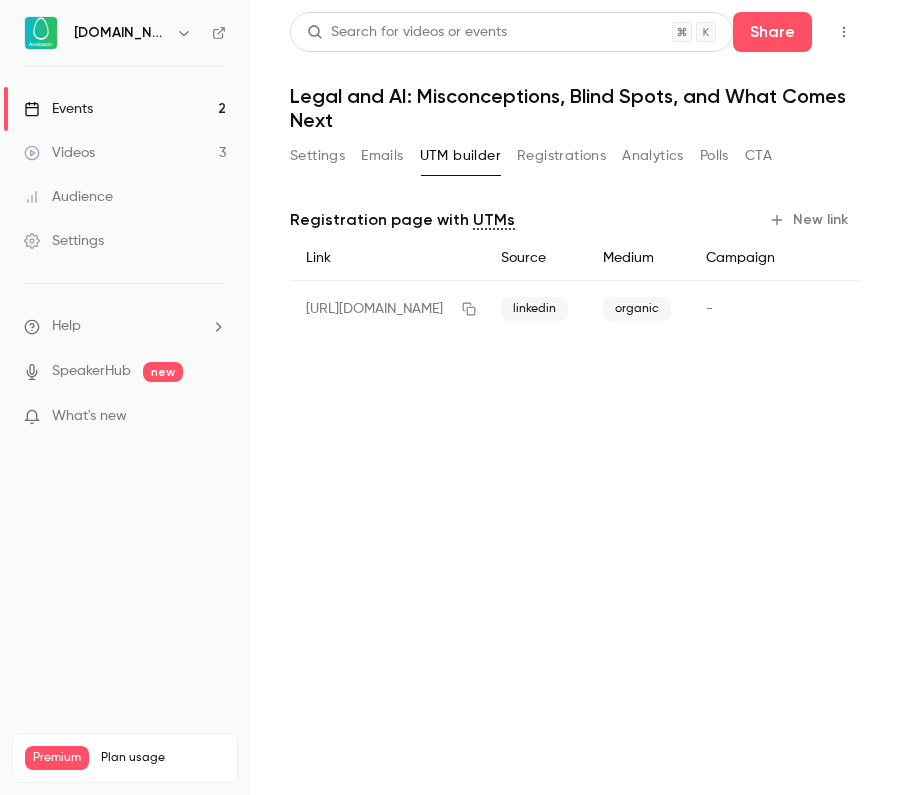 scroll, scrollTop: 0, scrollLeft: 30, axis: horizontal 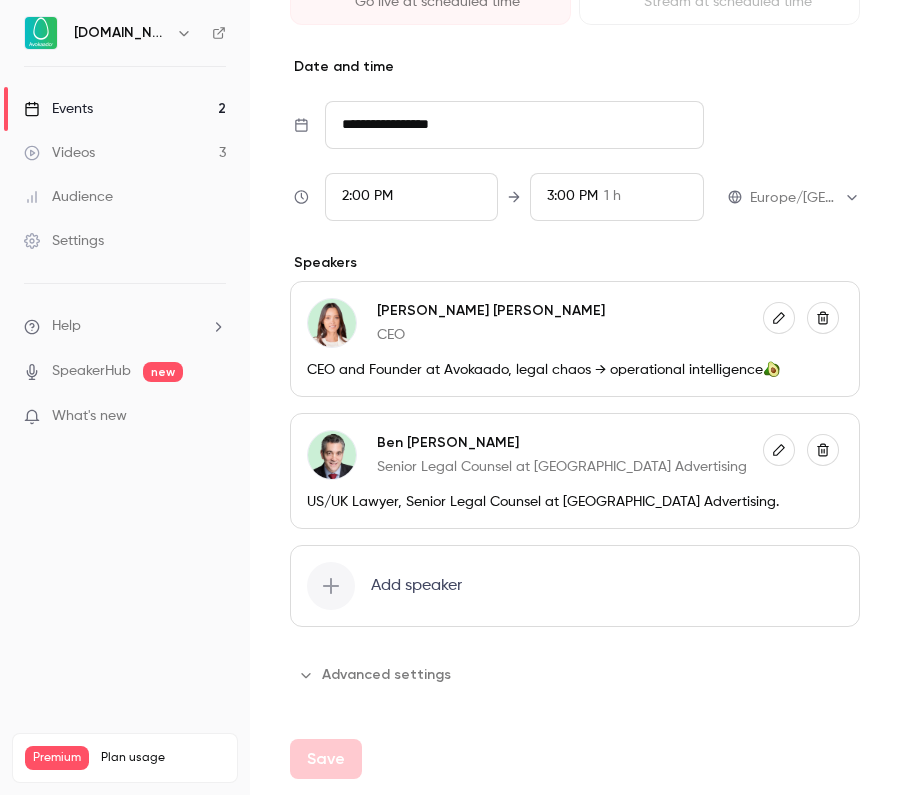 click on "Advanced settings" at bounding box center [376, 675] 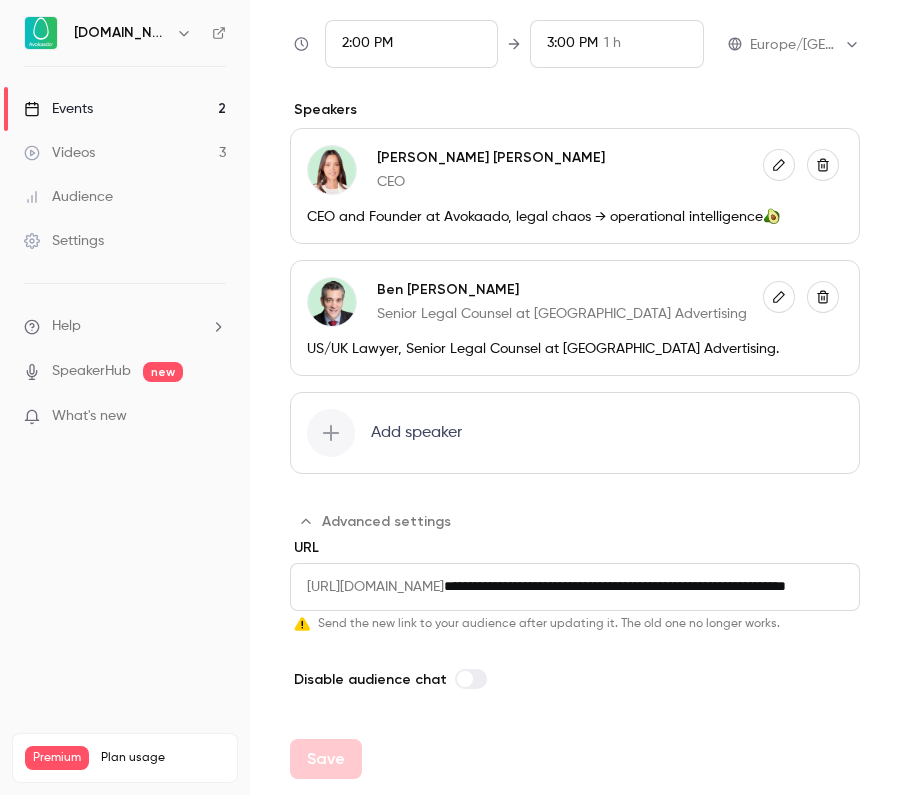scroll, scrollTop: 1678, scrollLeft: 0, axis: vertical 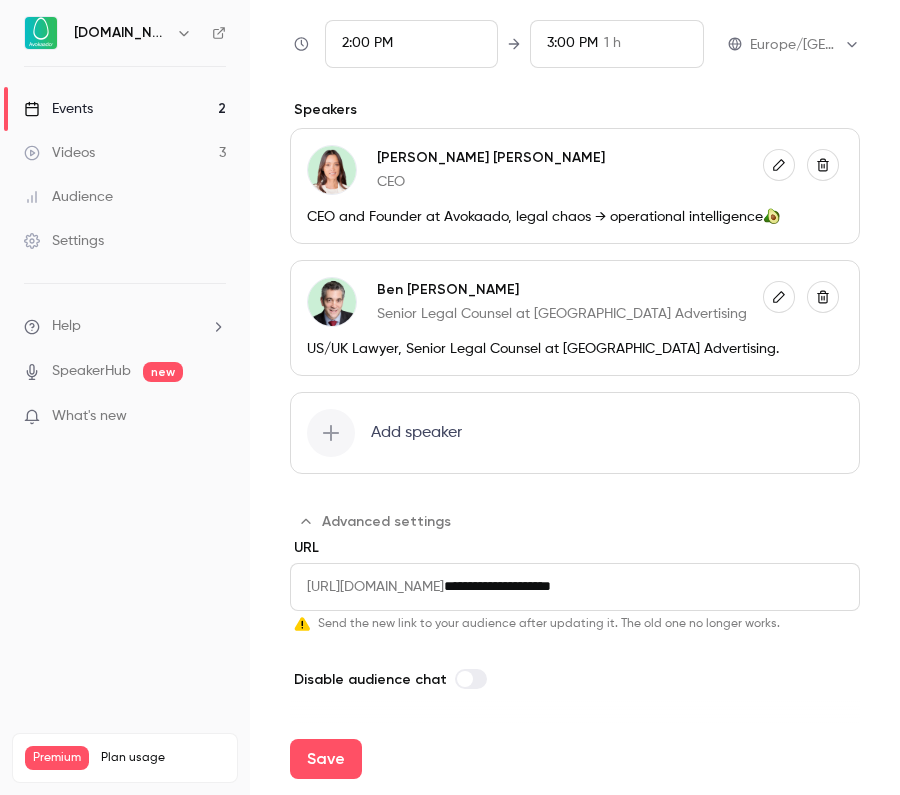 click on "**********" at bounding box center [575, 614] 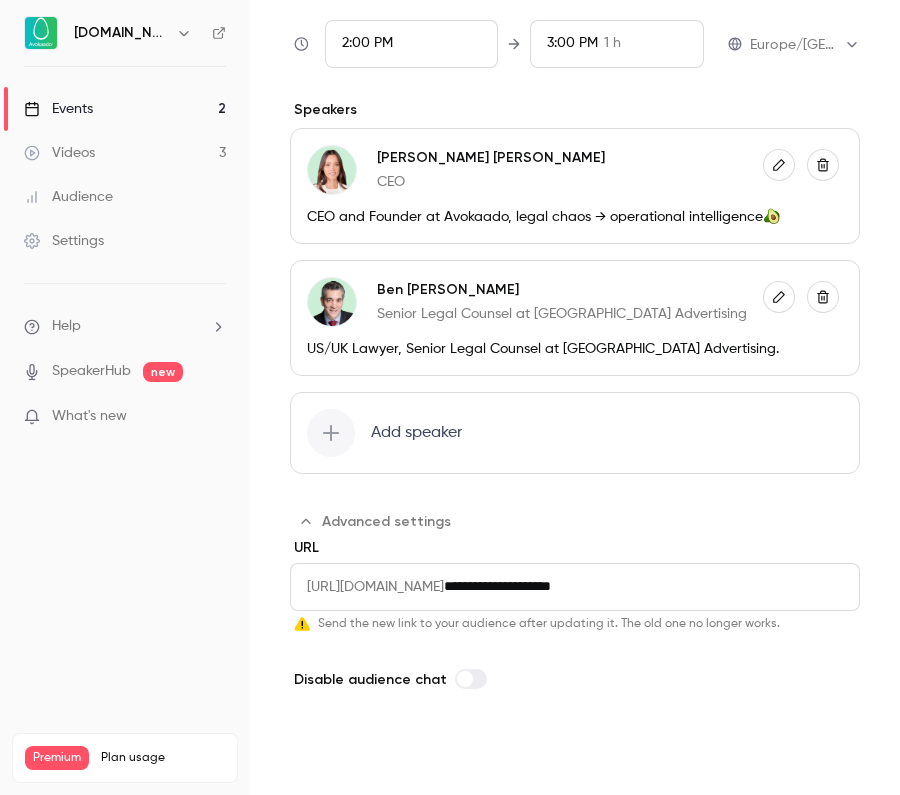 click on "Save" at bounding box center [326, 759] 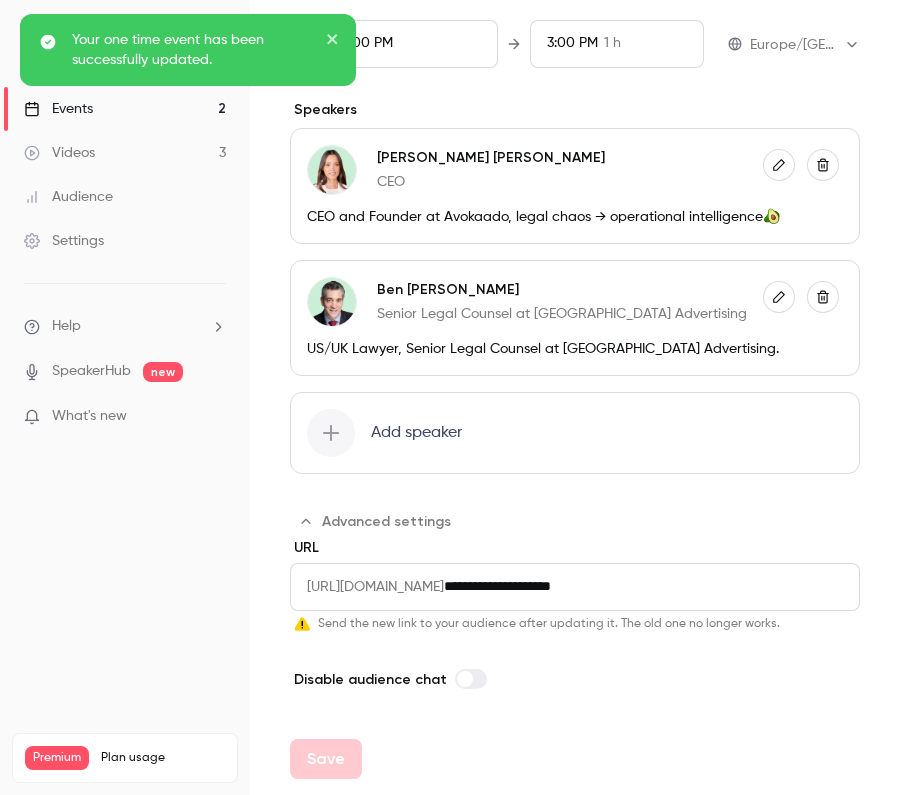type on "**********" 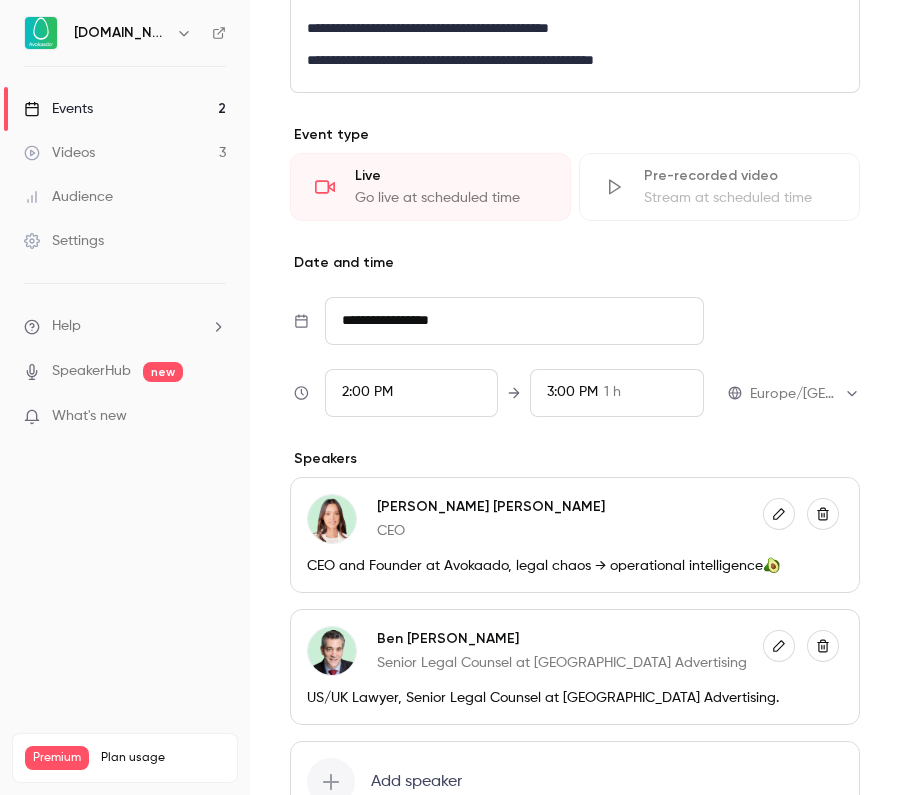 scroll, scrollTop: 1523, scrollLeft: 0, axis: vertical 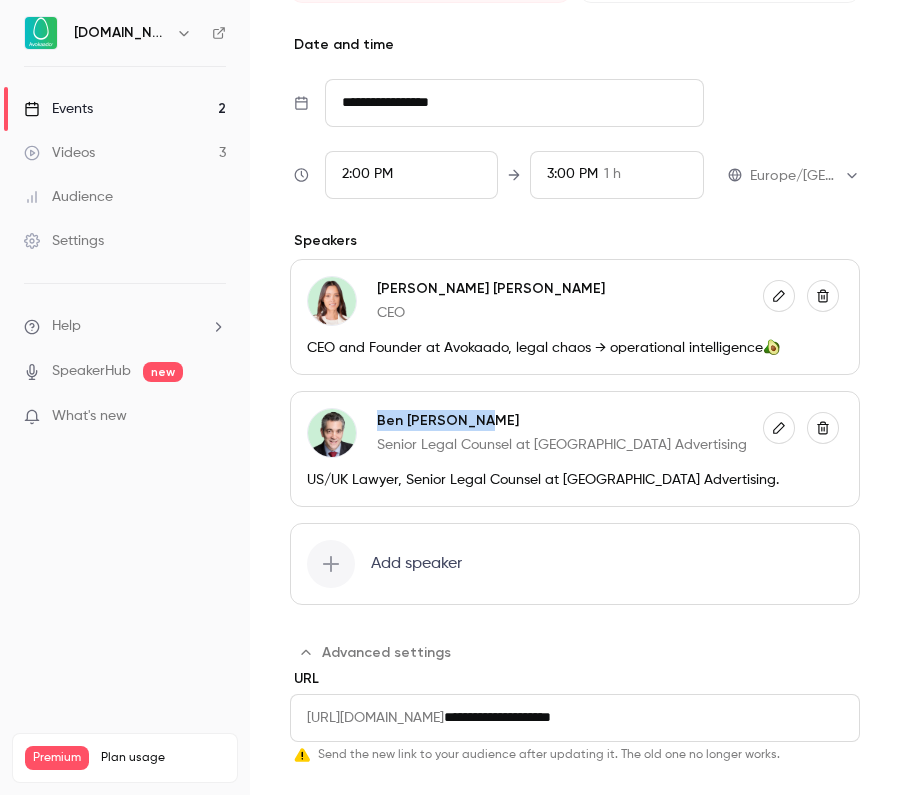 drag, startPoint x: 377, startPoint y: 448, endPoint x: 488, endPoint y: 447, distance: 111.0045 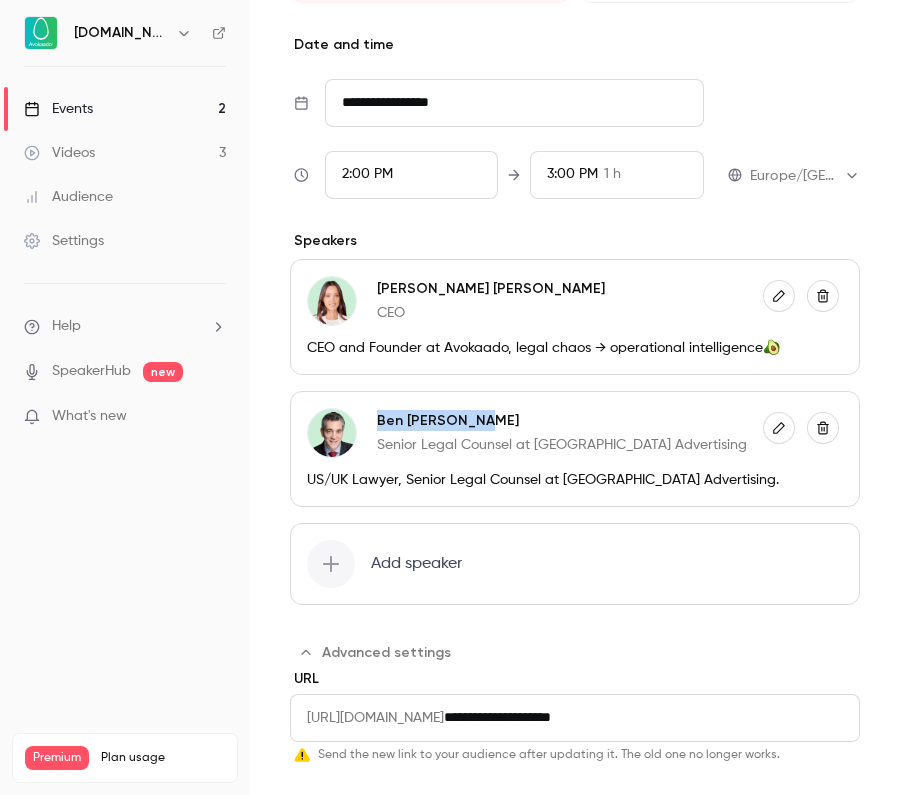 scroll, scrollTop: 0, scrollLeft: 0, axis: both 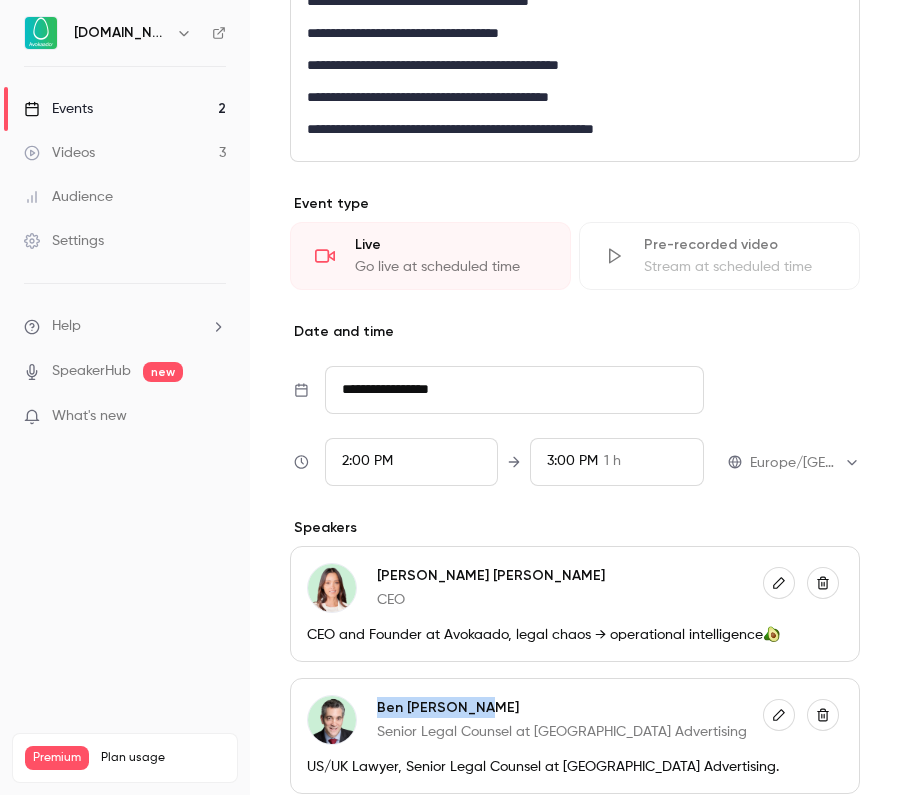 click on "Events 2" at bounding box center [125, 109] 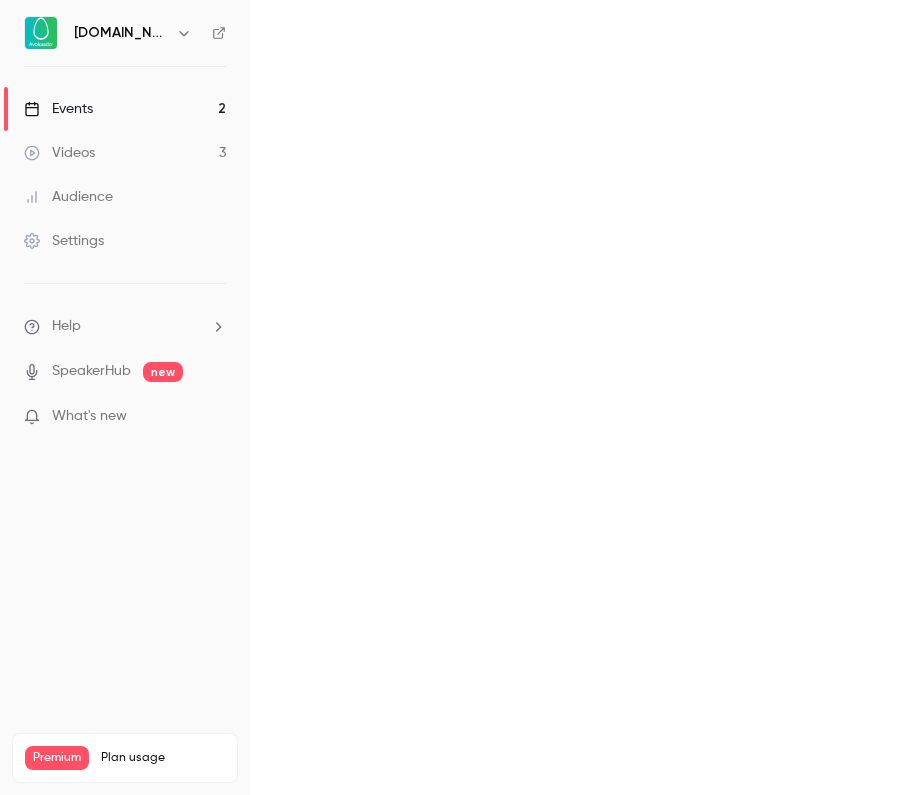 scroll, scrollTop: 0, scrollLeft: 0, axis: both 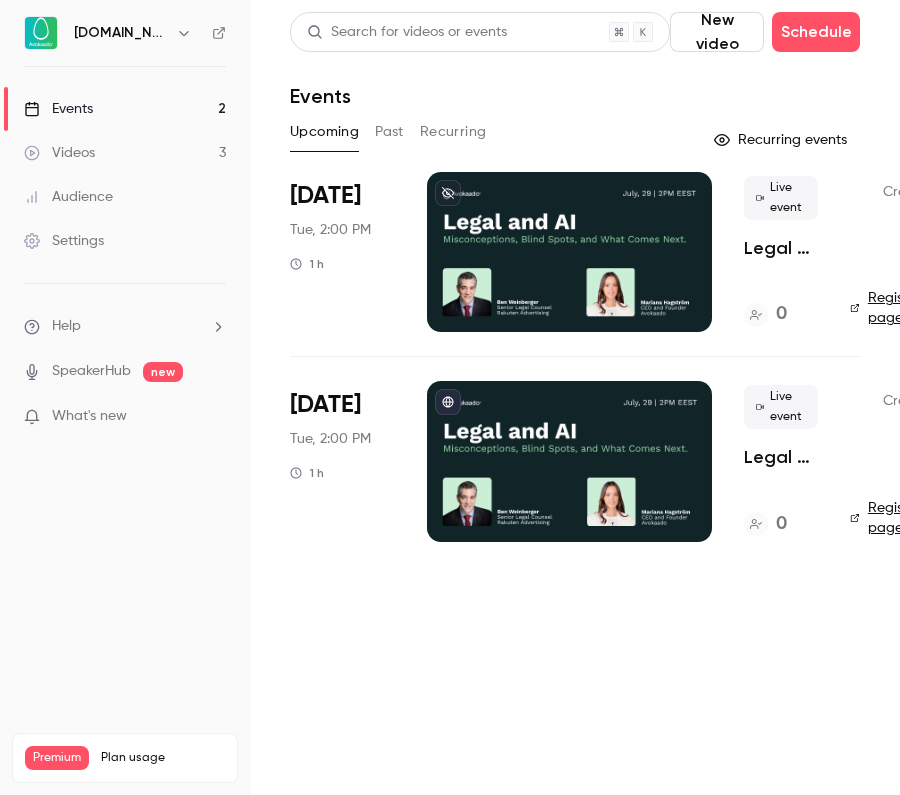 click at bounding box center [569, 252] 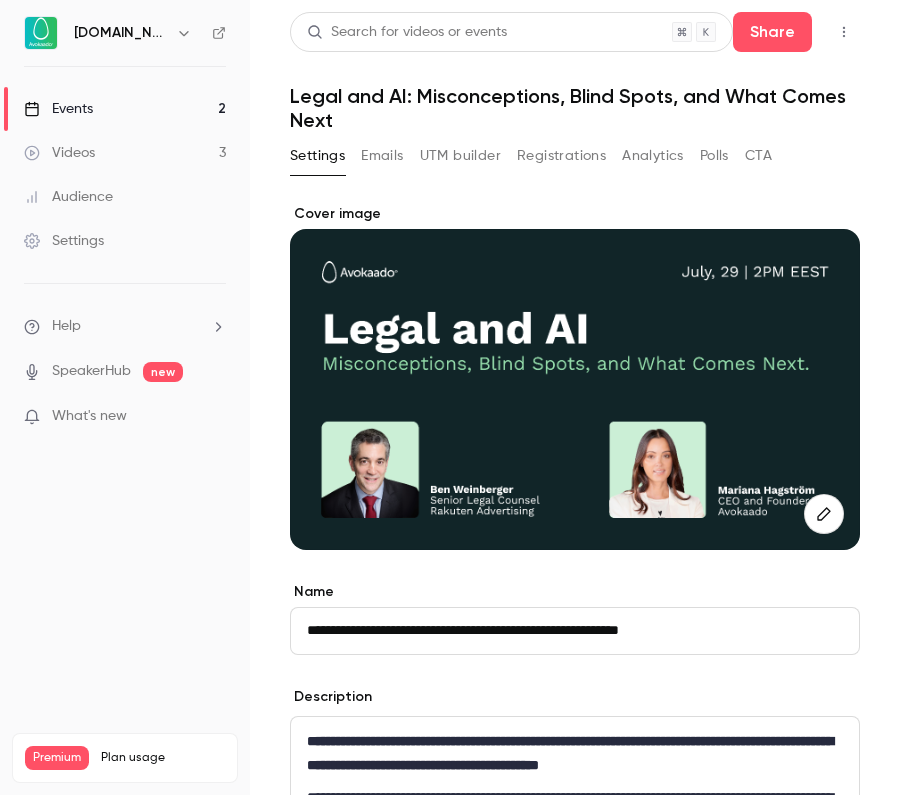 click on "UTM builder" at bounding box center (460, 156) 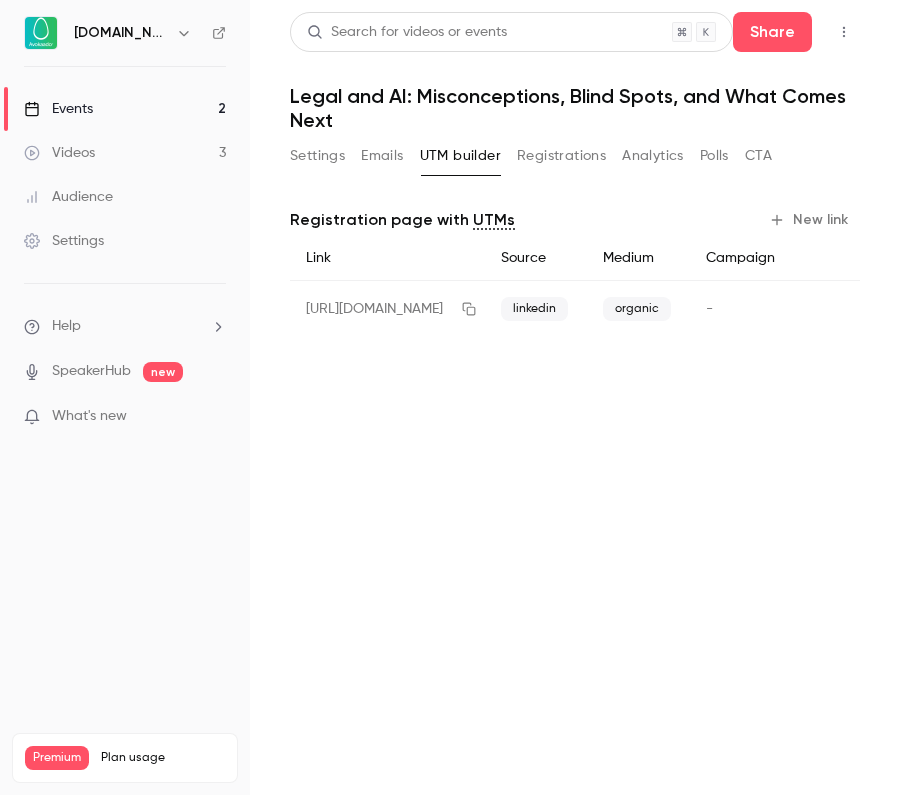 click on "Events" at bounding box center [58, 109] 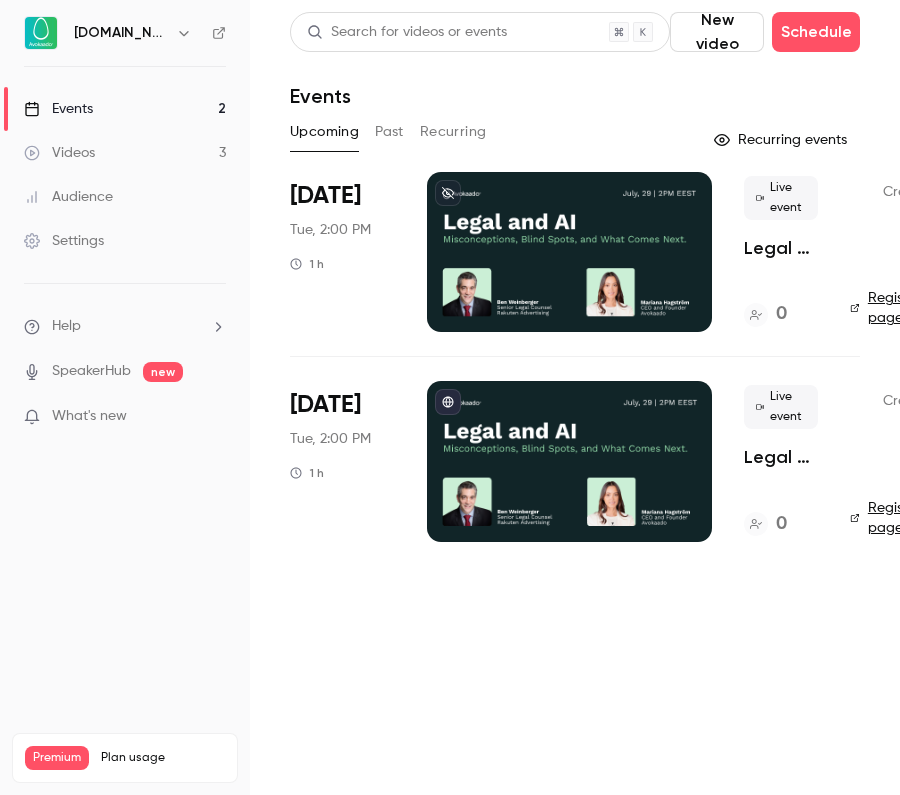 click at bounding box center (569, 461) 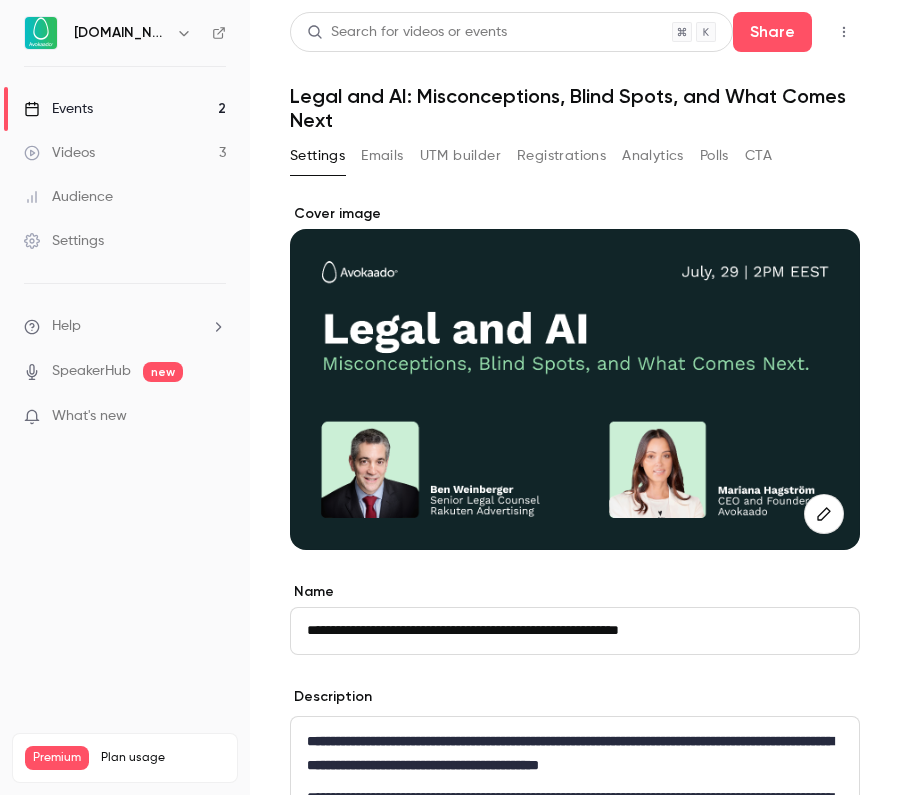 scroll, scrollTop: 21, scrollLeft: 0, axis: vertical 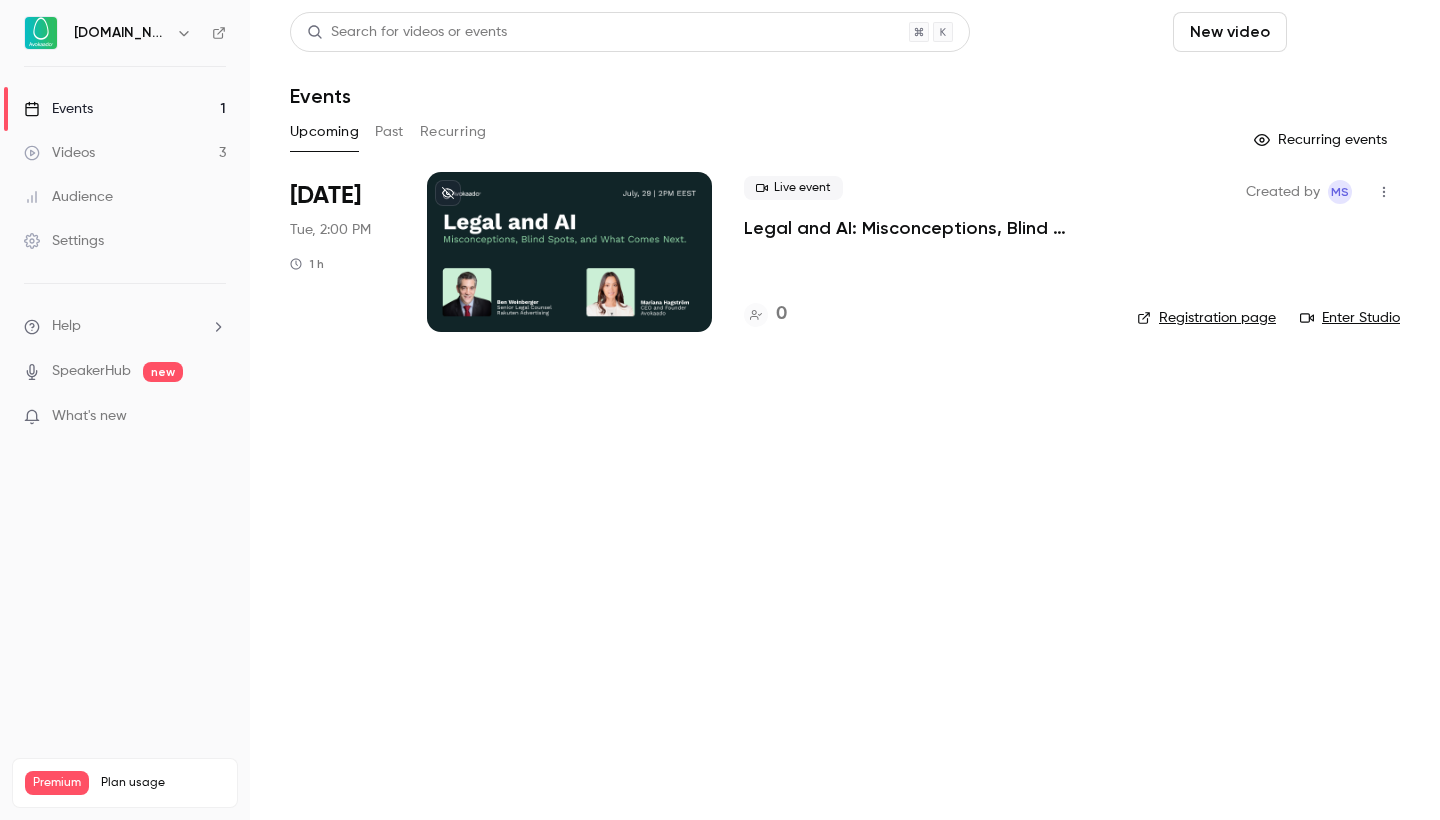 click on "Schedule" at bounding box center (1347, 32) 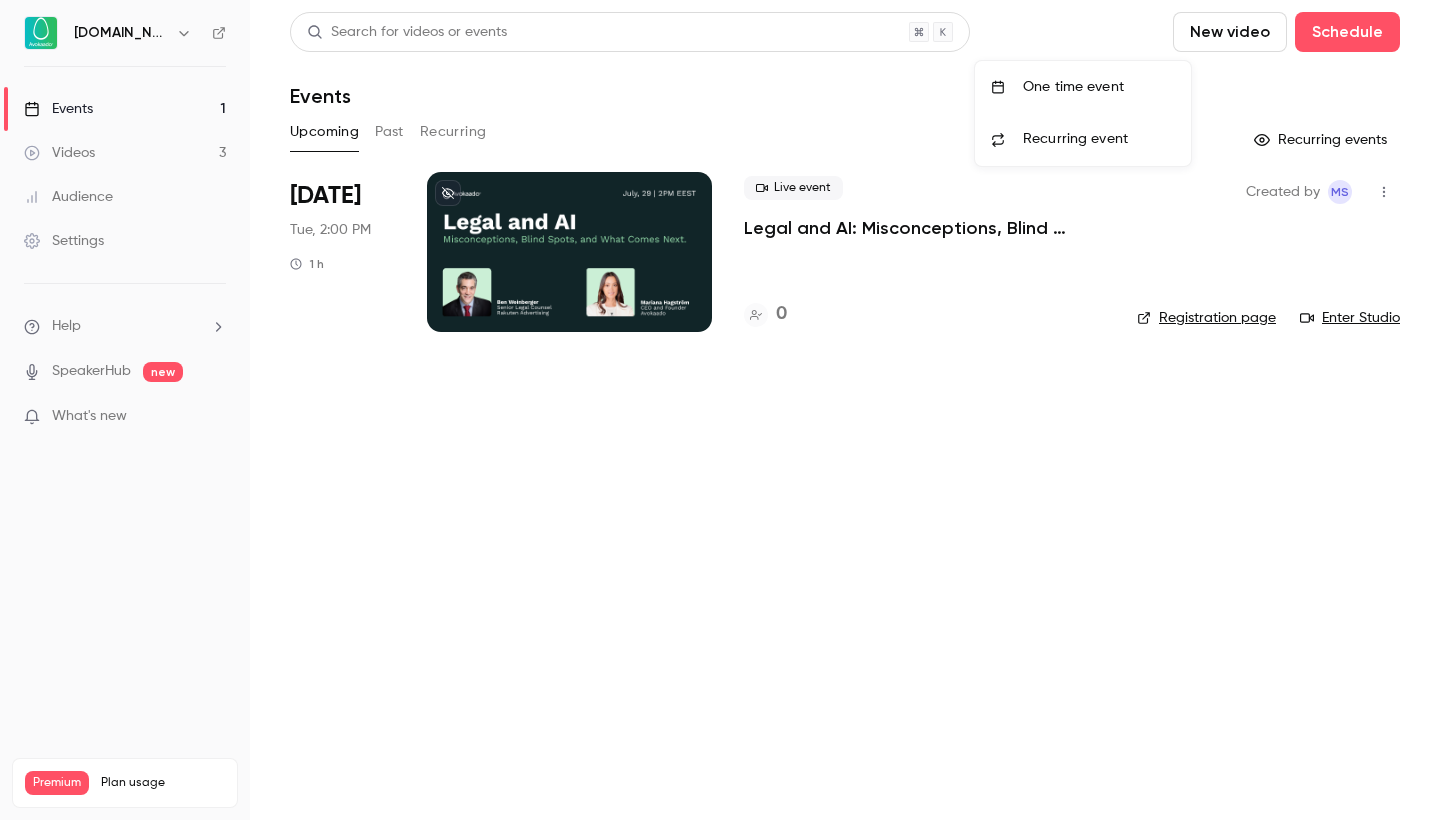 click on "One time event" at bounding box center (1099, 87) 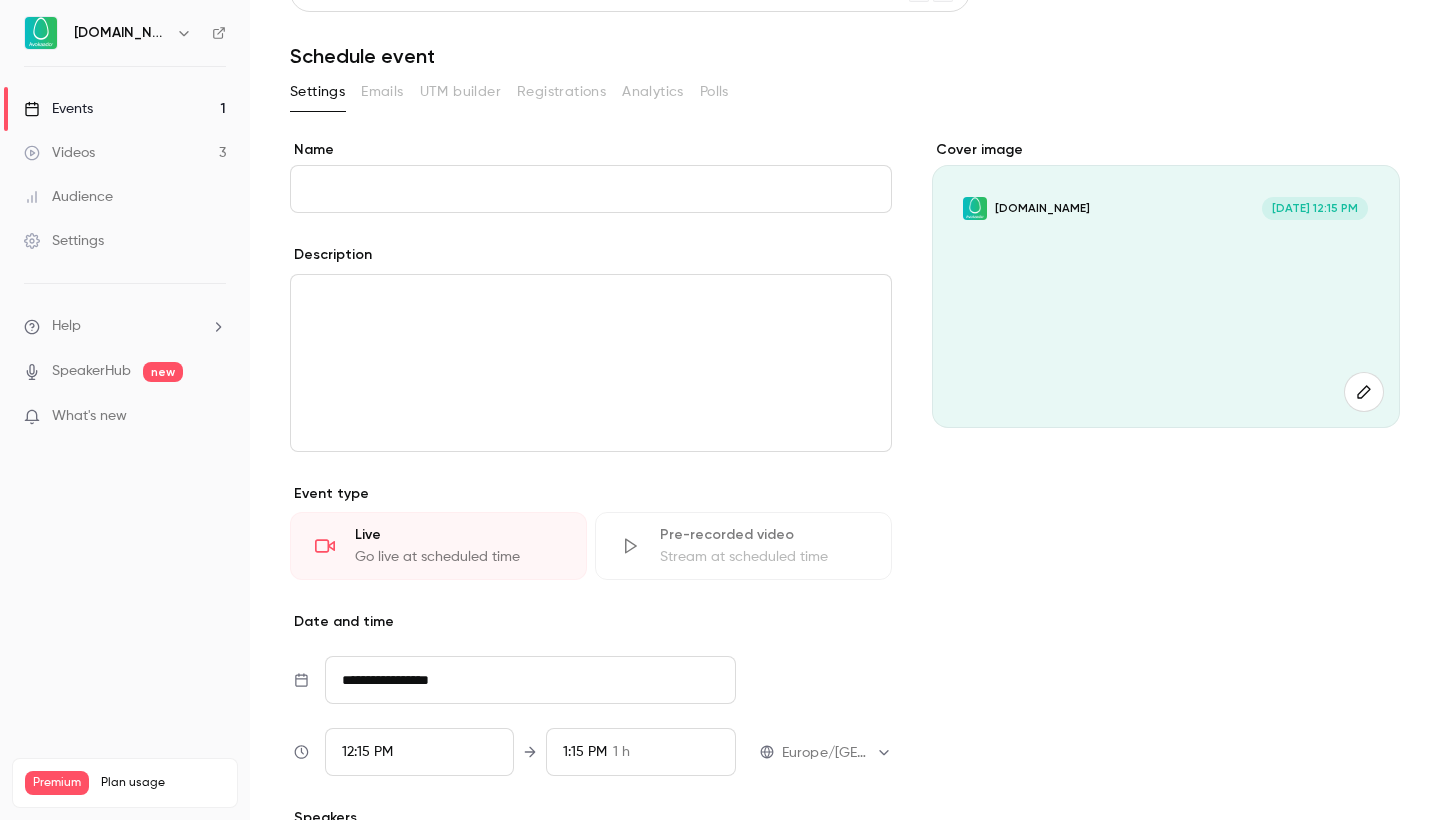 scroll, scrollTop: 41, scrollLeft: 0, axis: vertical 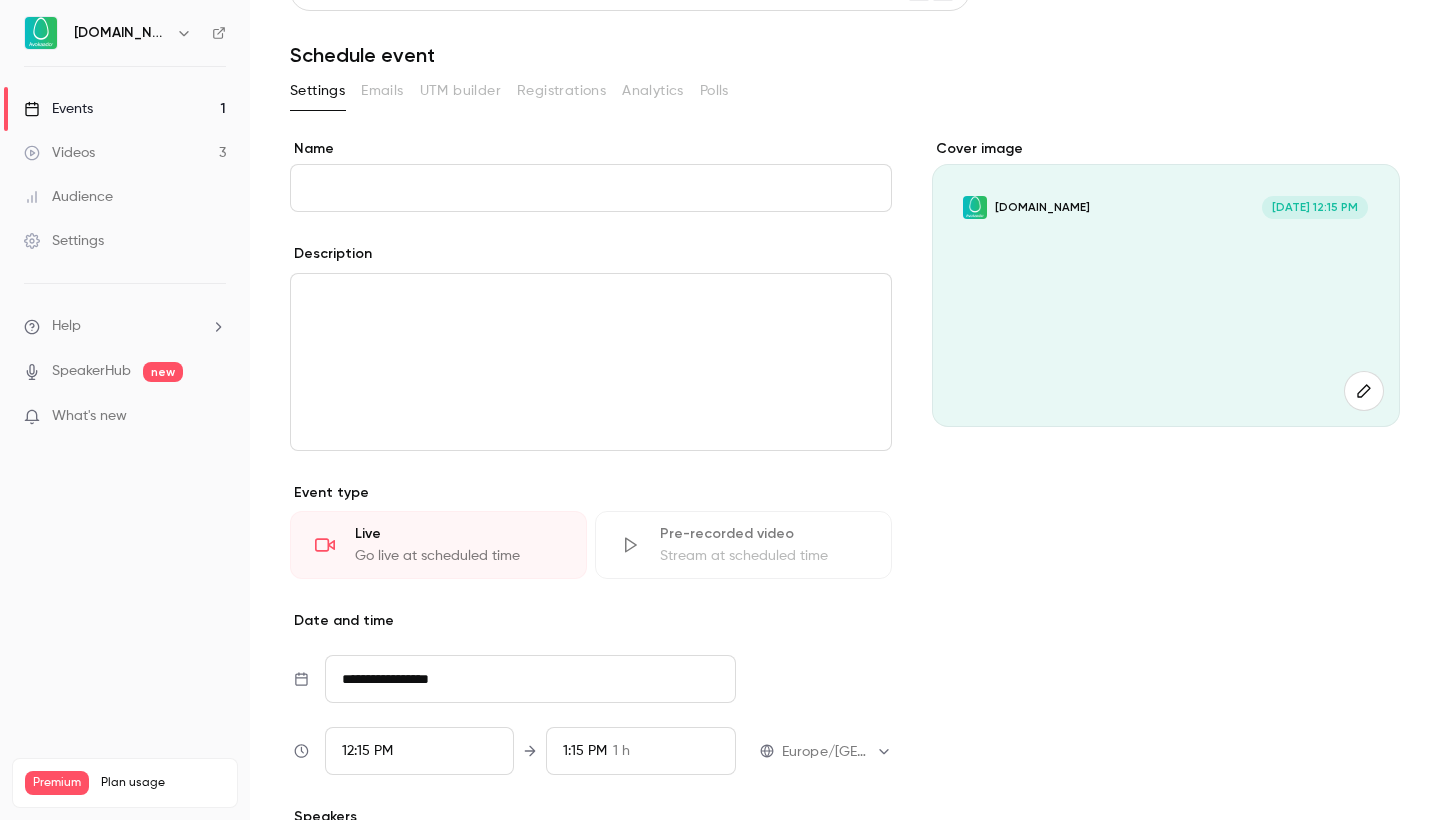 type on "**********" 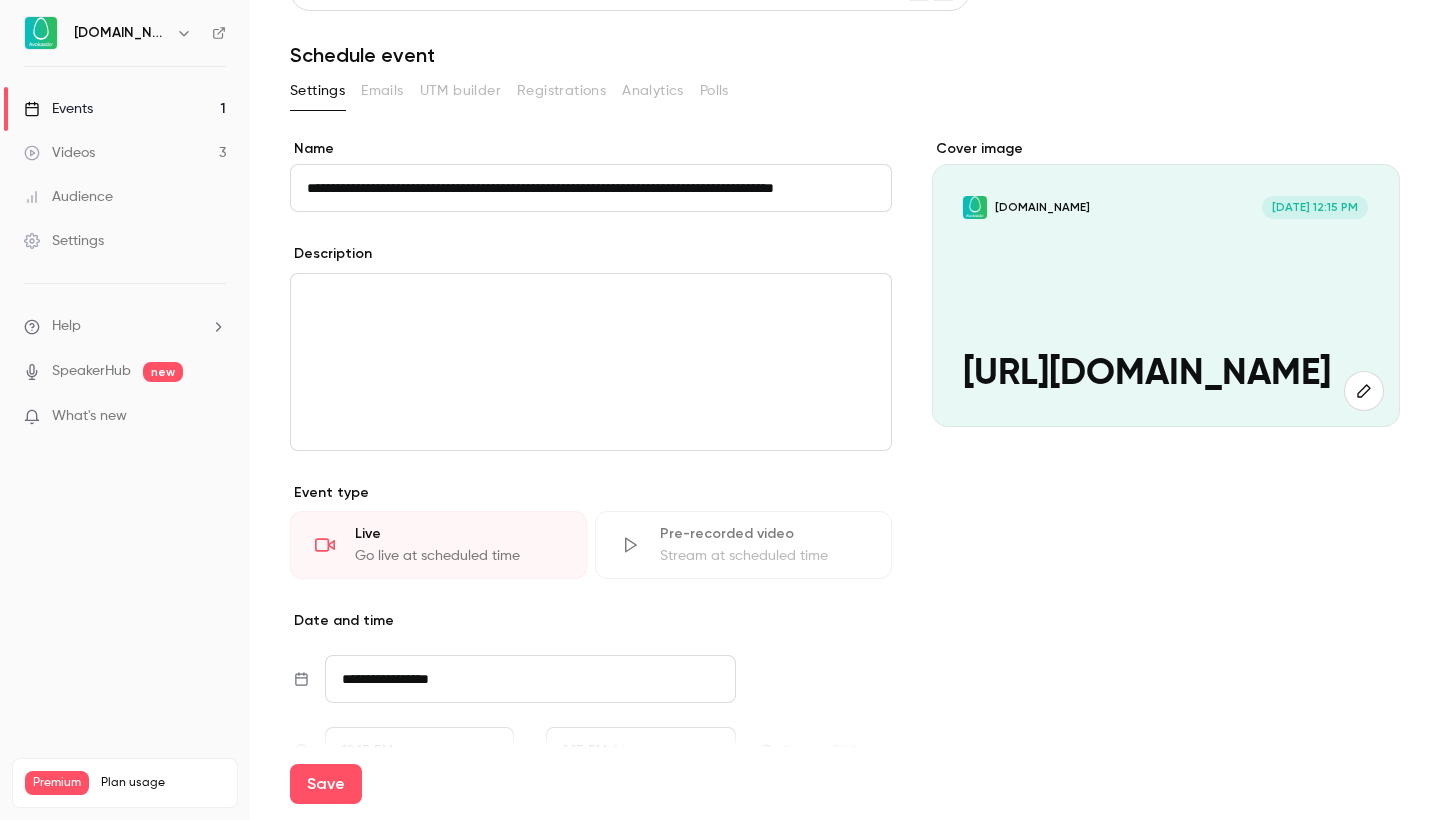 type 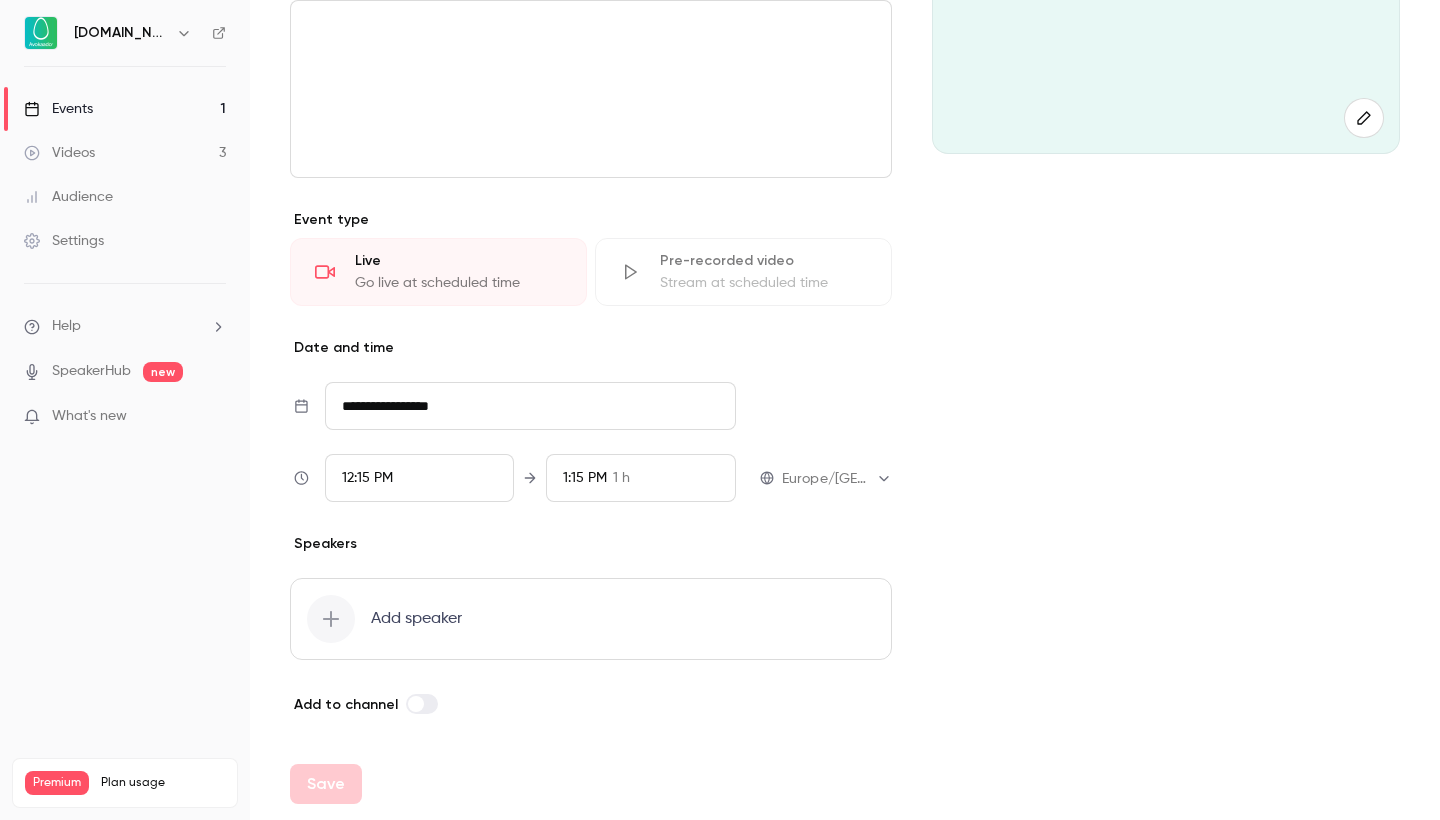scroll, scrollTop: 314, scrollLeft: 0, axis: vertical 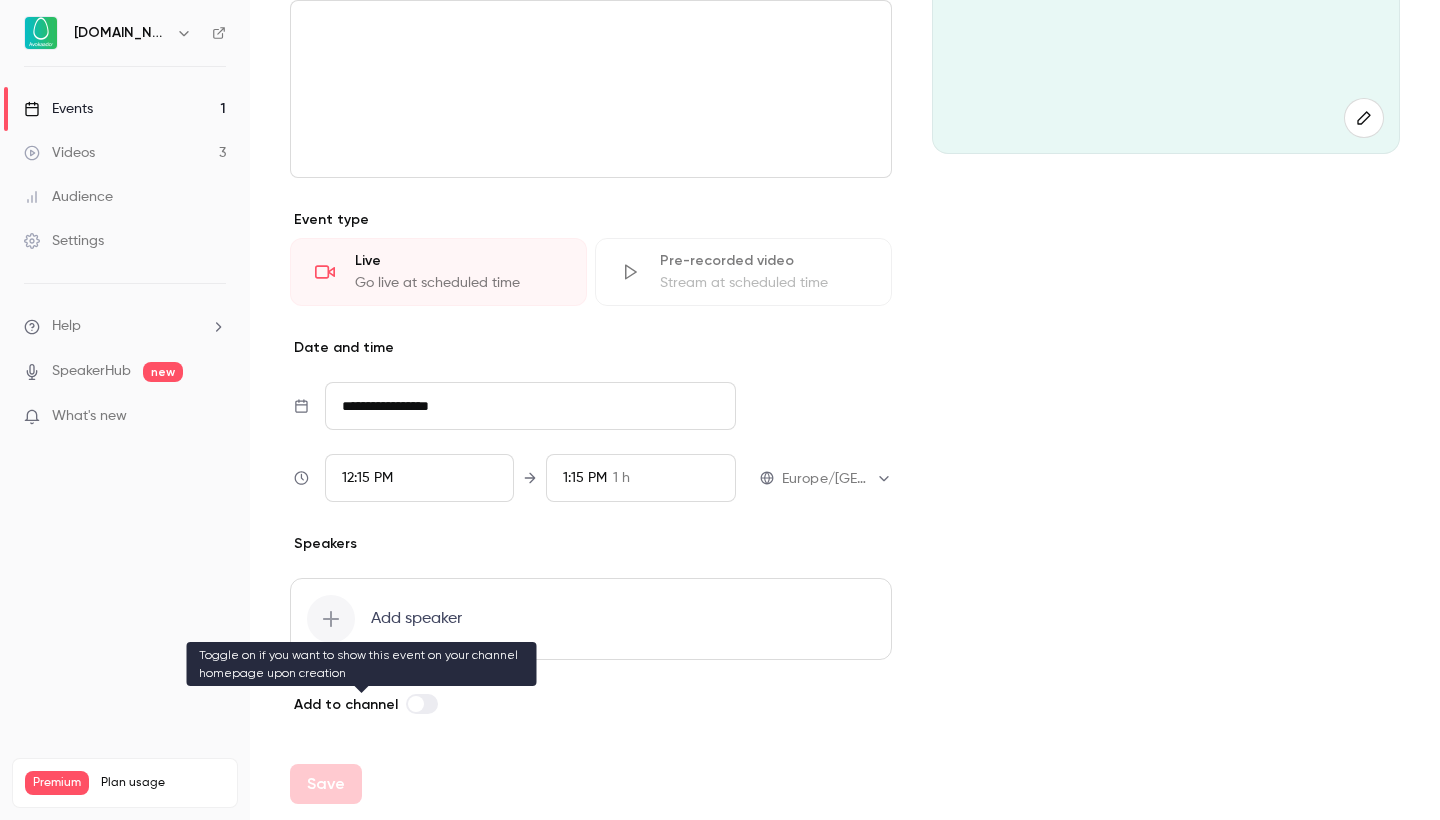 click at bounding box center (422, 704) 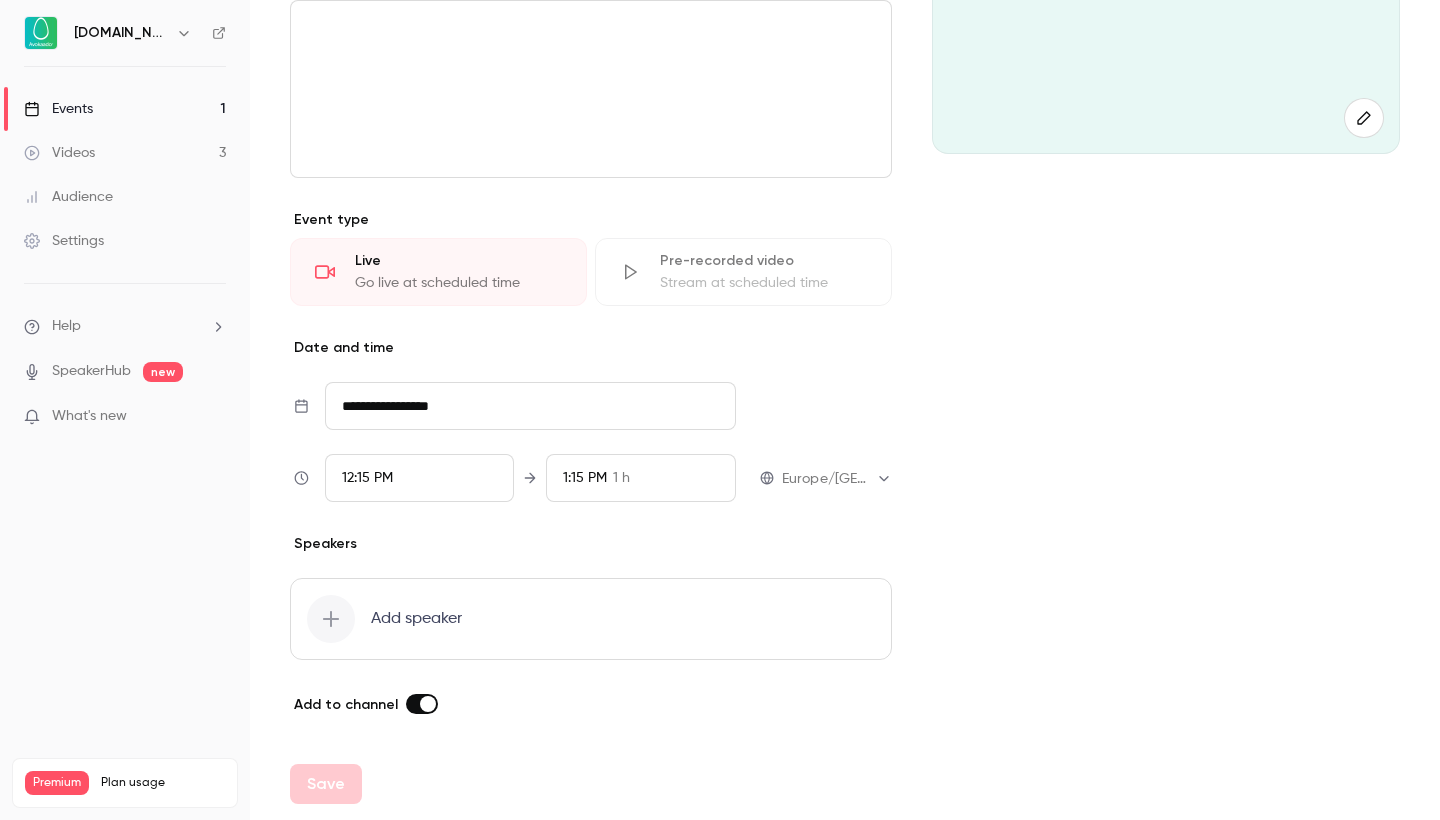 click on "Add speaker" at bounding box center (416, 619) 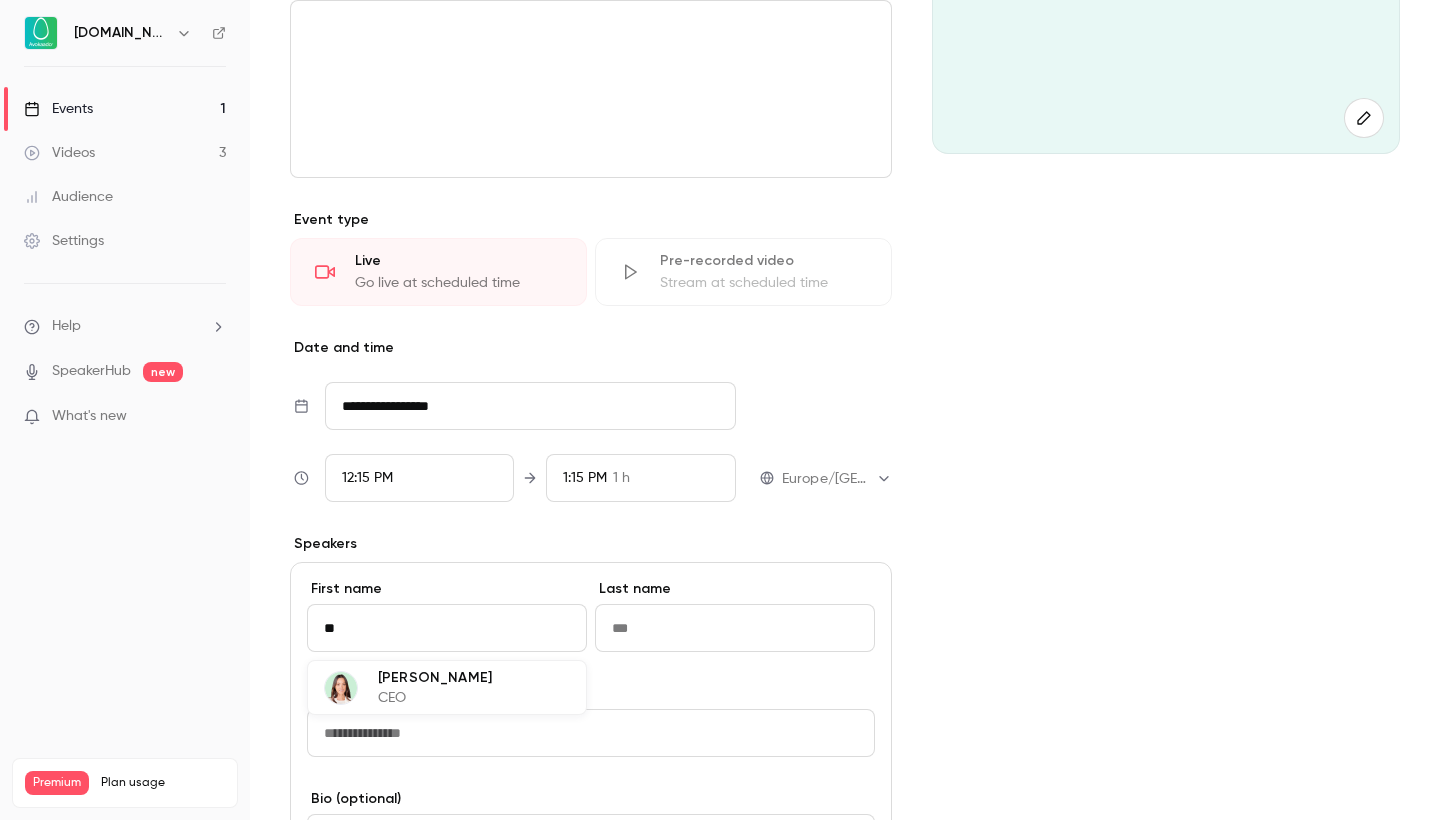 click on "Mariana Hagström CEO" at bounding box center (447, 687) 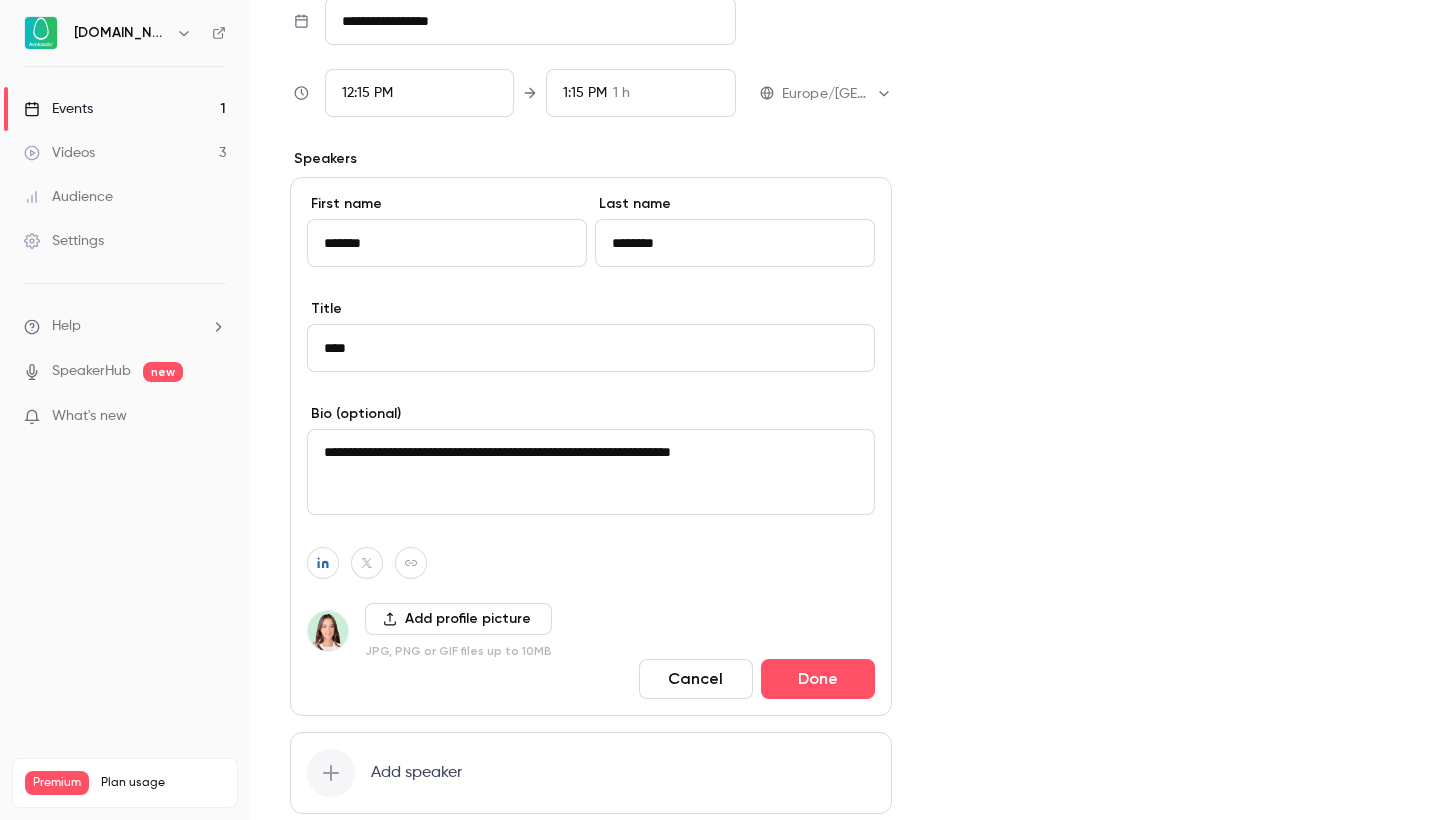 scroll, scrollTop: 727, scrollLeft: 0, axis: vertical 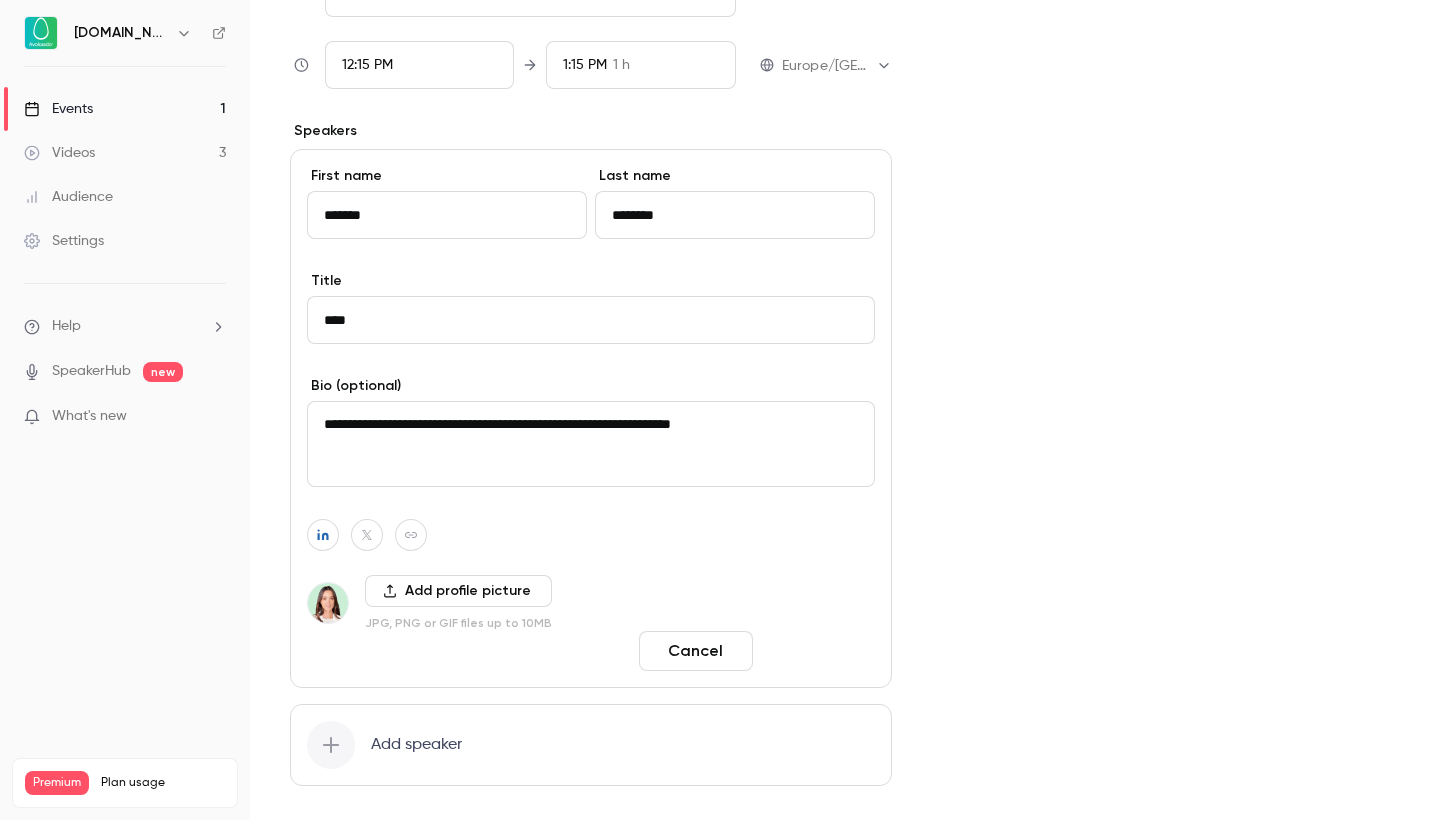 click on "Done" at bounding box center (818, 651) 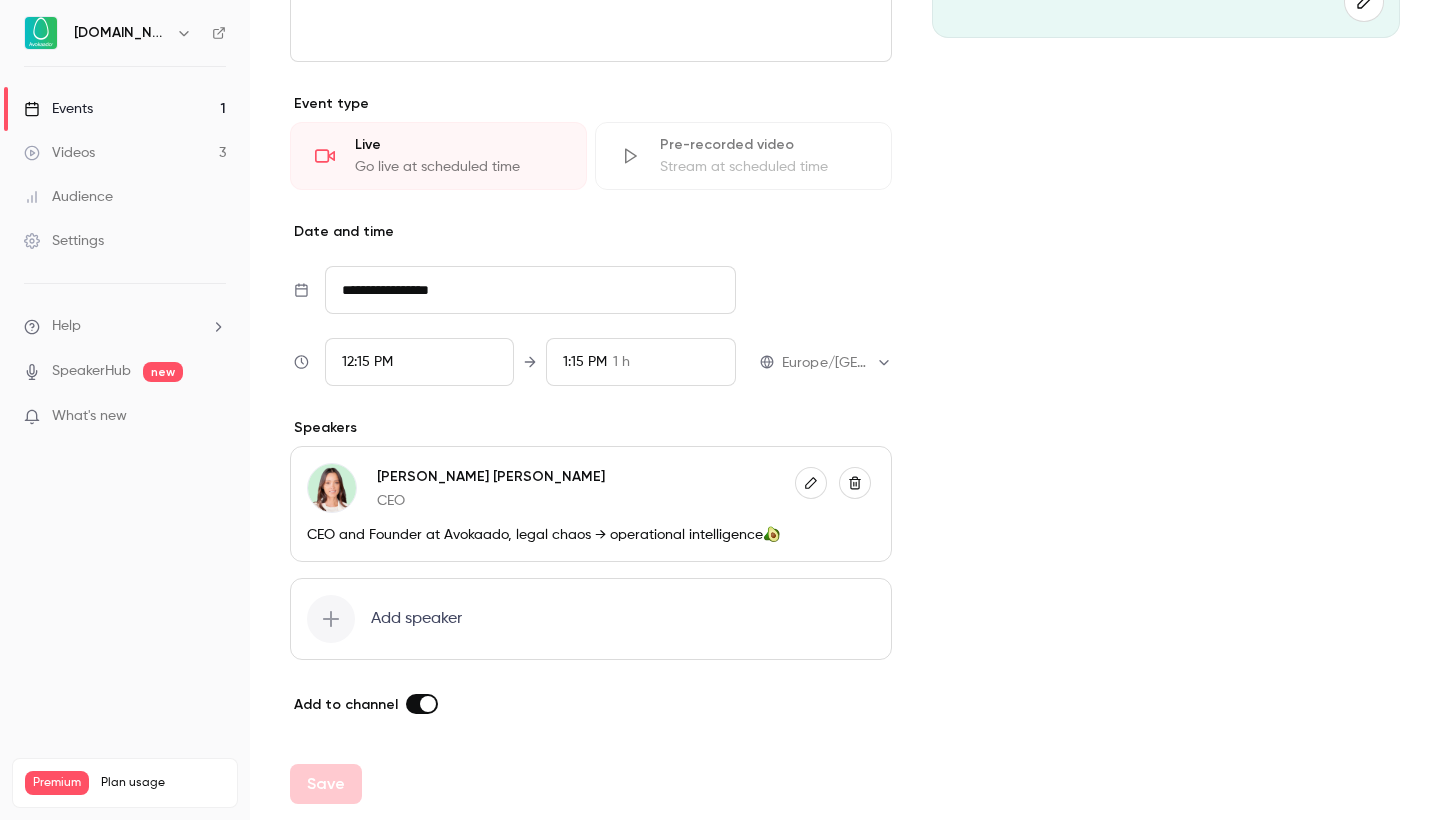 scroll, scrollTop: 430, scrollLeft: 0, axis: vertical 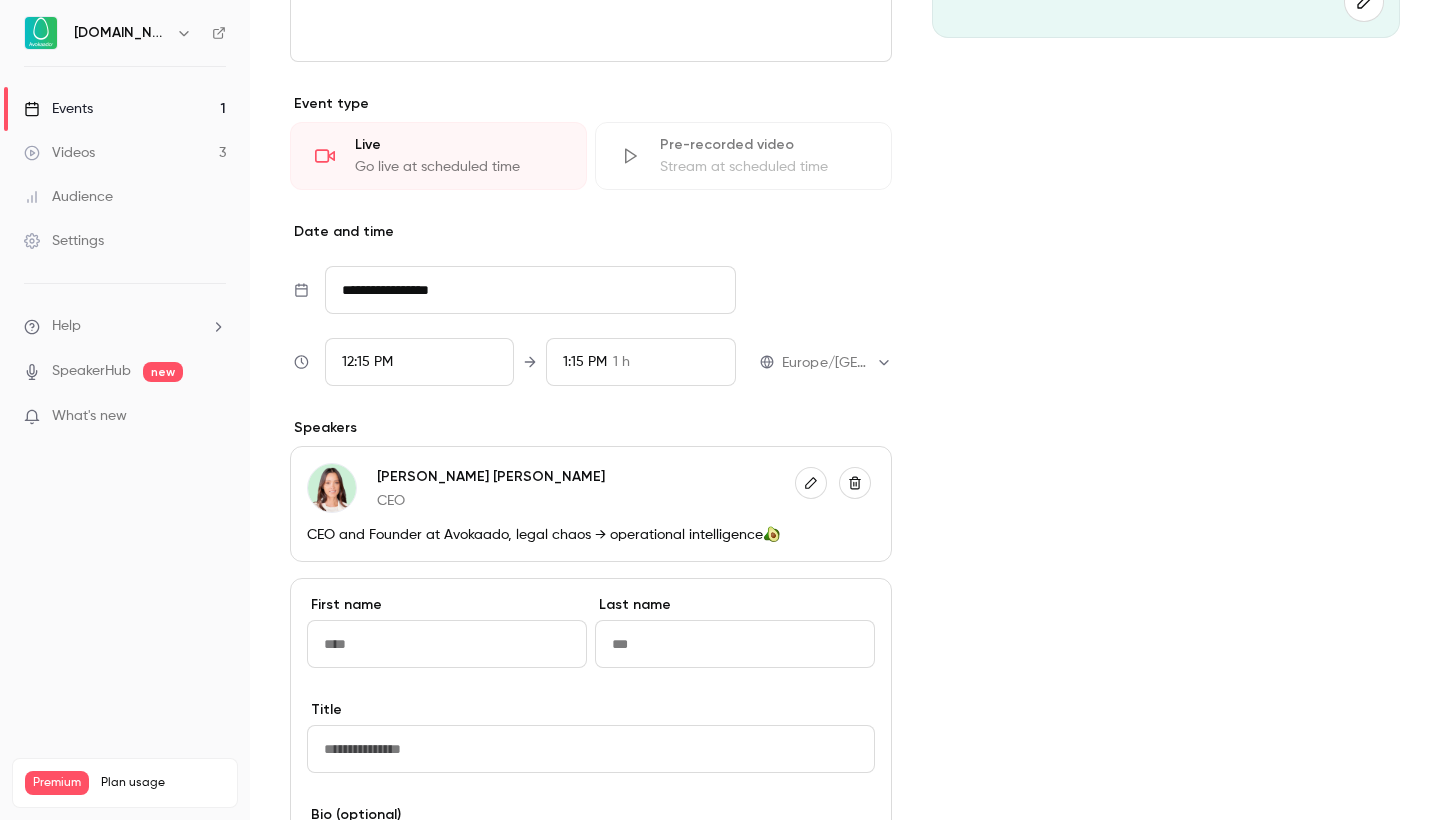 click at bounding box center [447, 644] 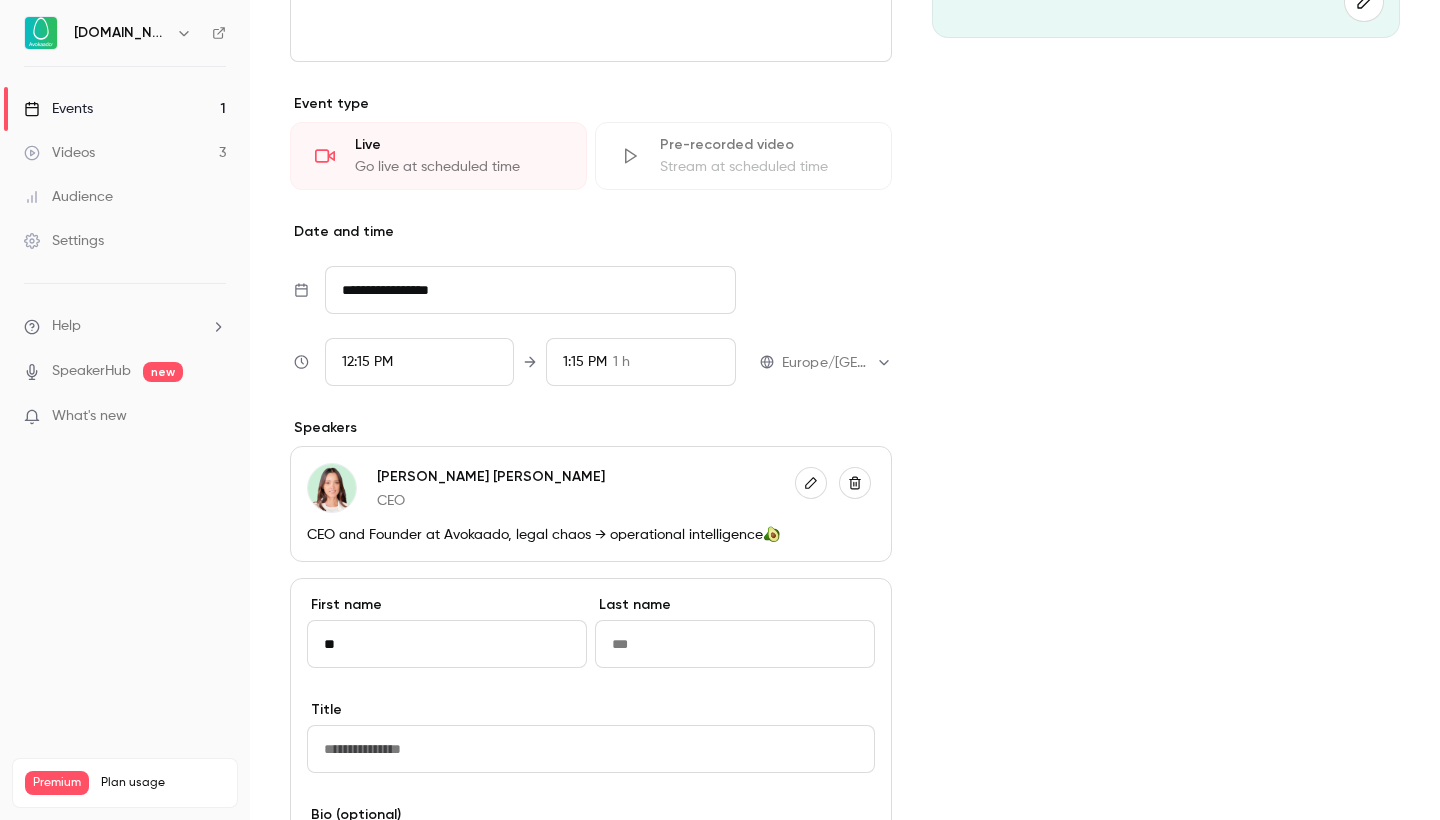 type on "***" 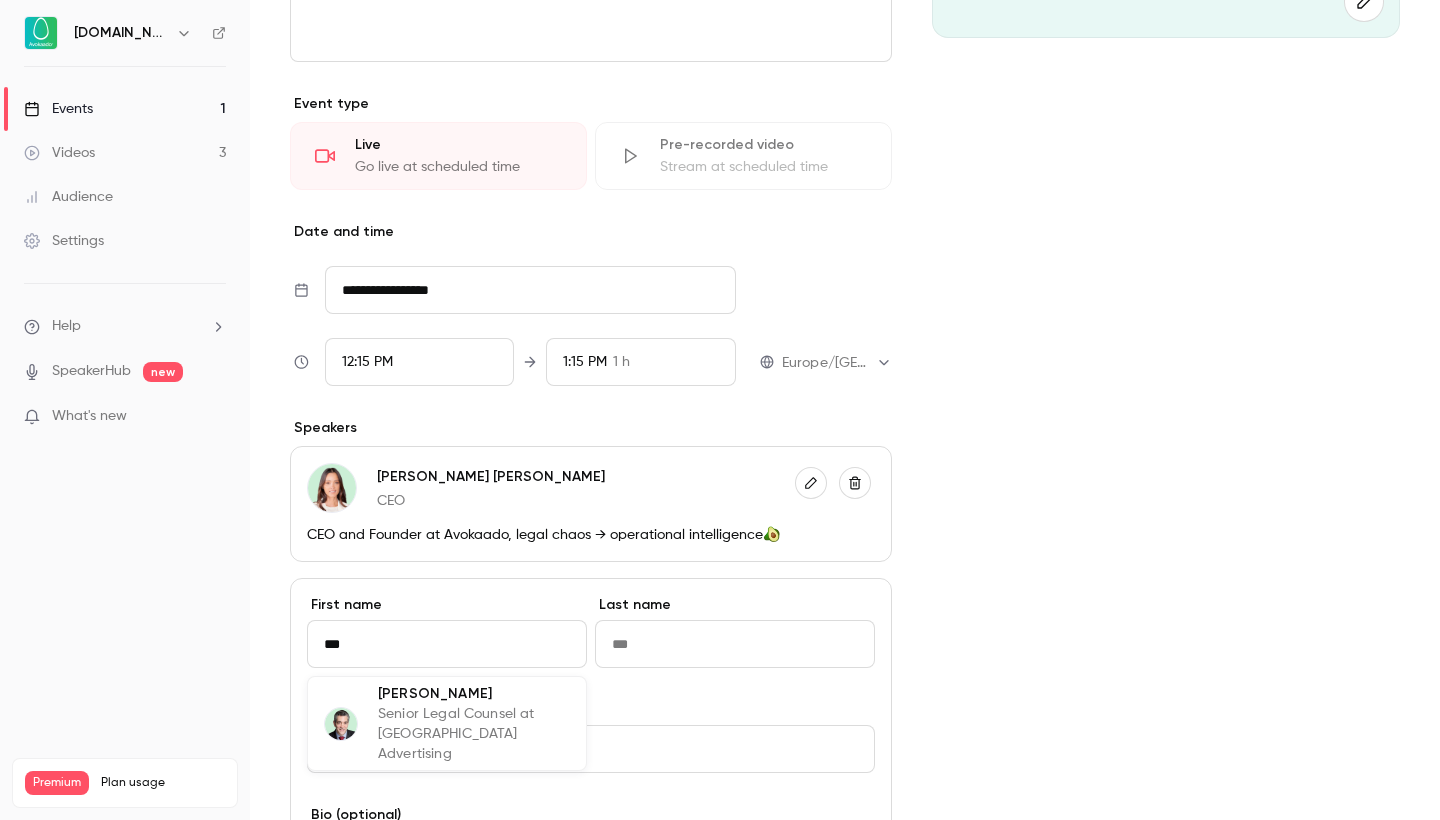 scroll, scrollTop: 0, scrollLeft: 0, axis: both 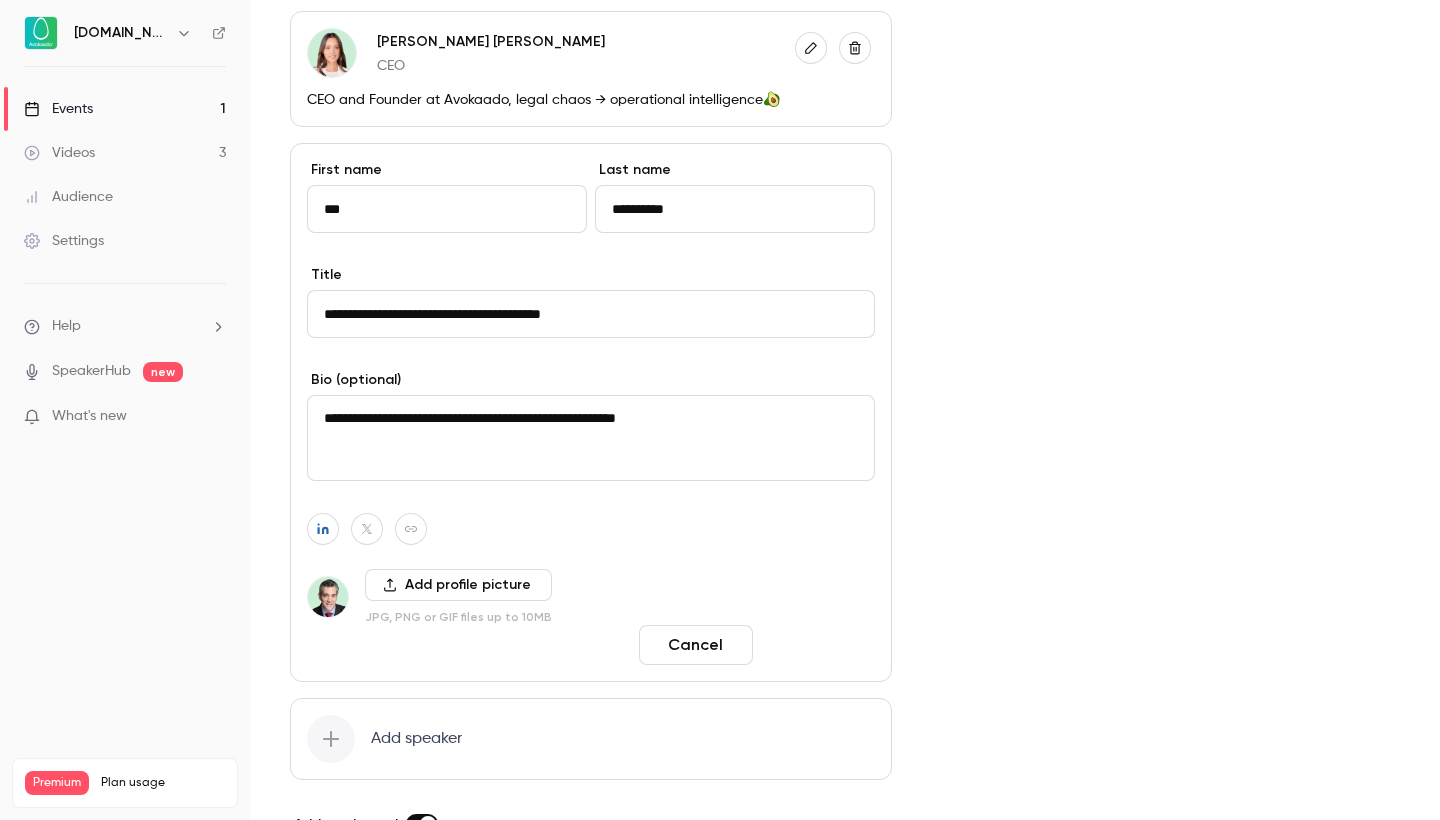 type on "***" 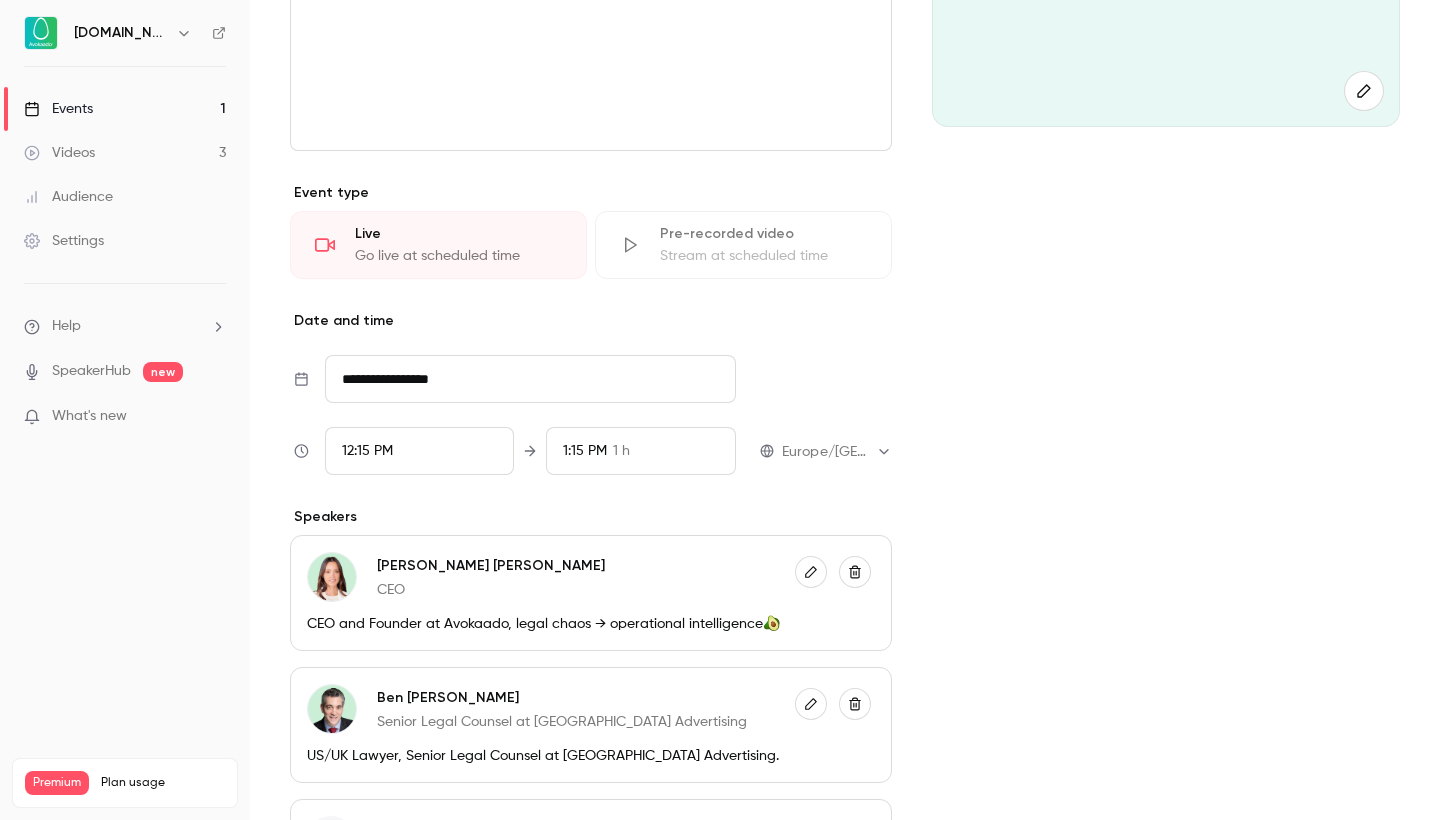 scroll, scrollTop: 340, scrollLeft: 0, axis: vertical 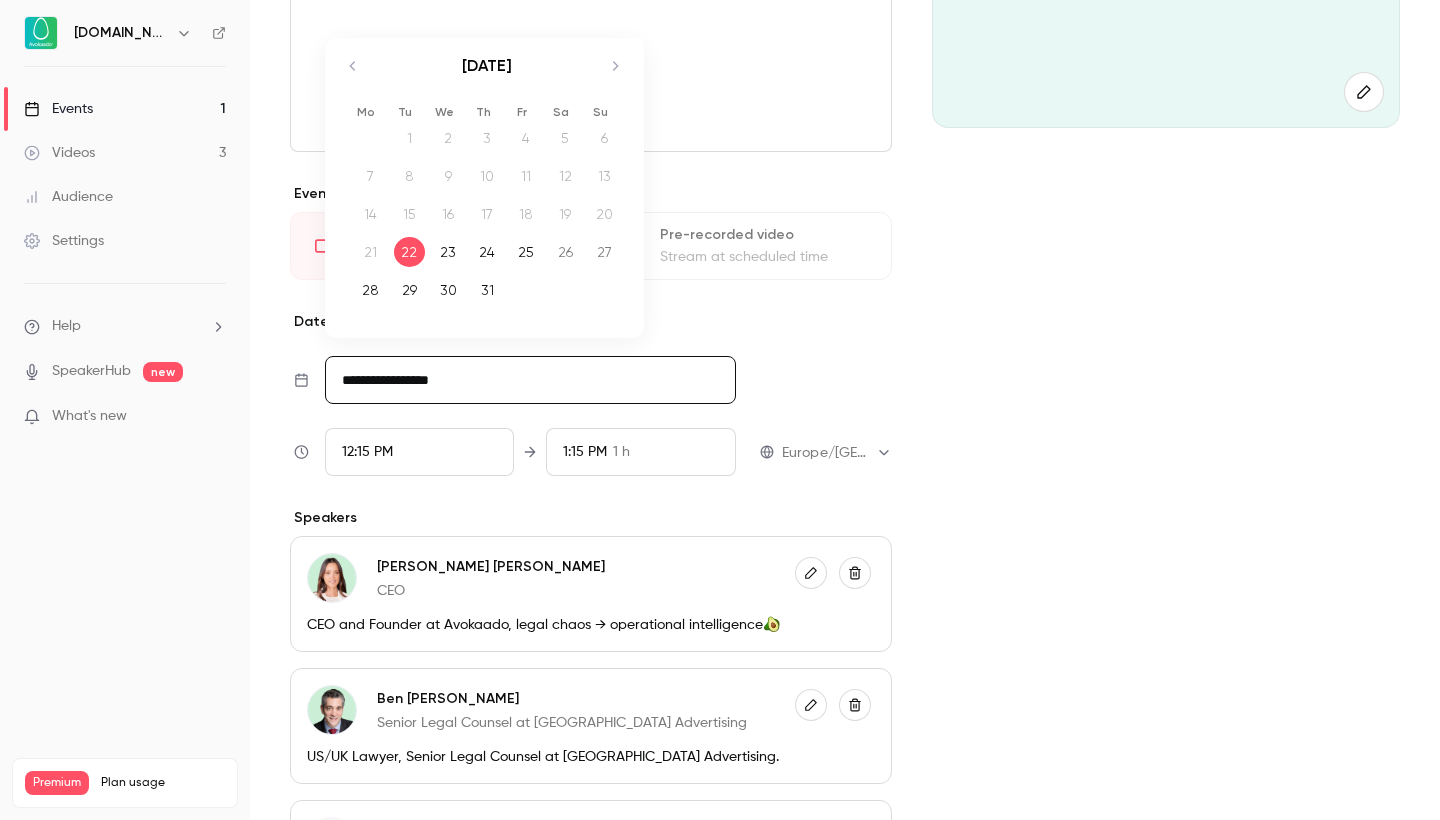 click on "**********" at bounding box center [530, 380] 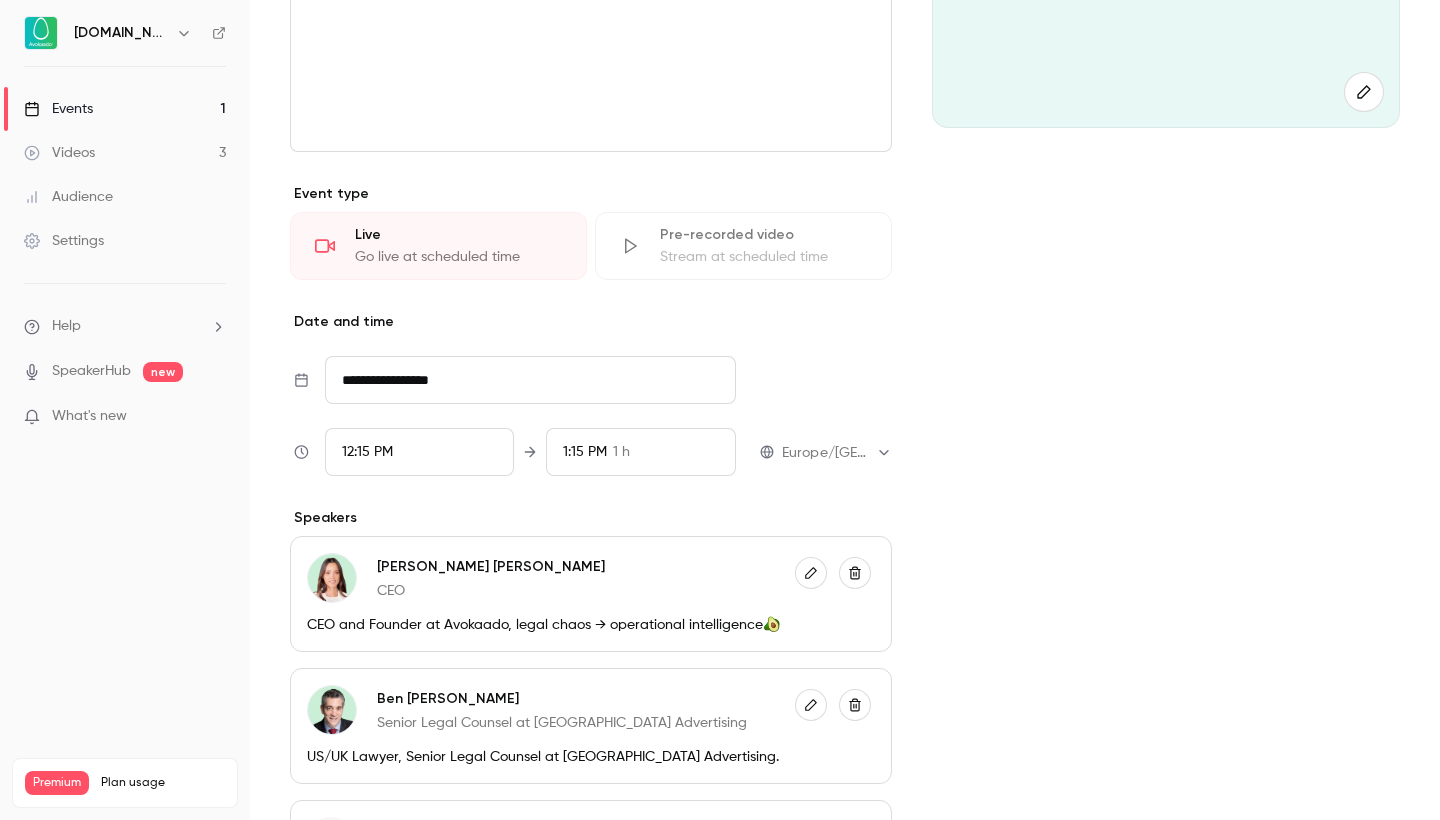 click on "12:15 PM" at bounding box center [420, 452] 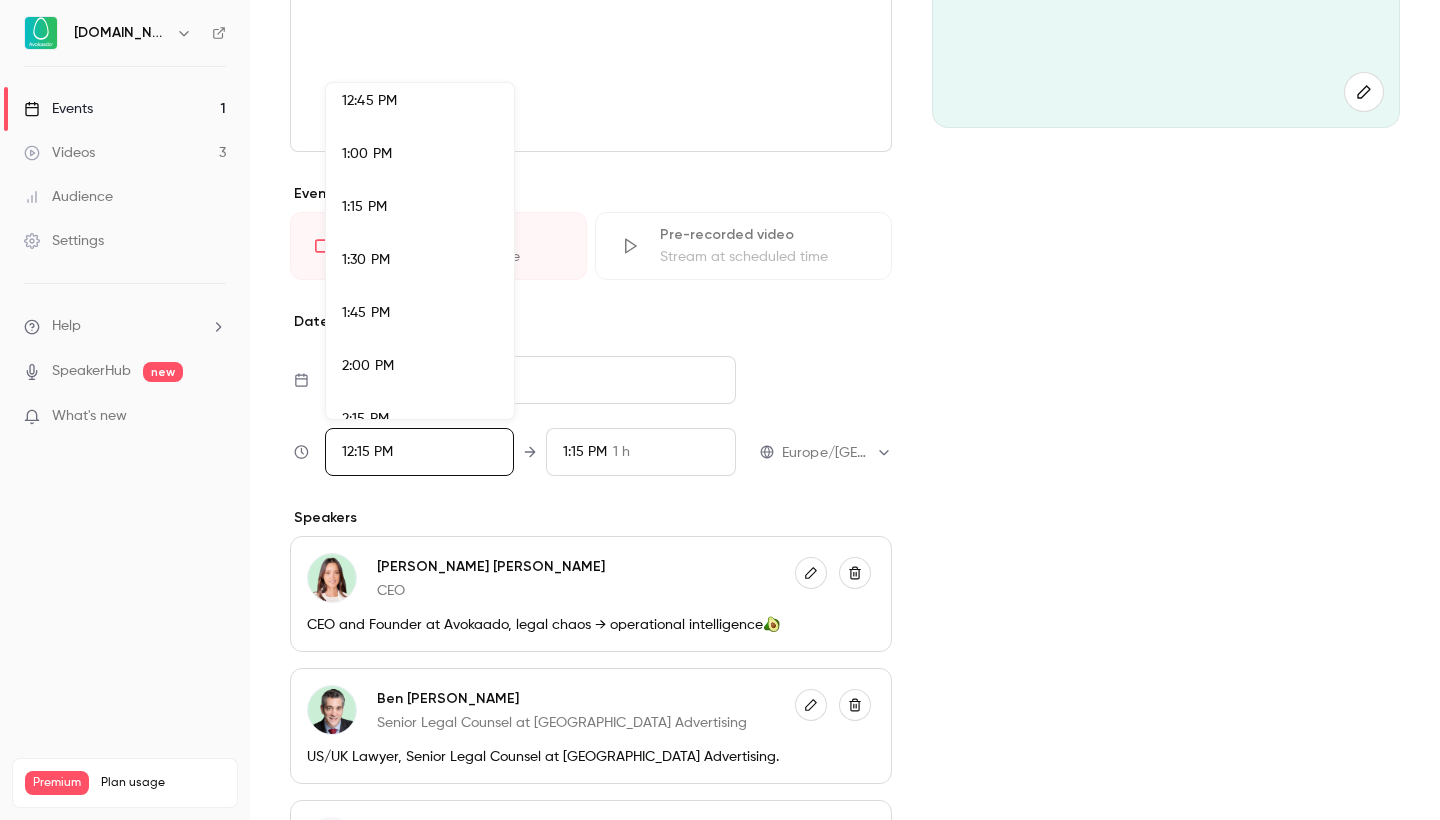 scroll, scrollTop: 2745, scrollLeft: 0, axis: vertical 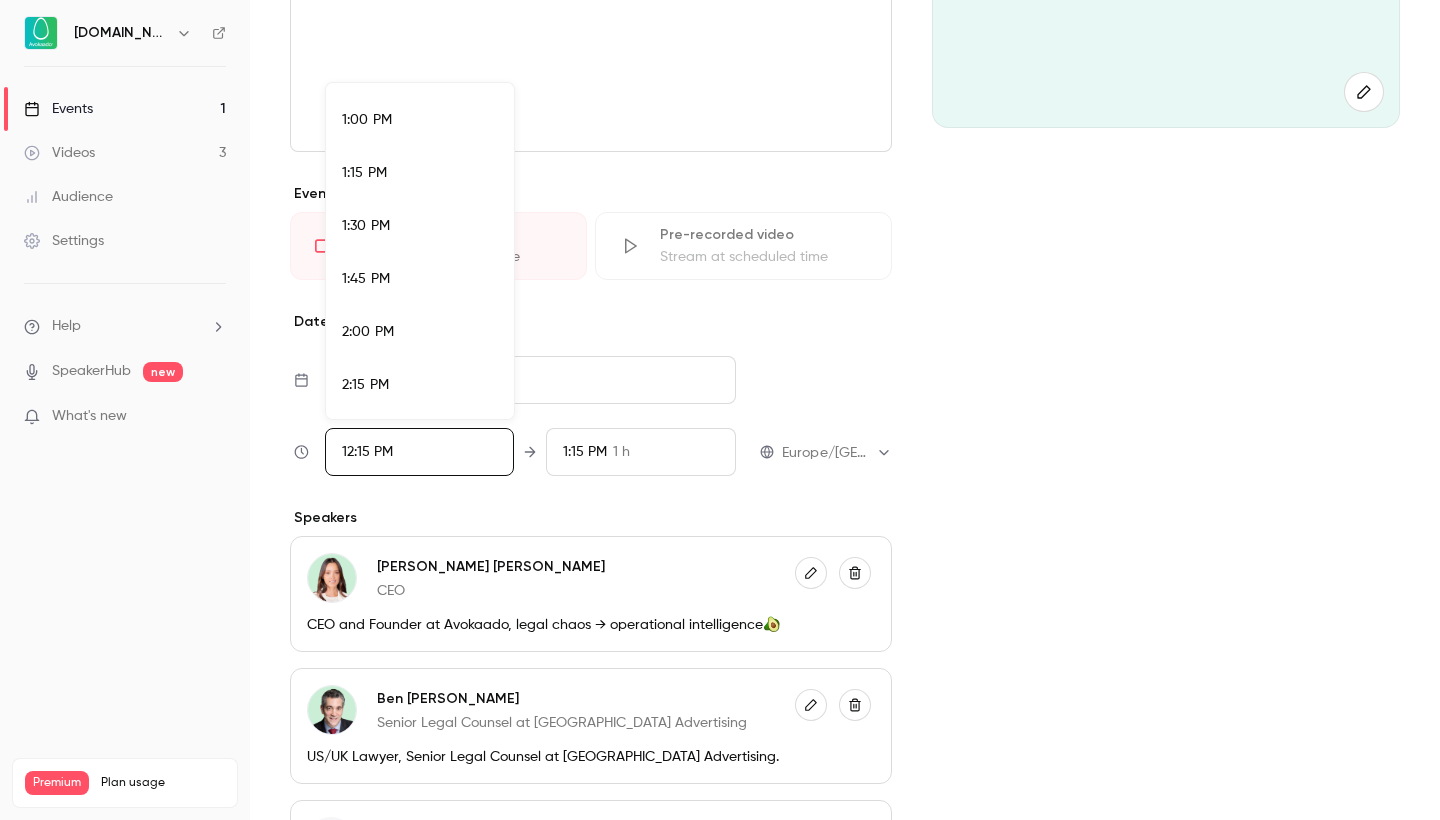 click on "2:00 PM" at bounding box center (420, 332) 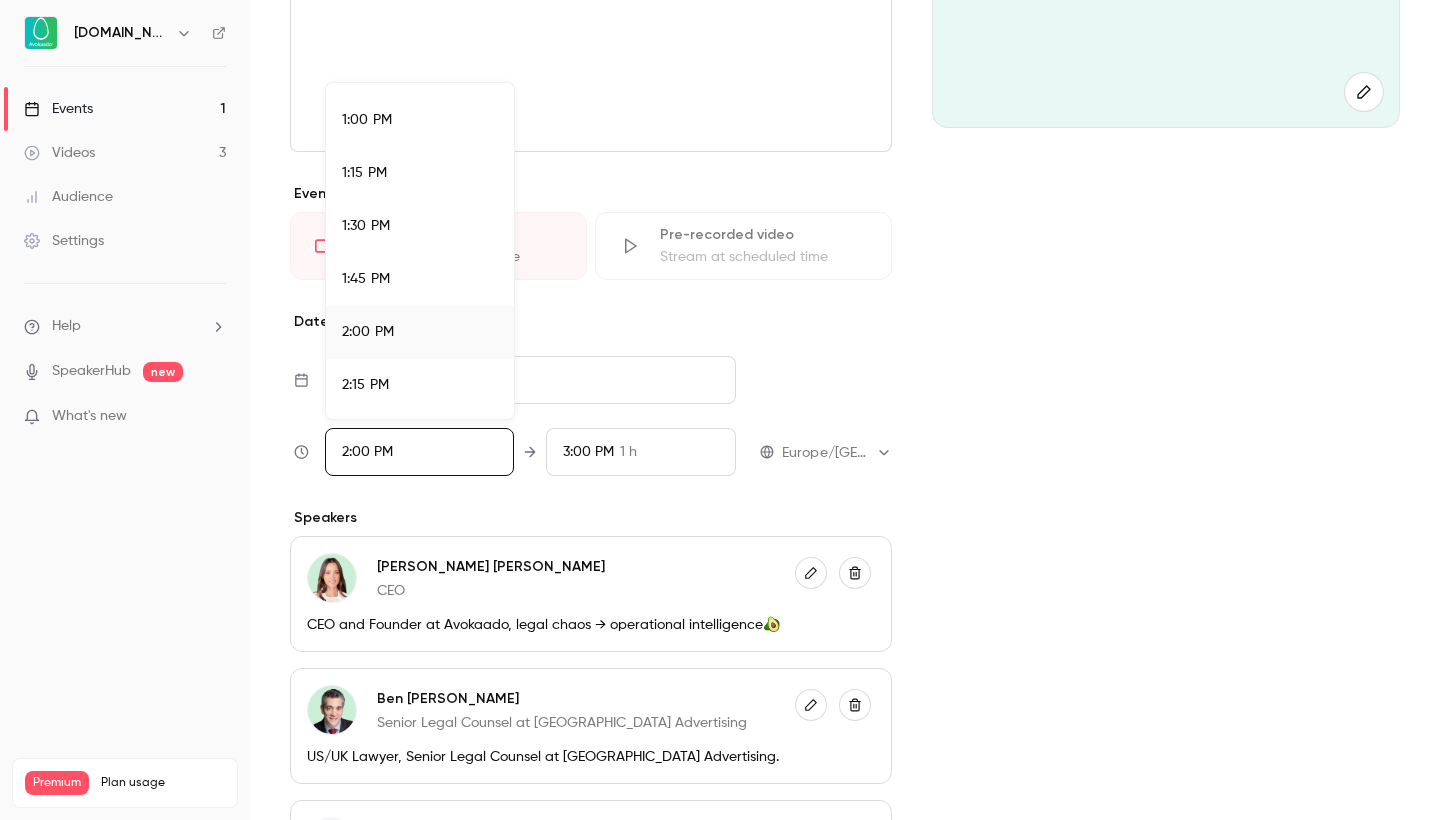 click at bounding box center [720, 410] 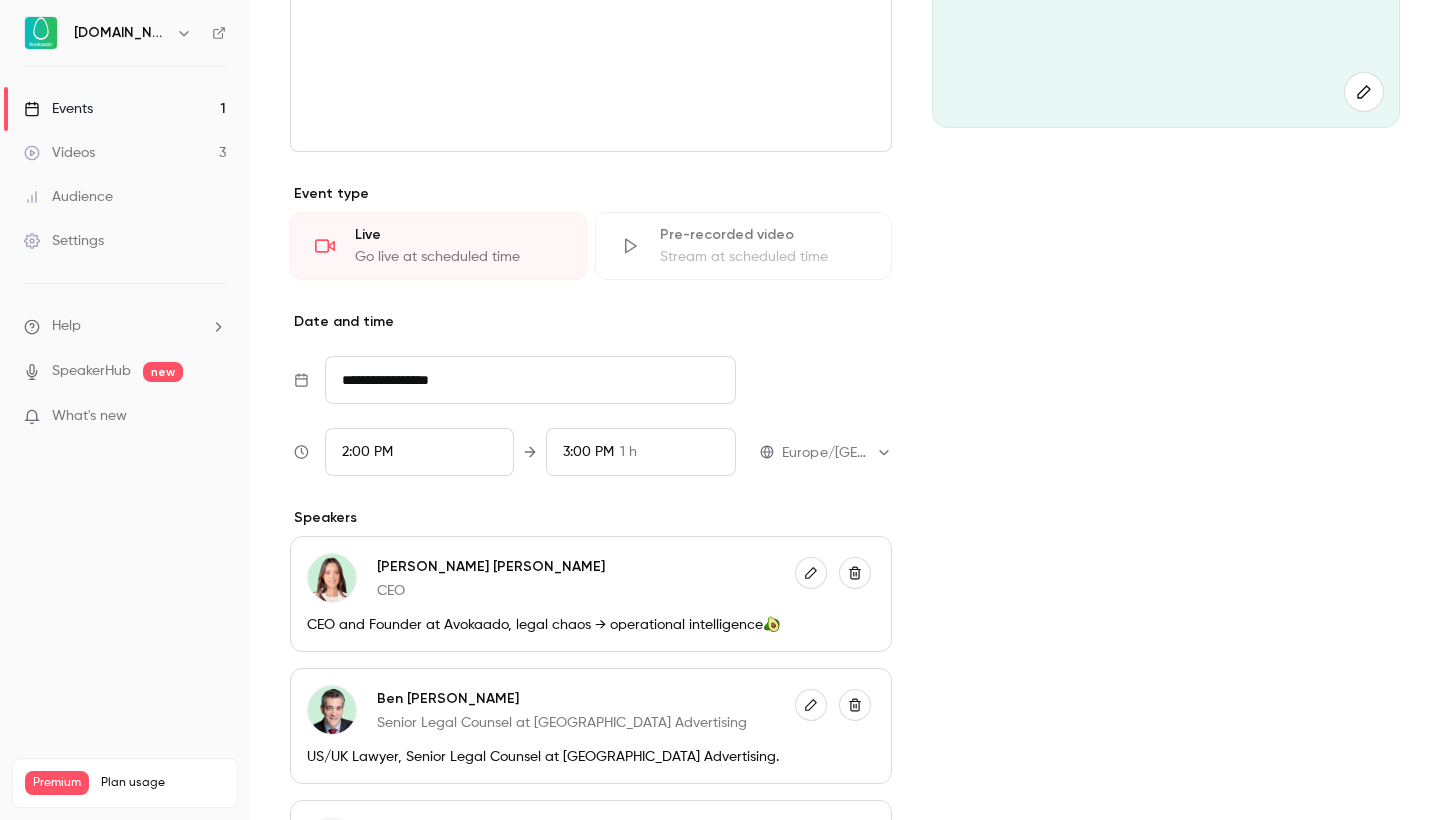 scroll, scrollTop: 2455, scrollLeft: 0, axis: vertical 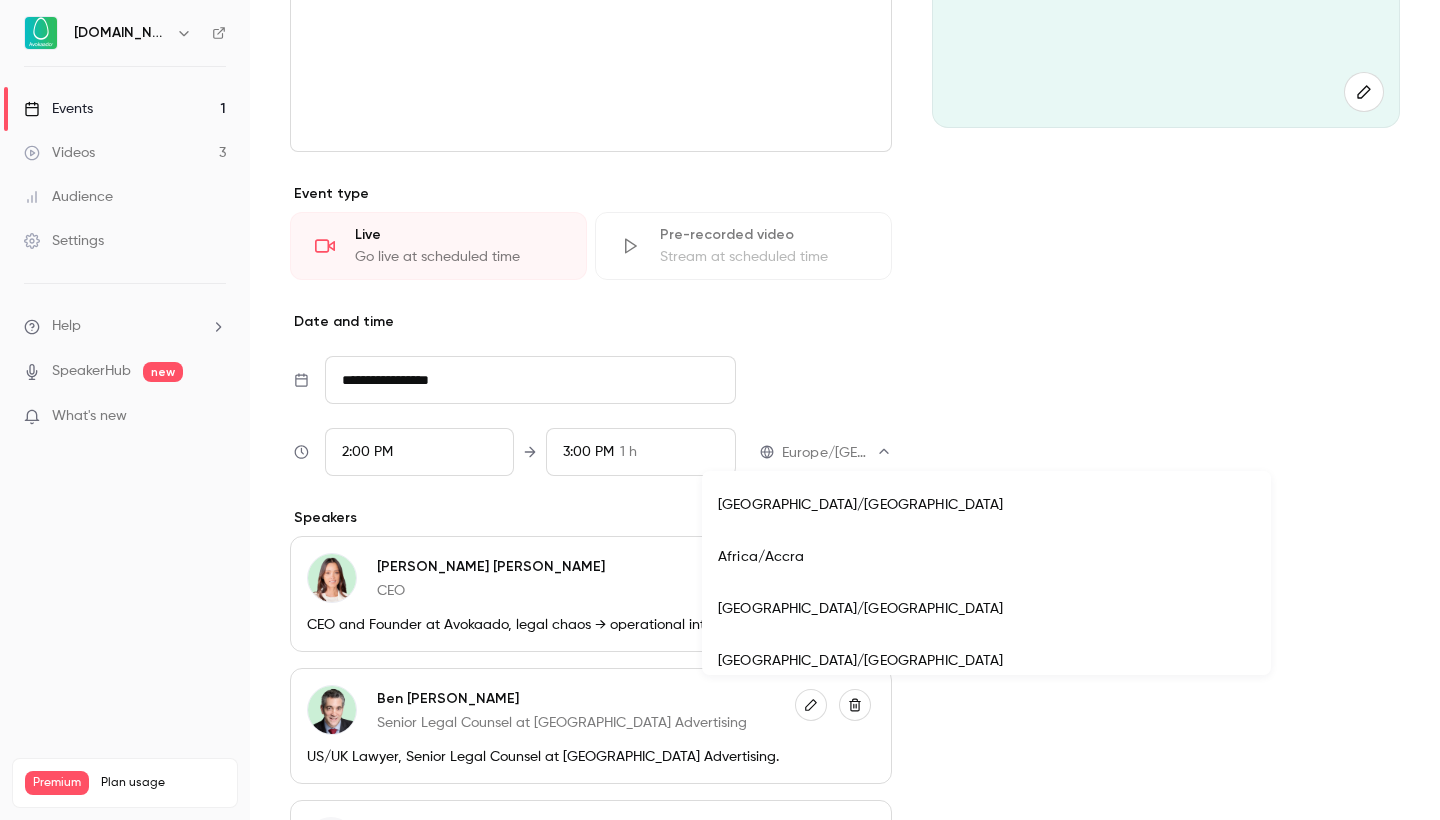 click on "**********" at bounding box center [720, 410] 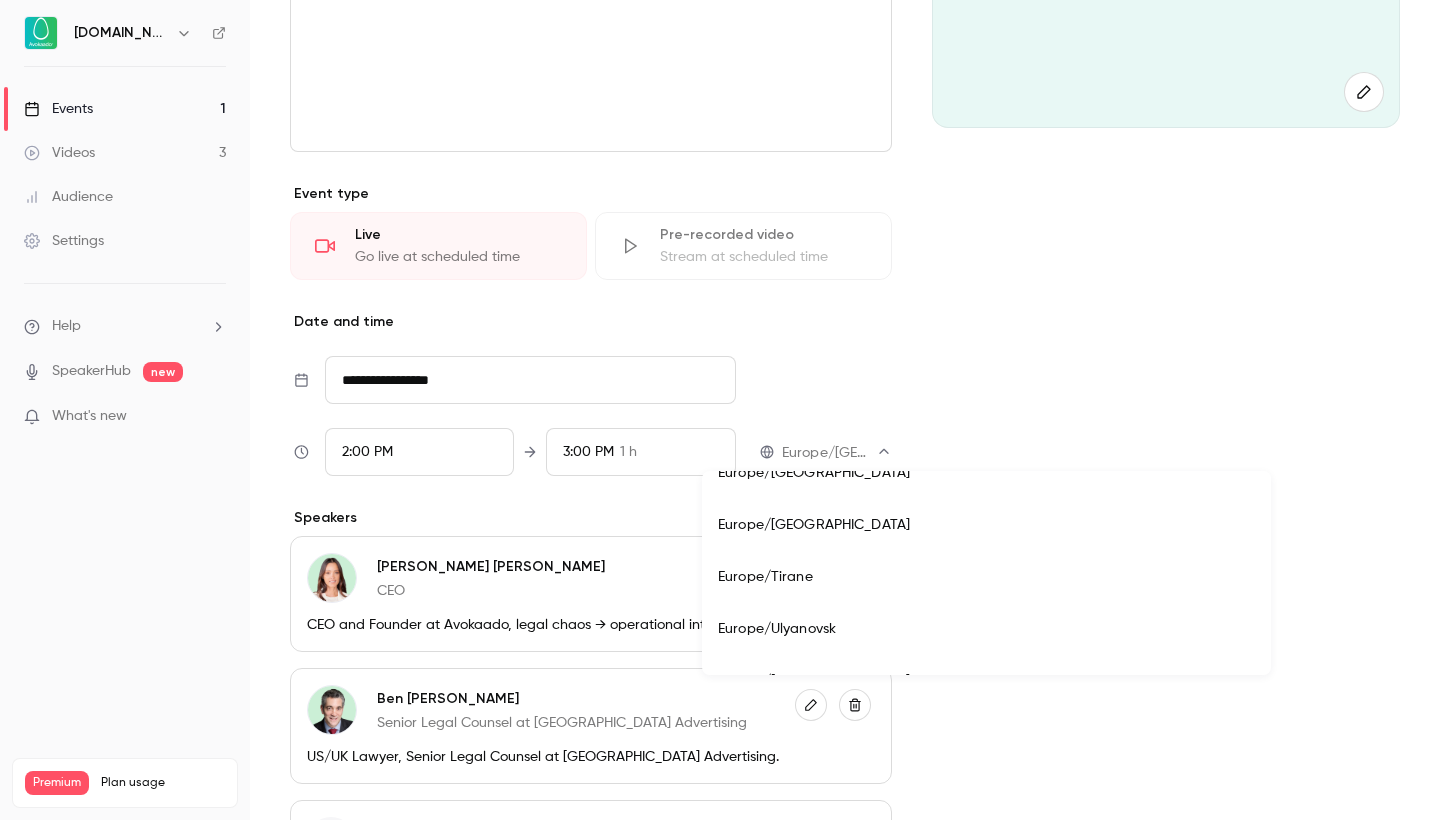 scroll, scrollTop: 18561, scrollLeft: 0, axis: vertical 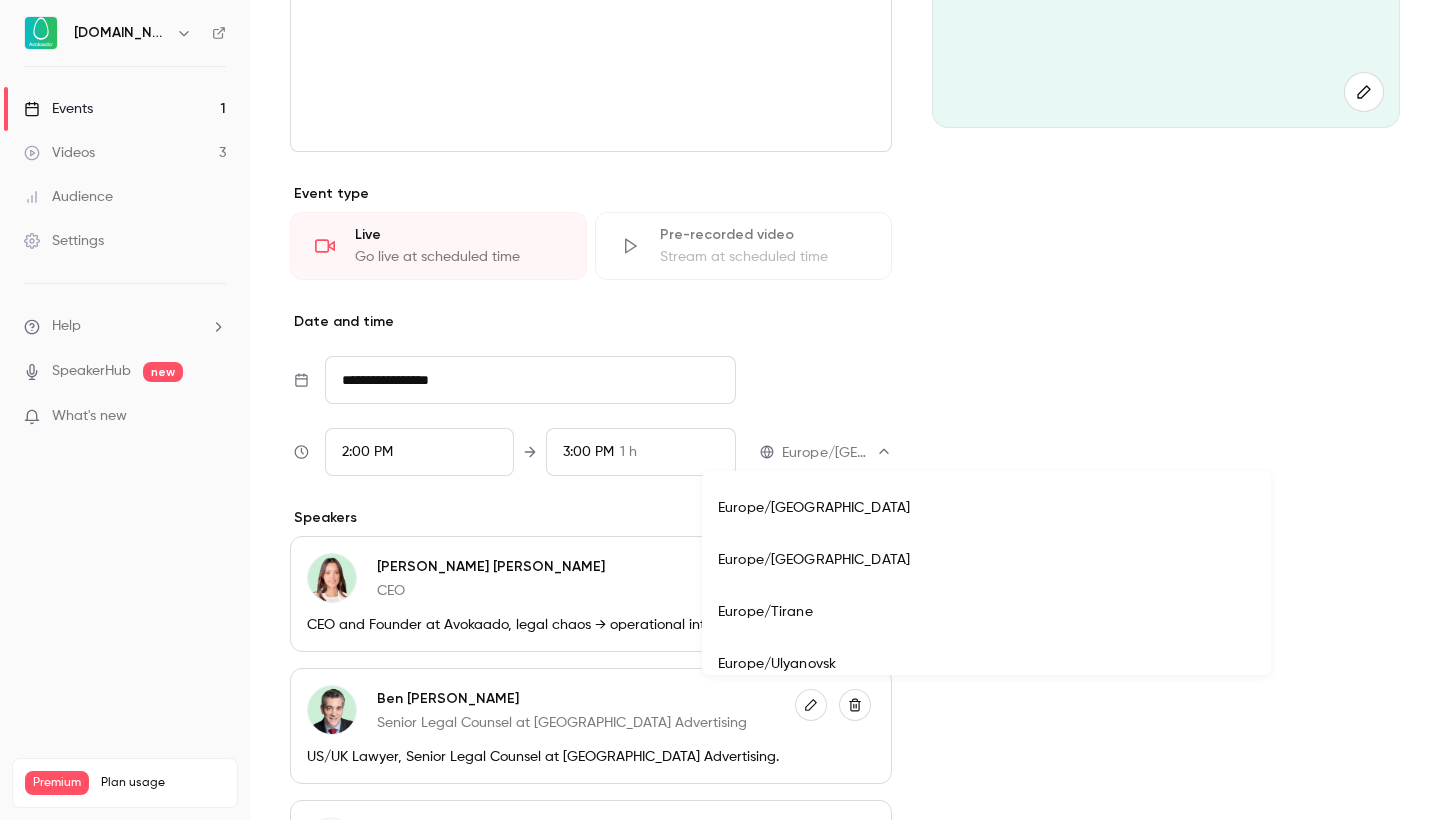 click on "Europe/[GEOGRAPHIC_DATA]" at bounding box center (986, 560) 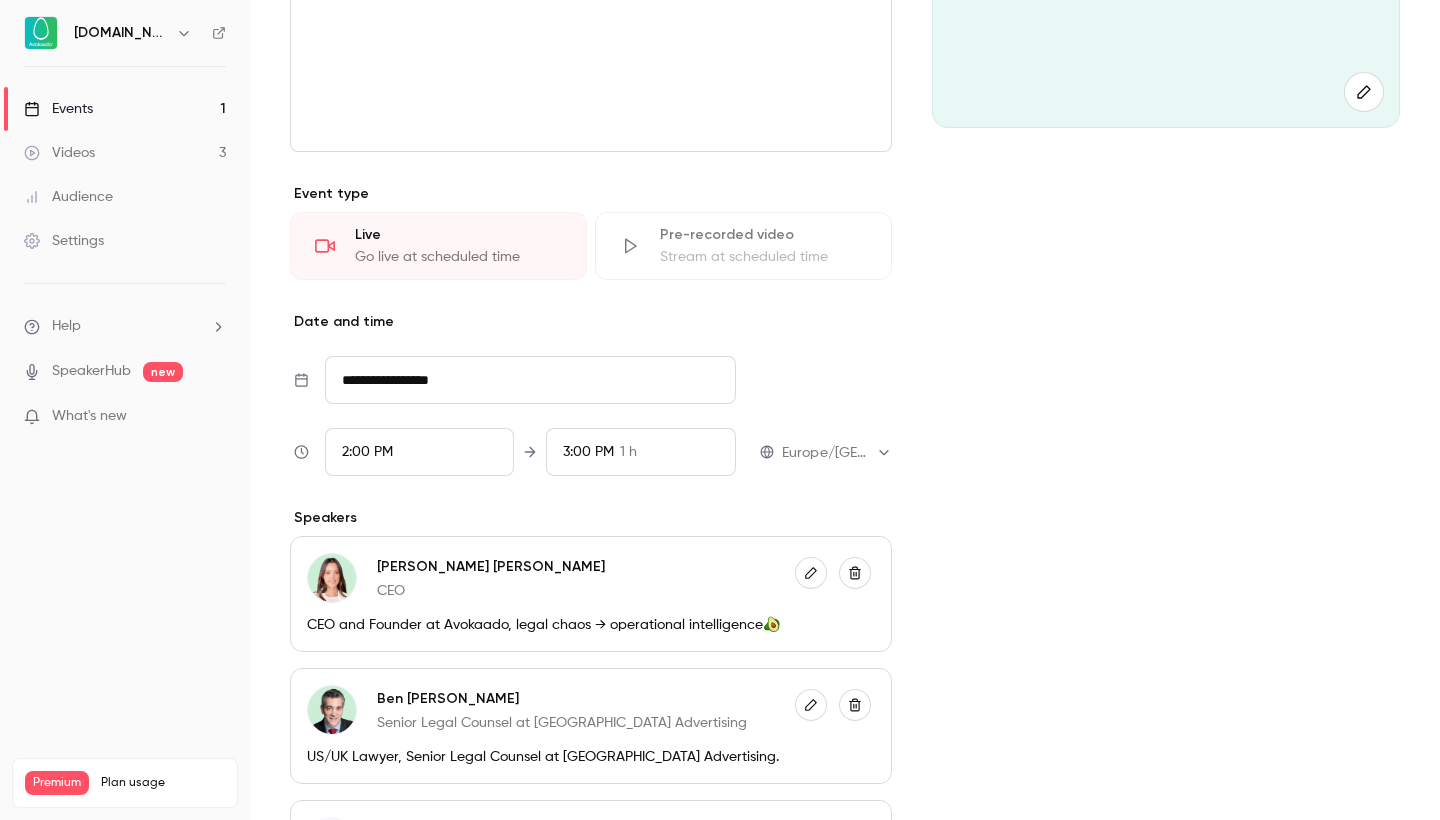 click on "**********" at bounding box center [845, 389] 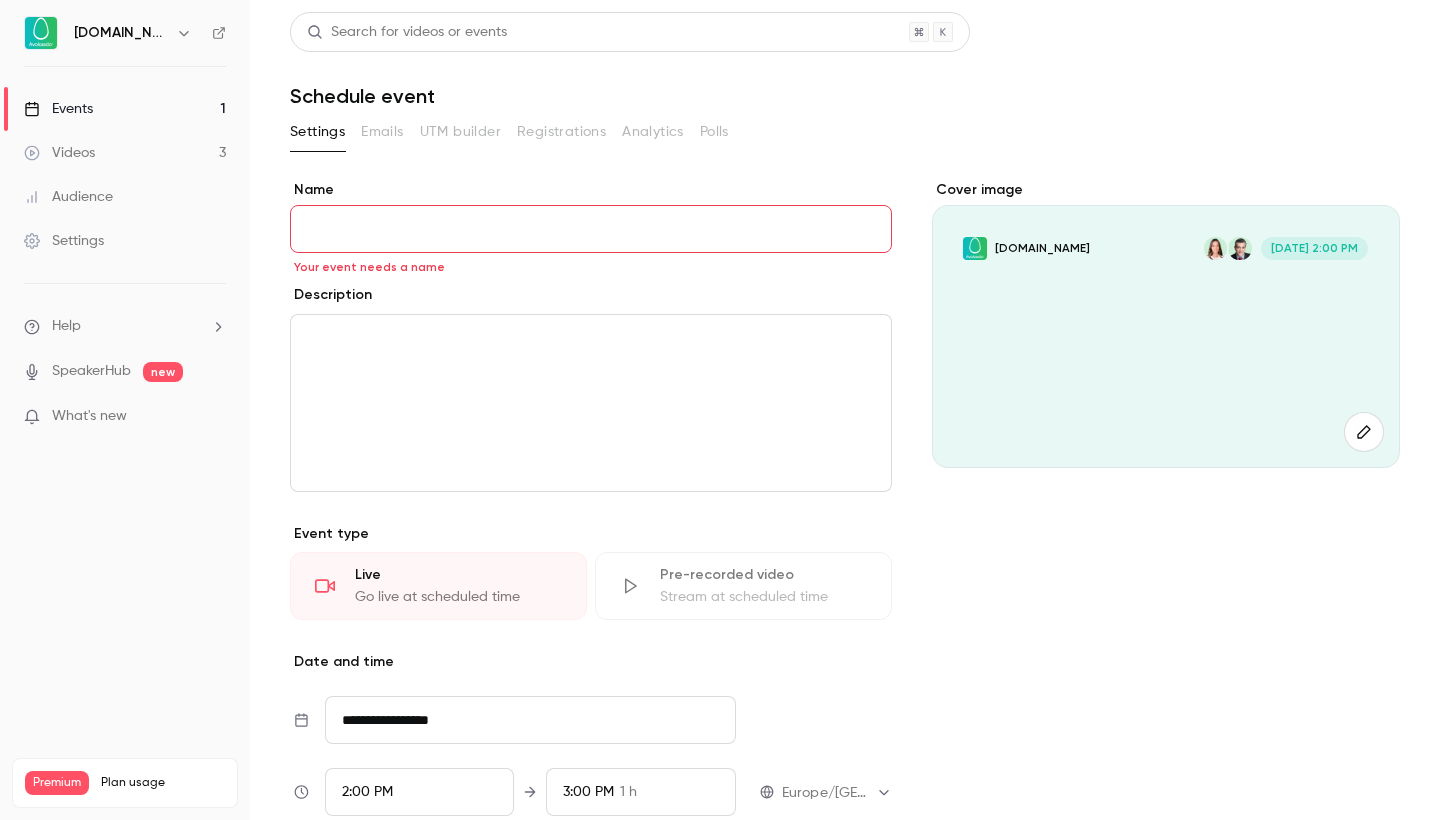 scroll, scrollTop: 0, scrollLeft: 0, axis: both 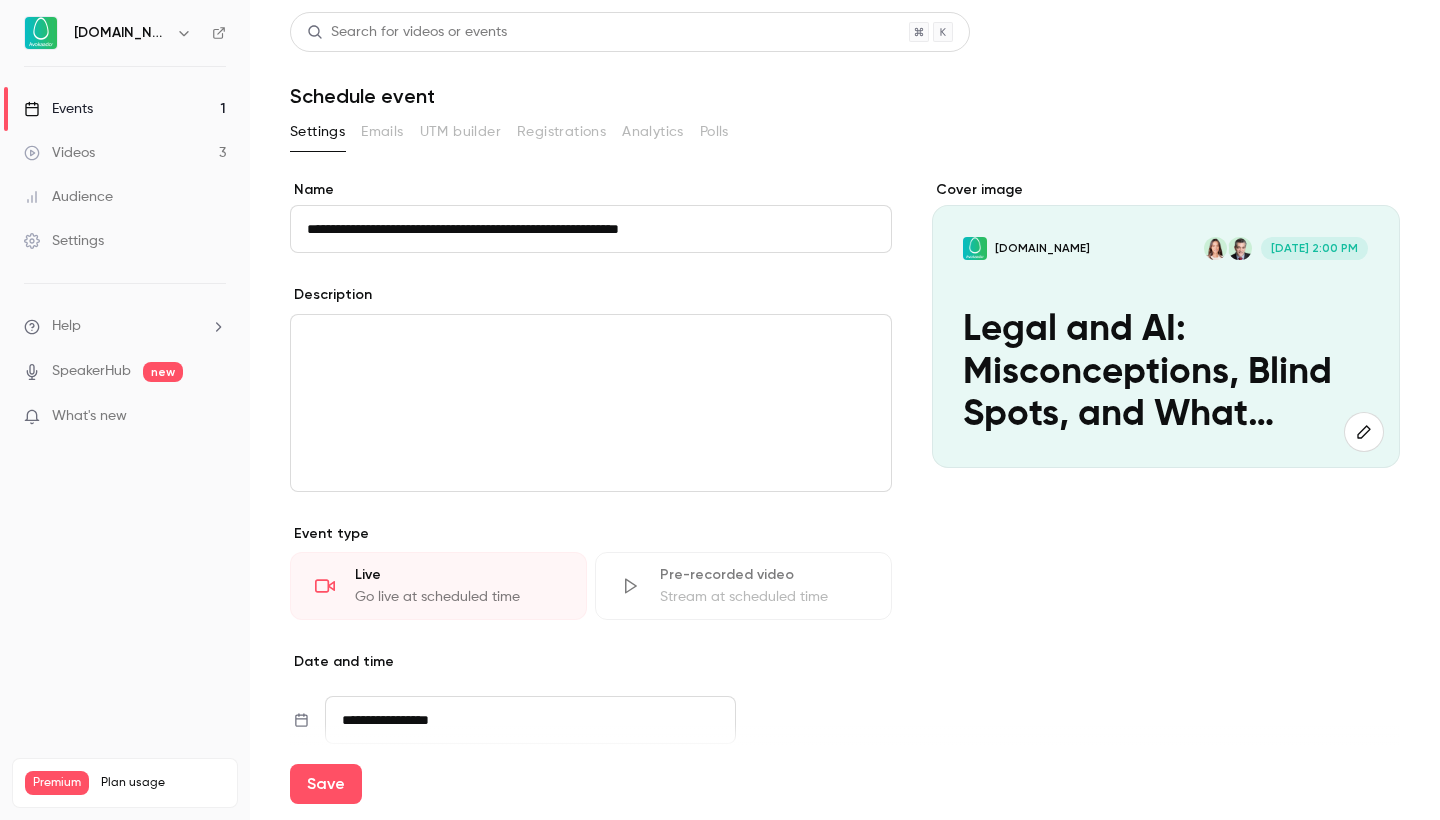 type on "**********" 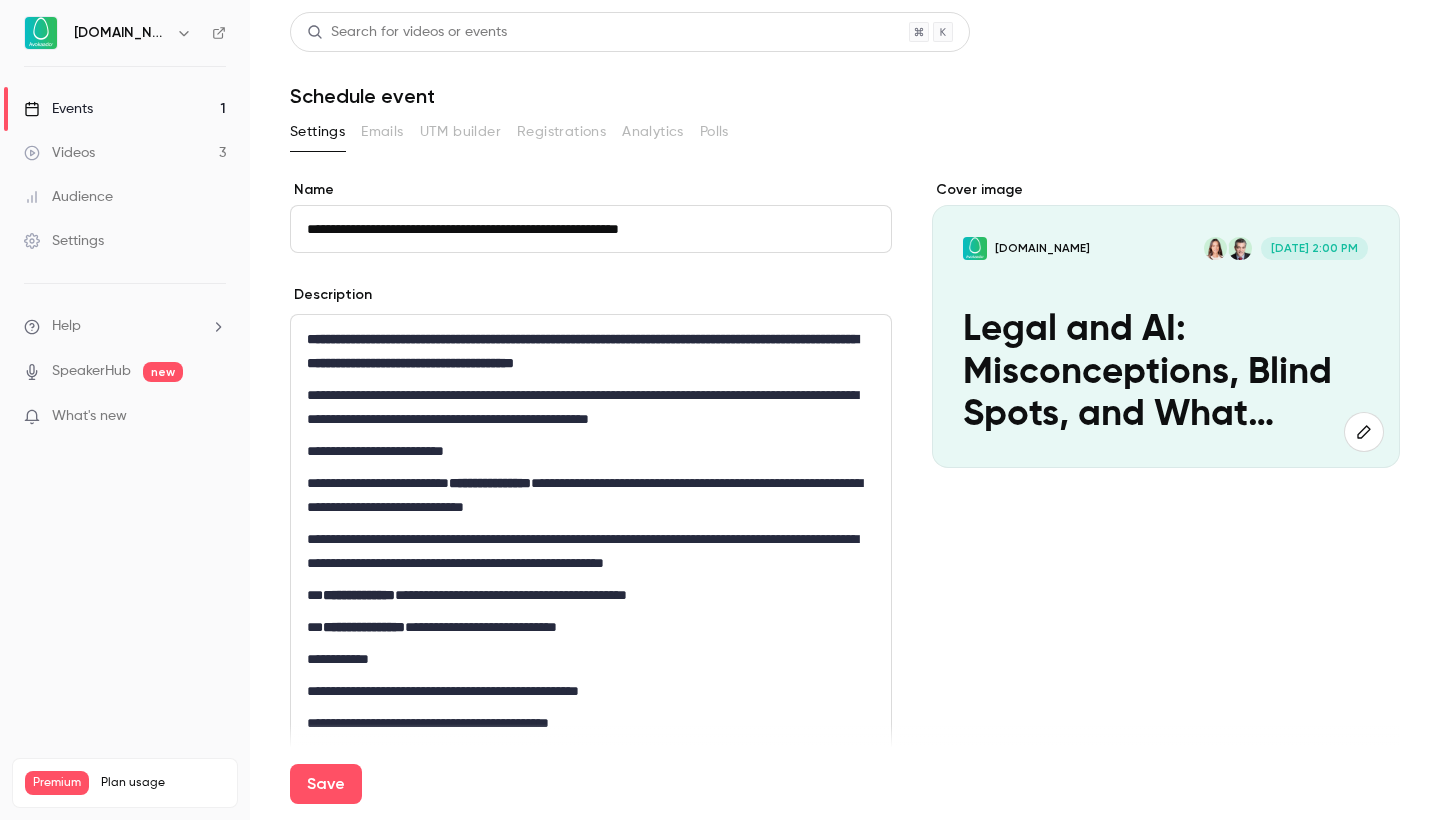 scroll, scrollTop: 18, scrollLeft: 0, axis: vertical 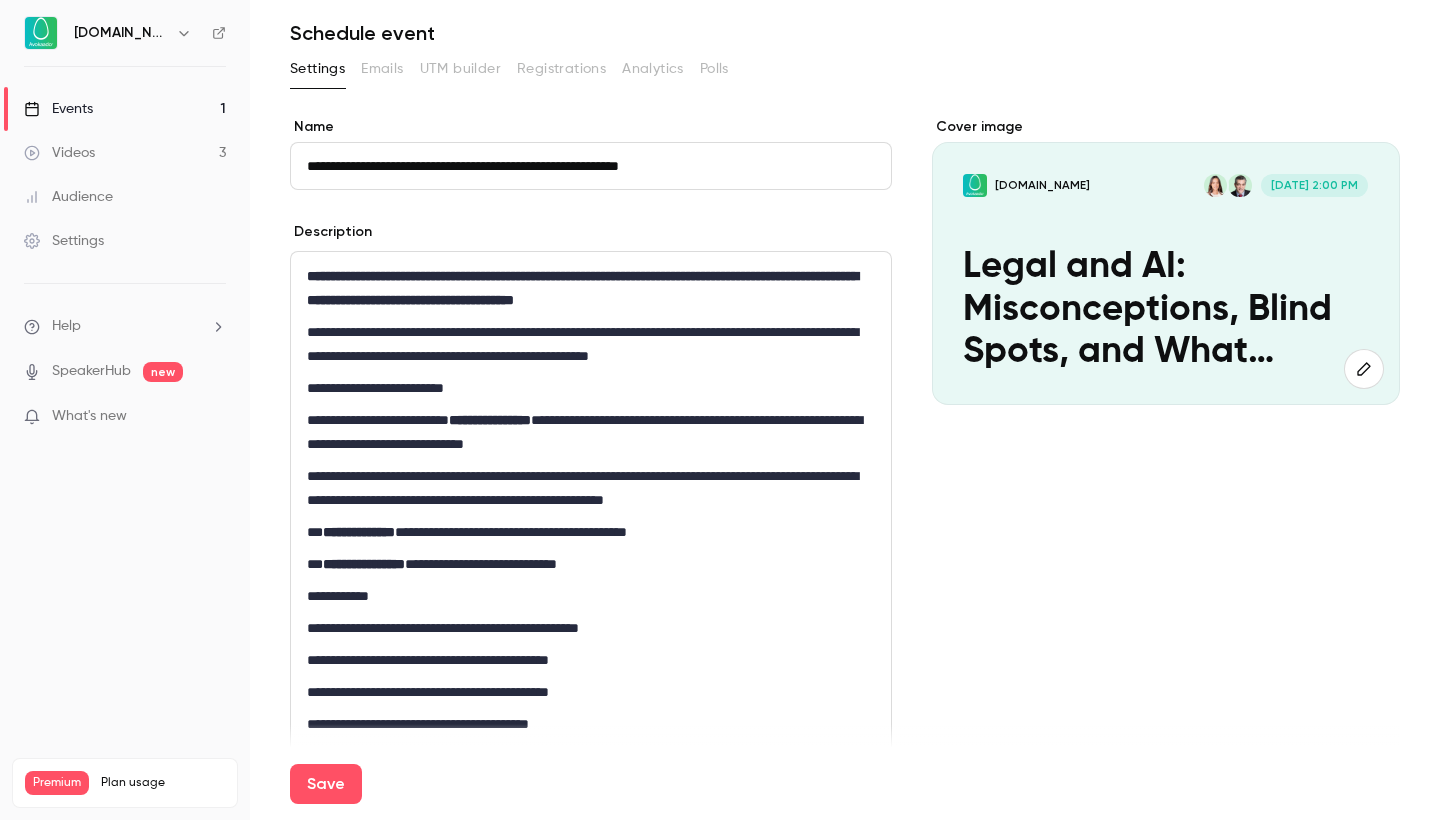 click on "**********" at bounding box center (591, 432) 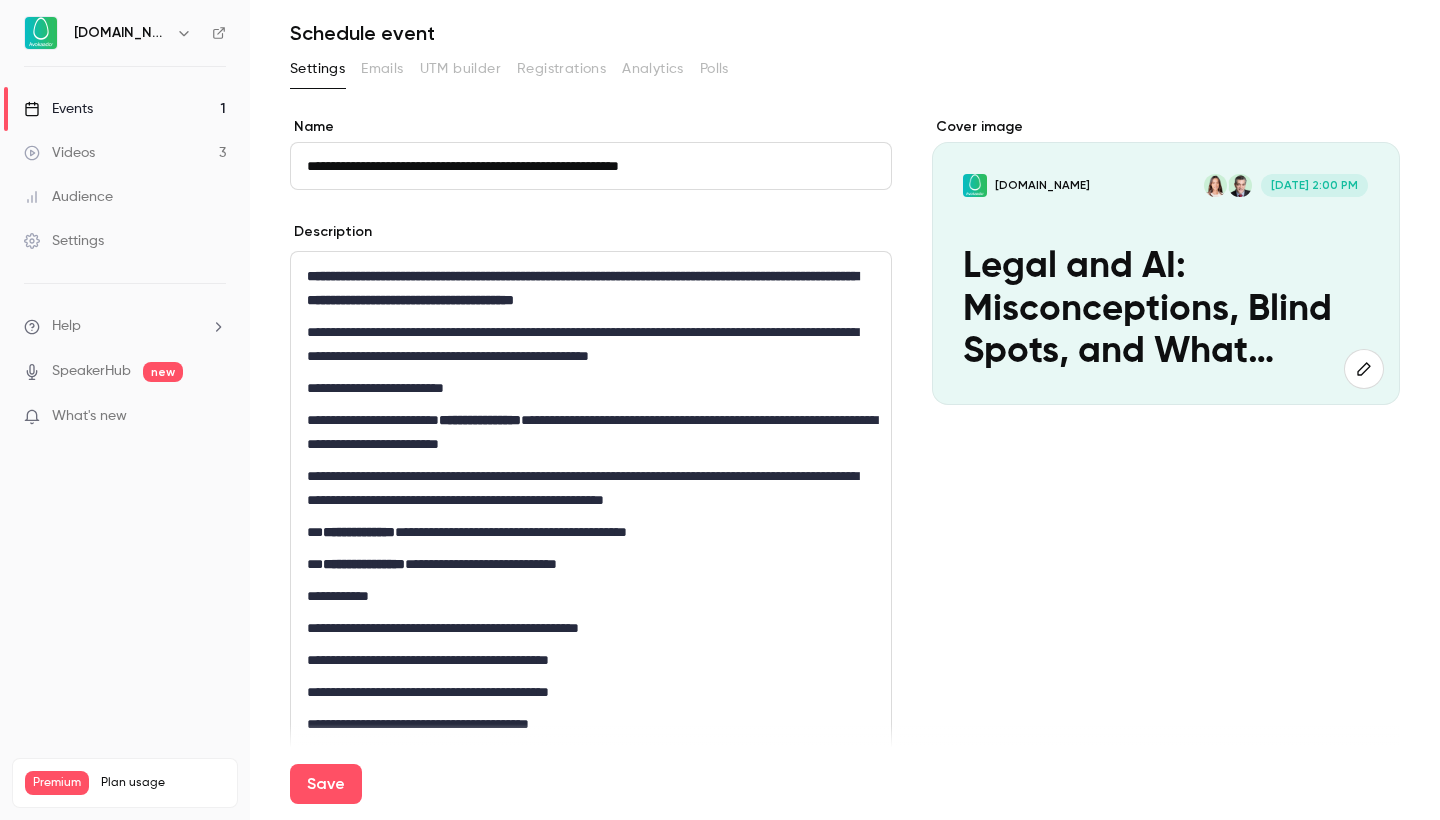 click on "**********" at bounding box center (591, 432) 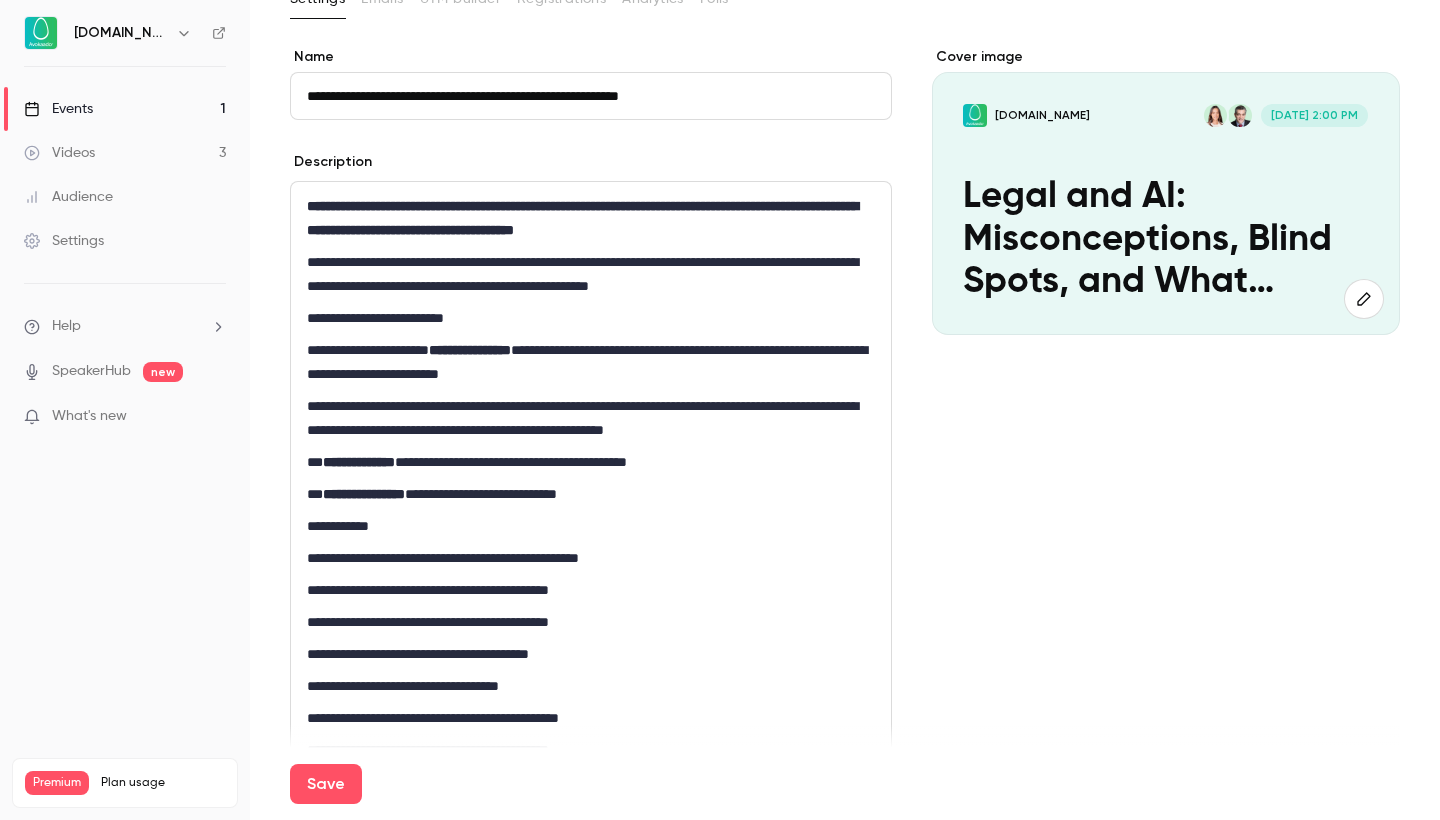 scroll, scrollTop: 95, scrollLeft: 0, axis: vertical 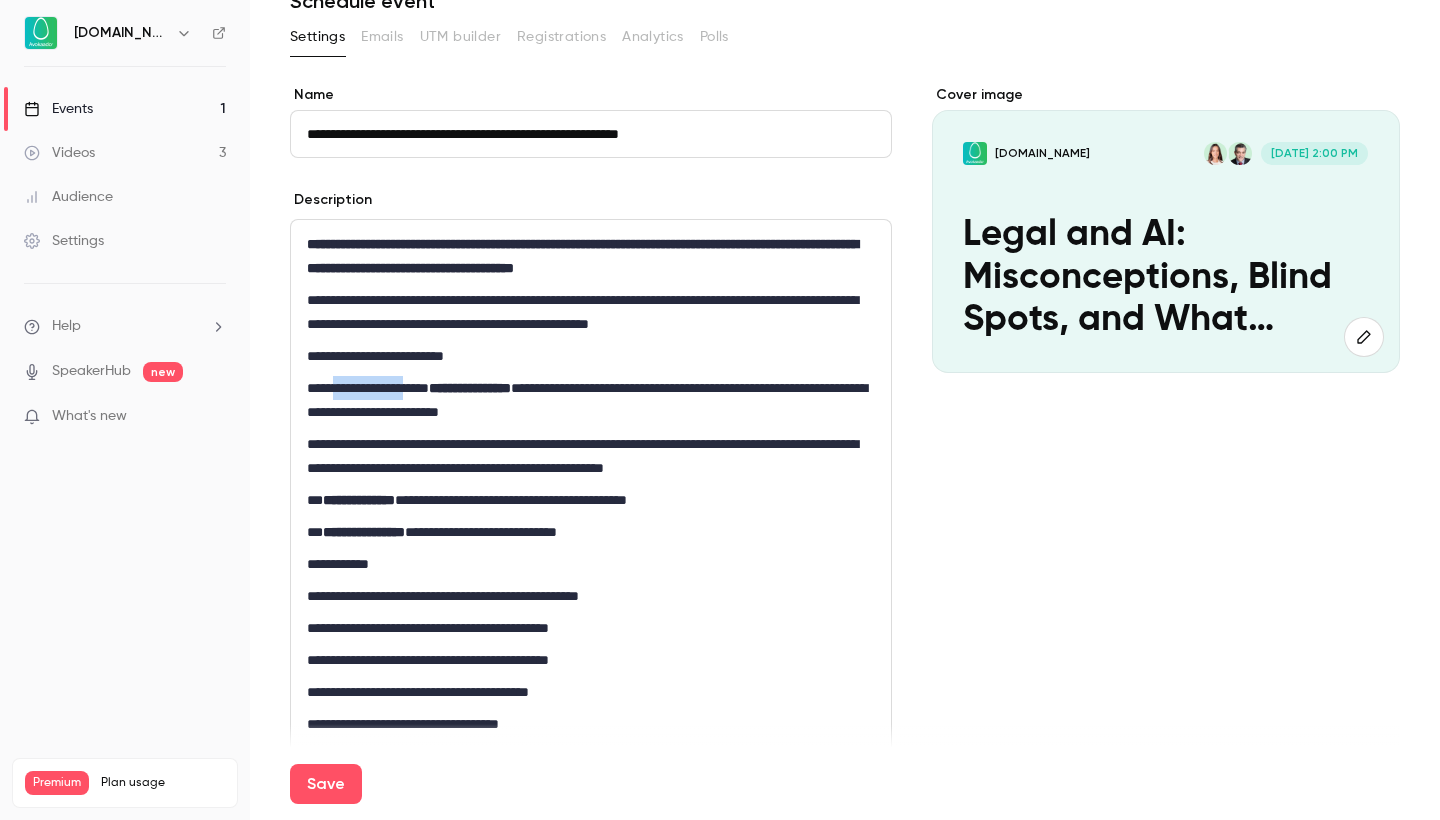 drag, startPoint x: 339, startPoint y: 407, endPoint x: 440, endPoint y: 414, distance: 101.24229 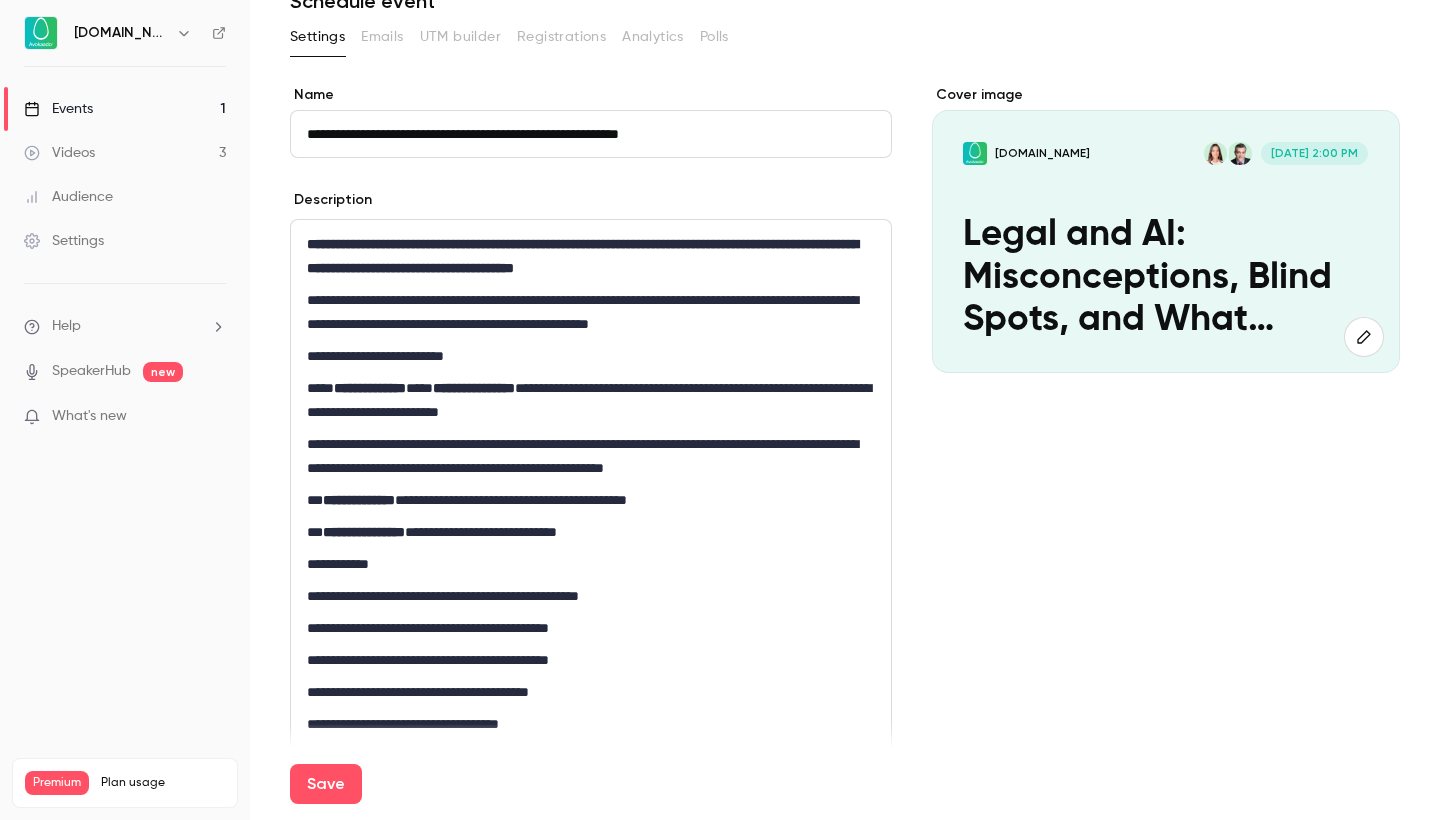 click on "**********" at bounding box center [591, 500] 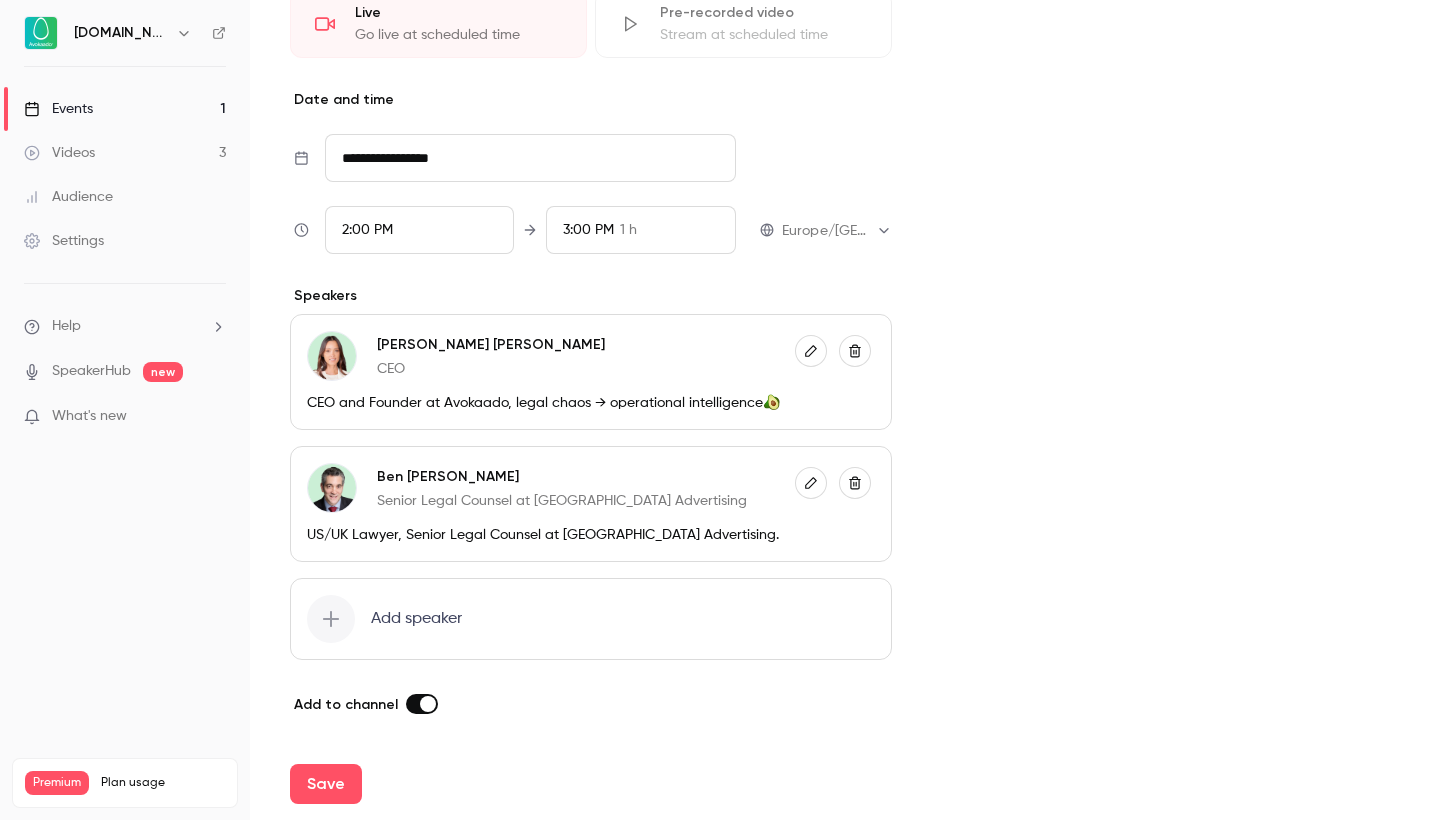 scroll, scrollTop: 1042, scrollLeft: 0, axis: vertical 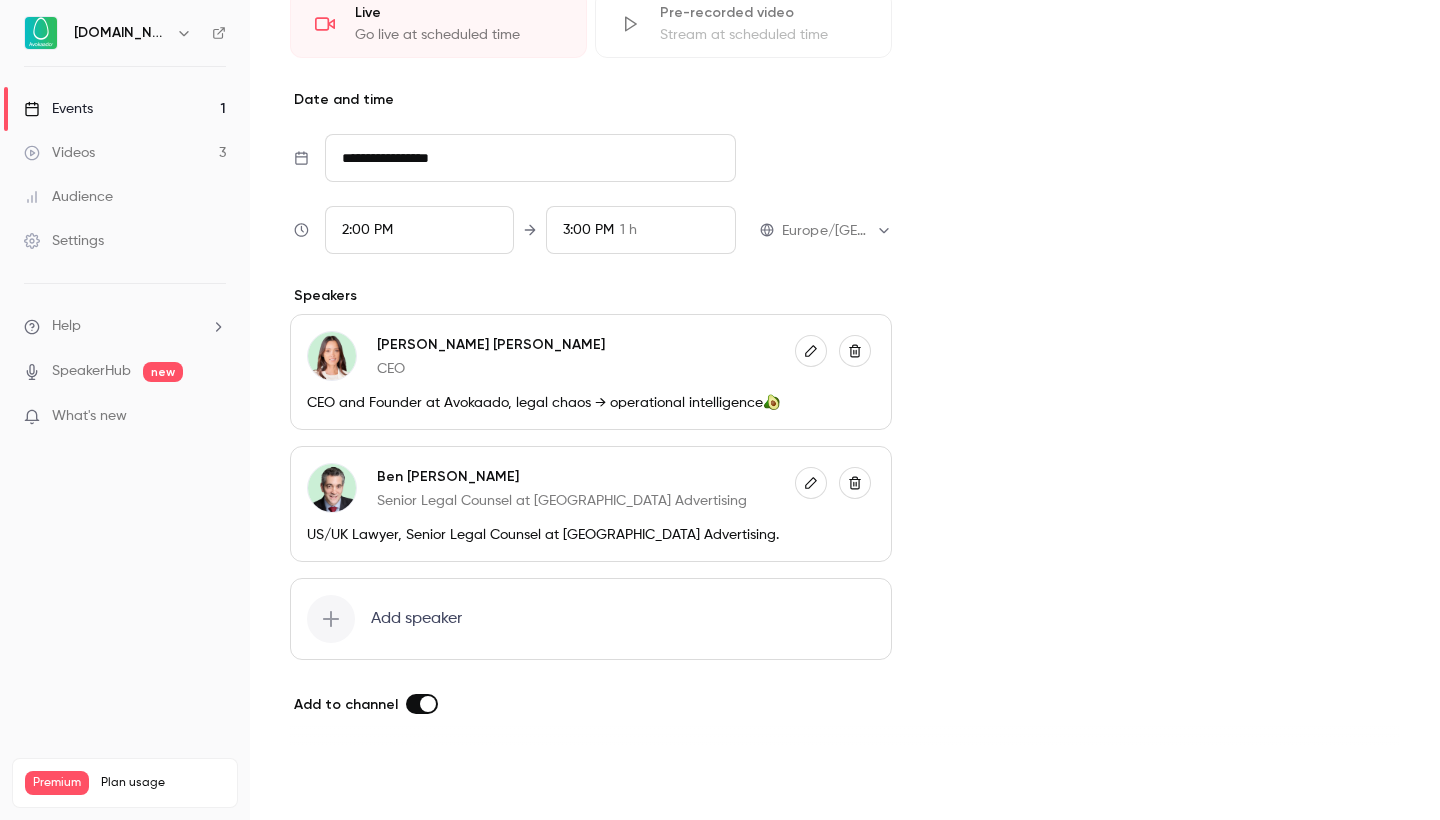 click on "Save" at bounding box center (326, 784) 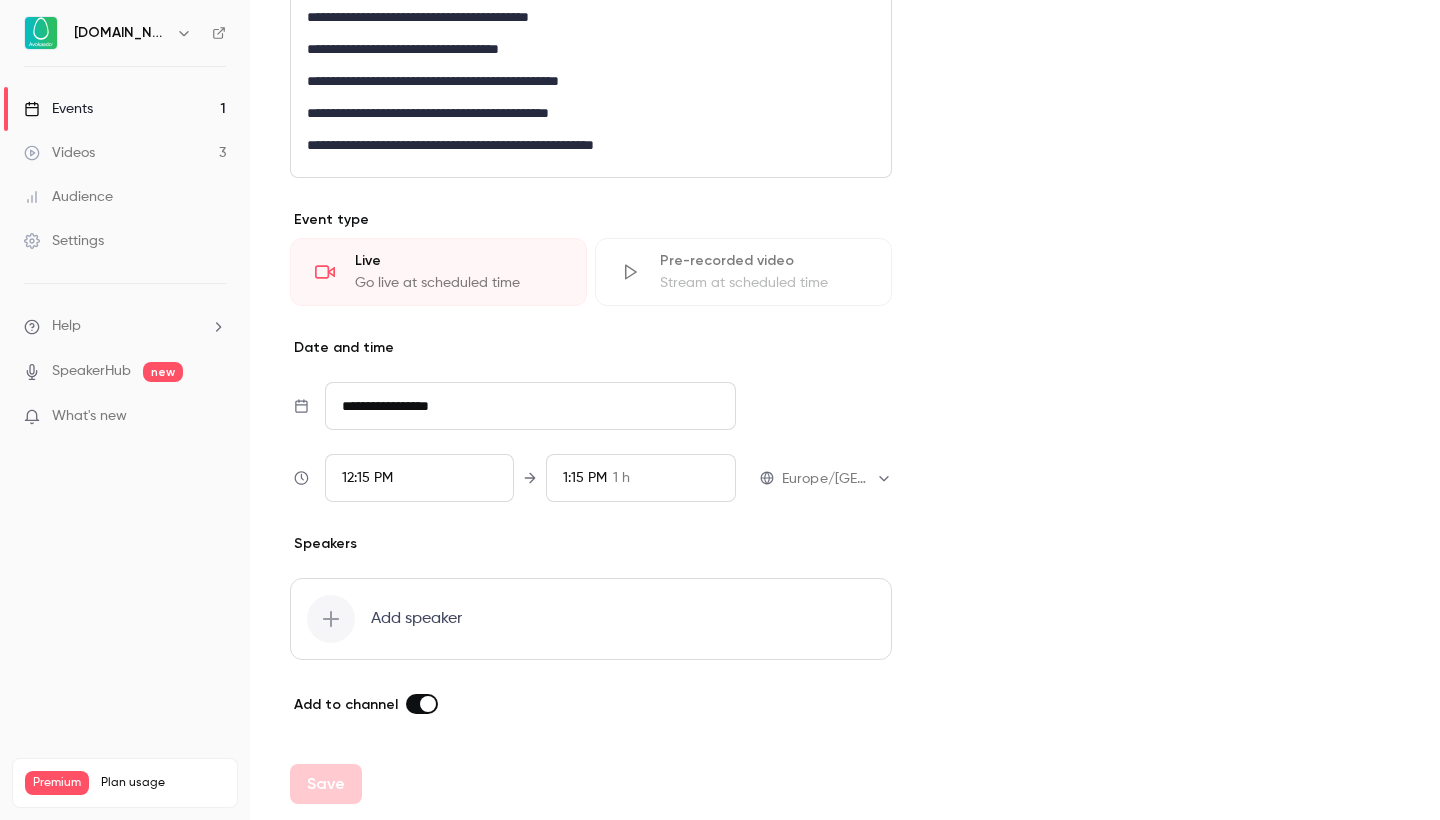 type 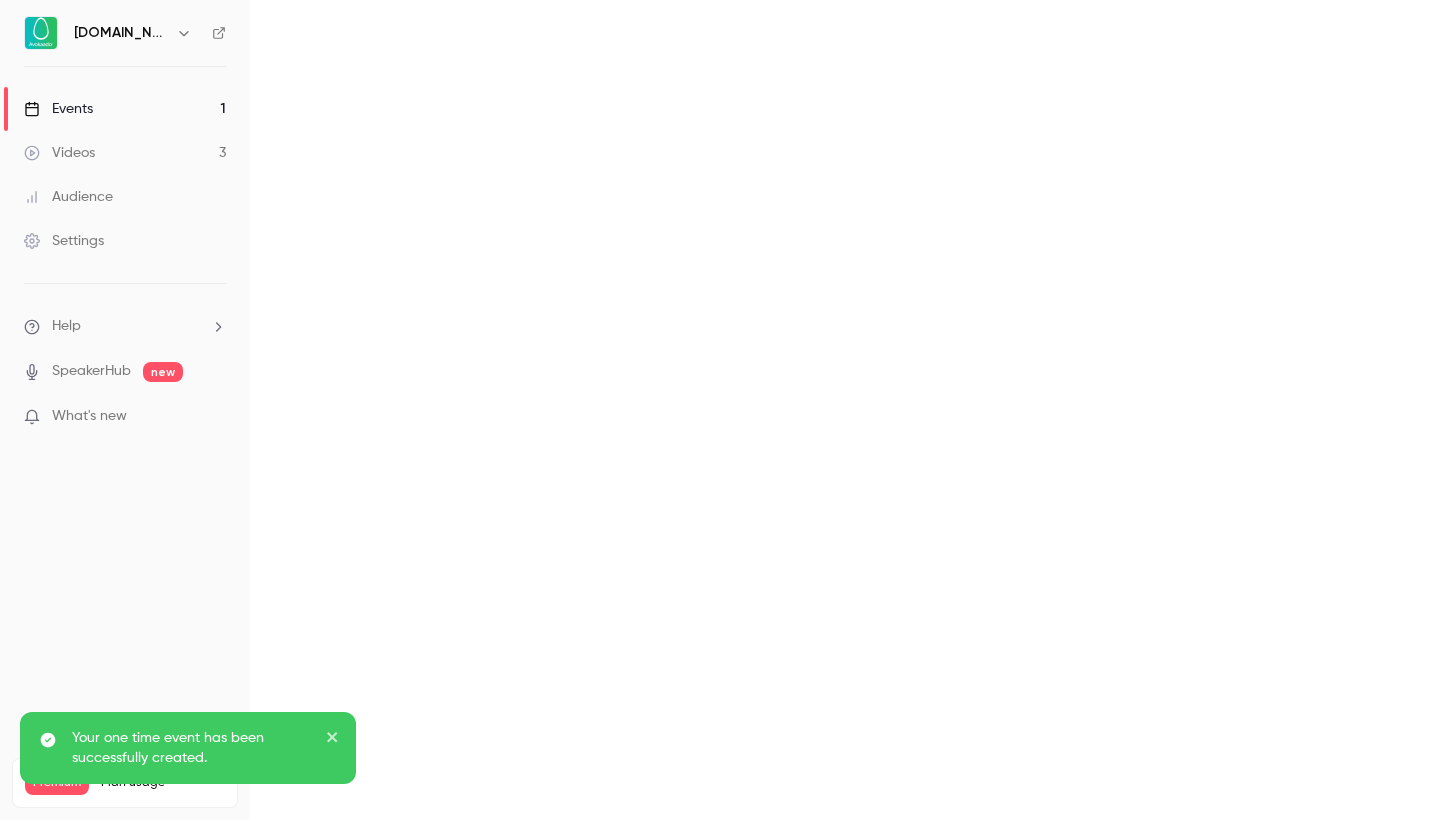 scroll, scrollTop: 0, scrollLeft: 0, axis: both 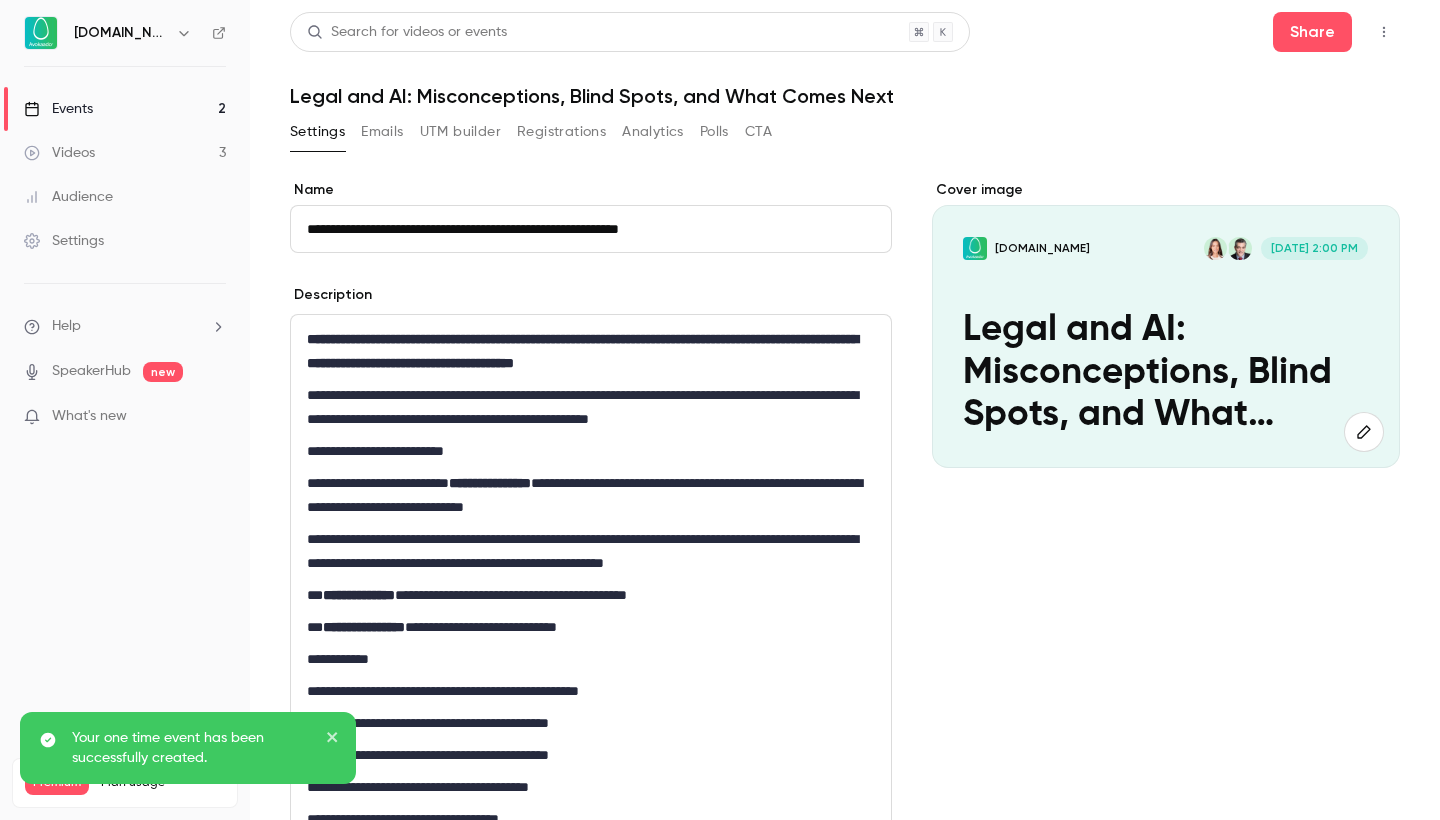 click on "Events 2" at bounding box center (125, 109) 